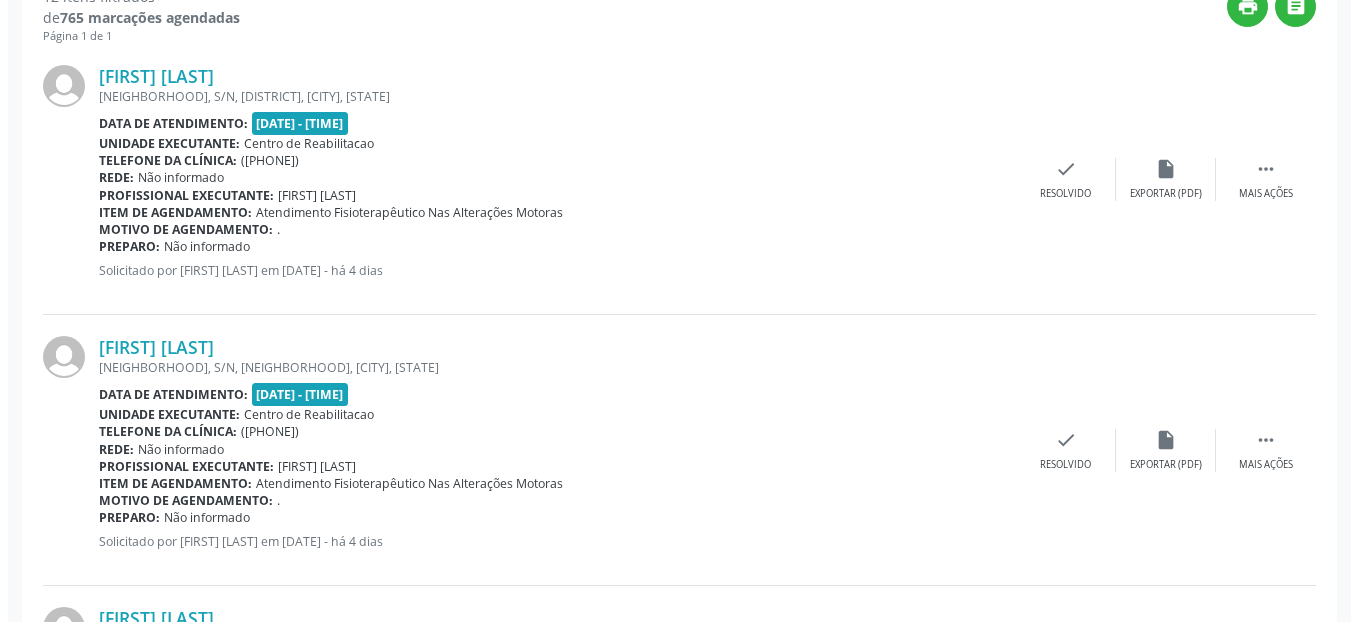scroll, scrollTop: 800, scrollLeft: 0, axis: vertical 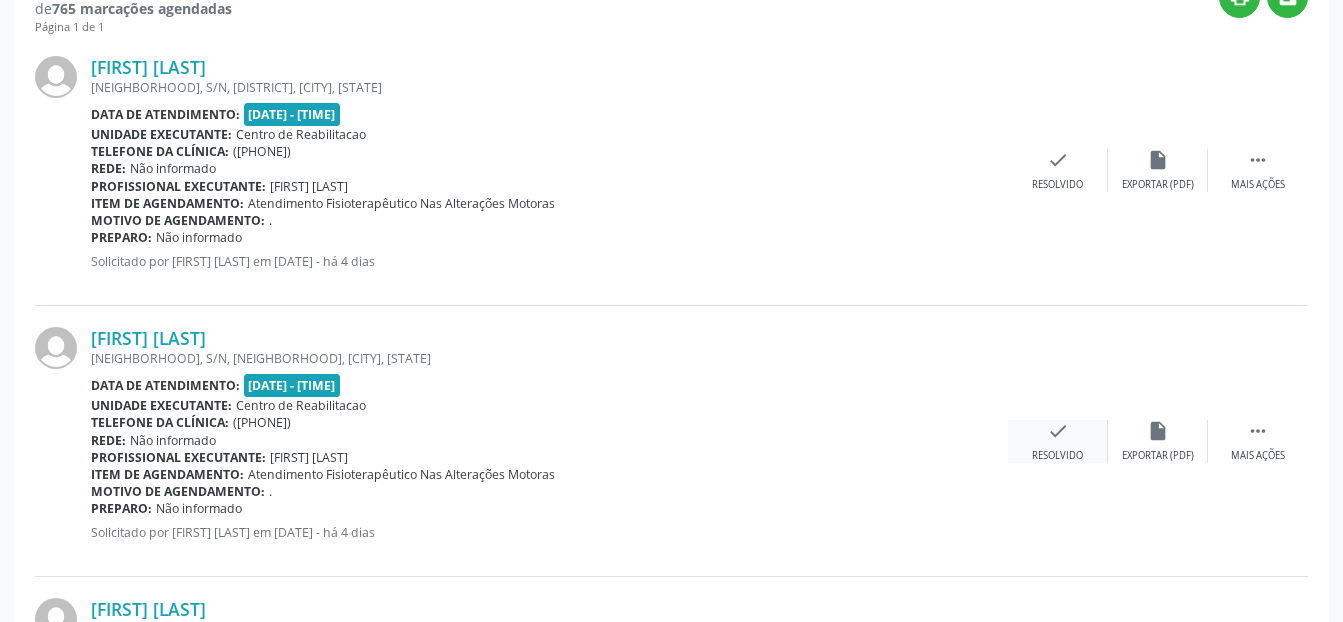 click on "check" at bounding box center (1058, 431) 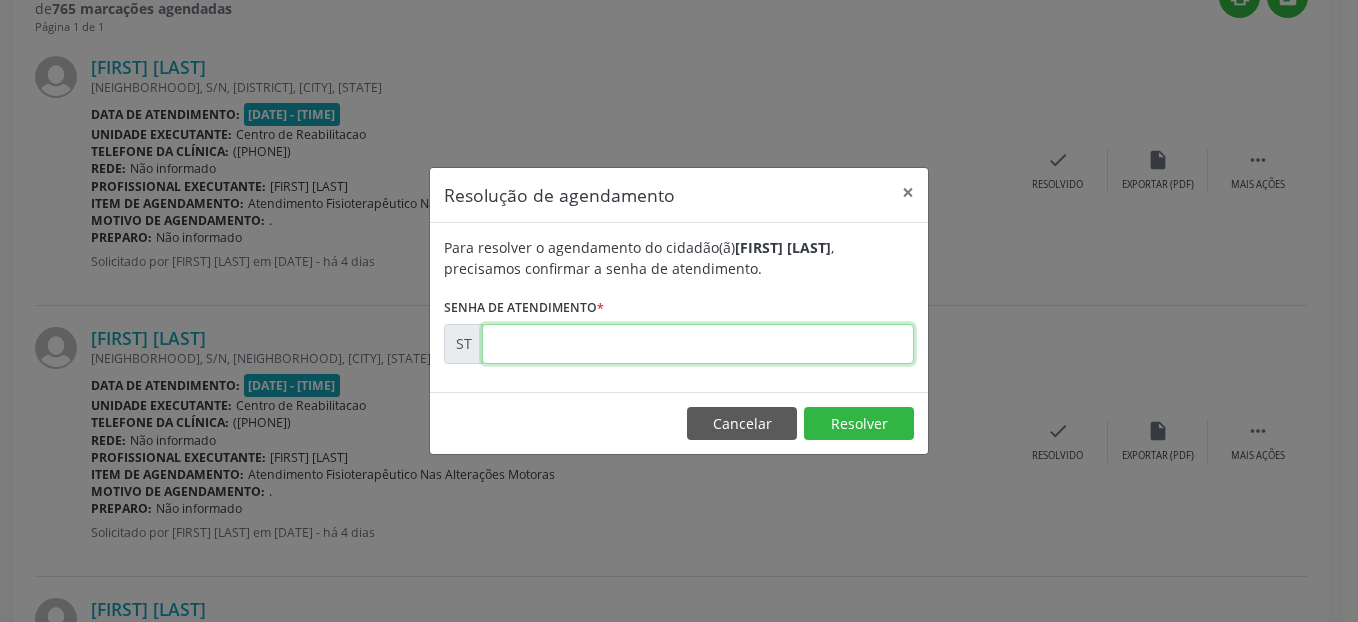 click at bounding box center [698, 344] 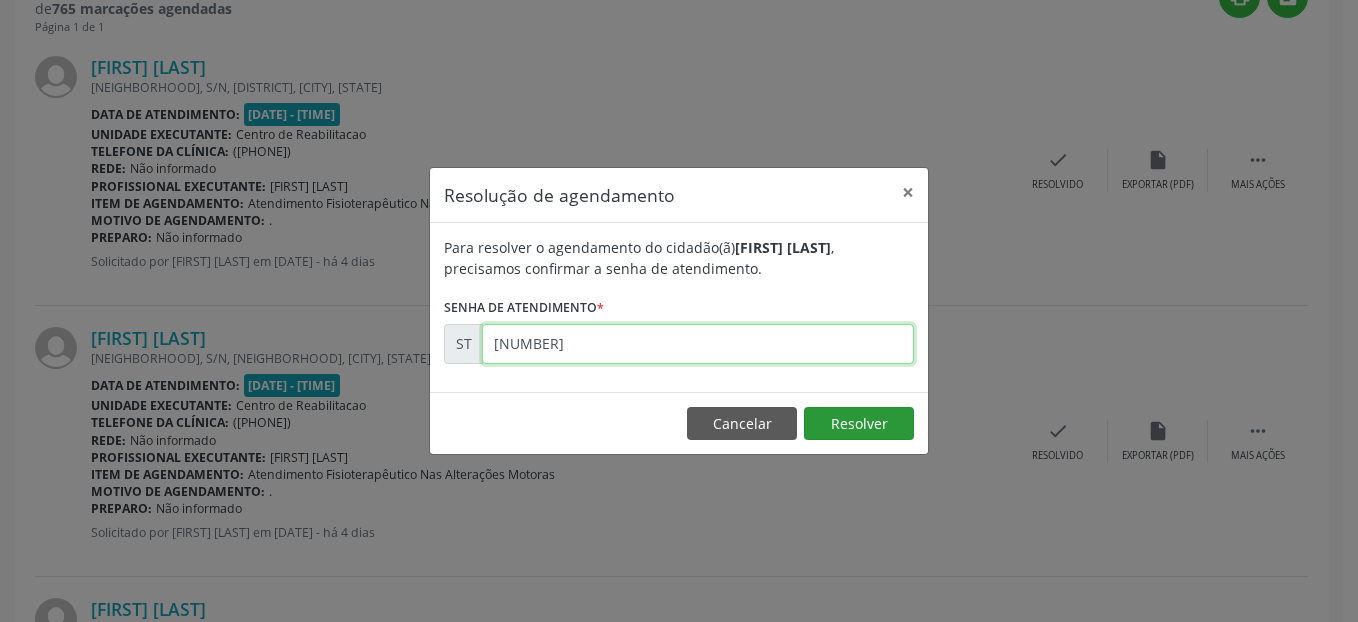 type on "[NUMBER]" 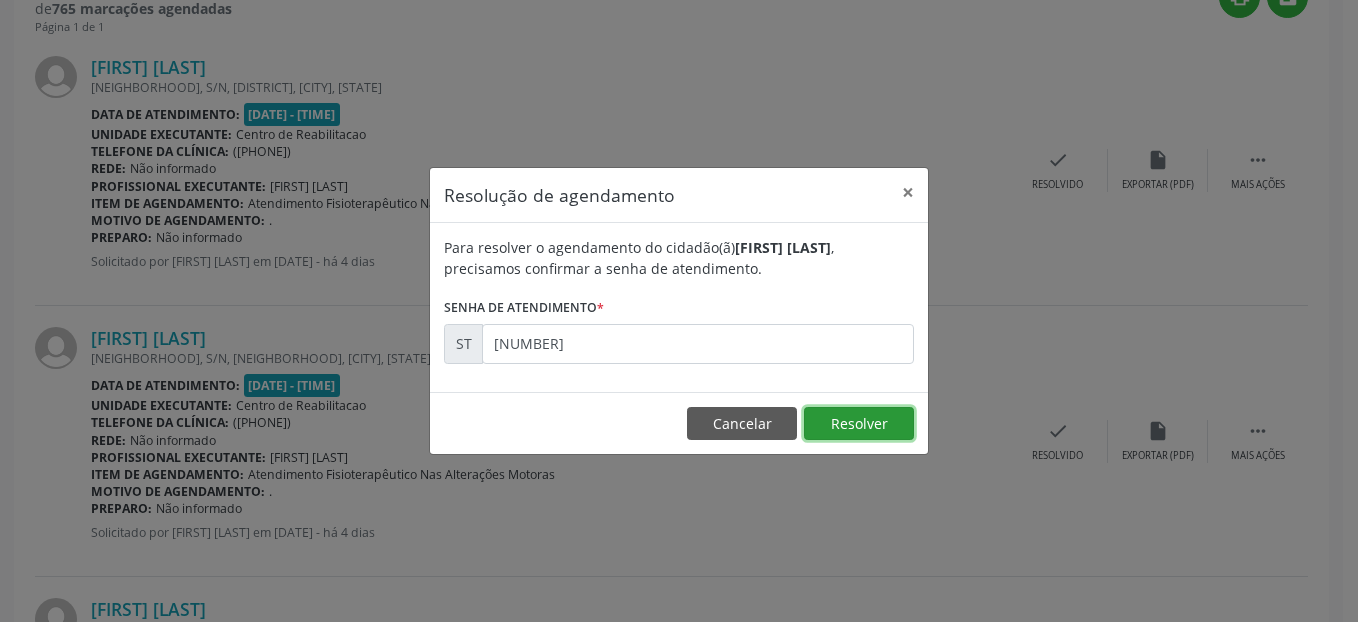click on "Resolver" at bounding box center (859, 424) 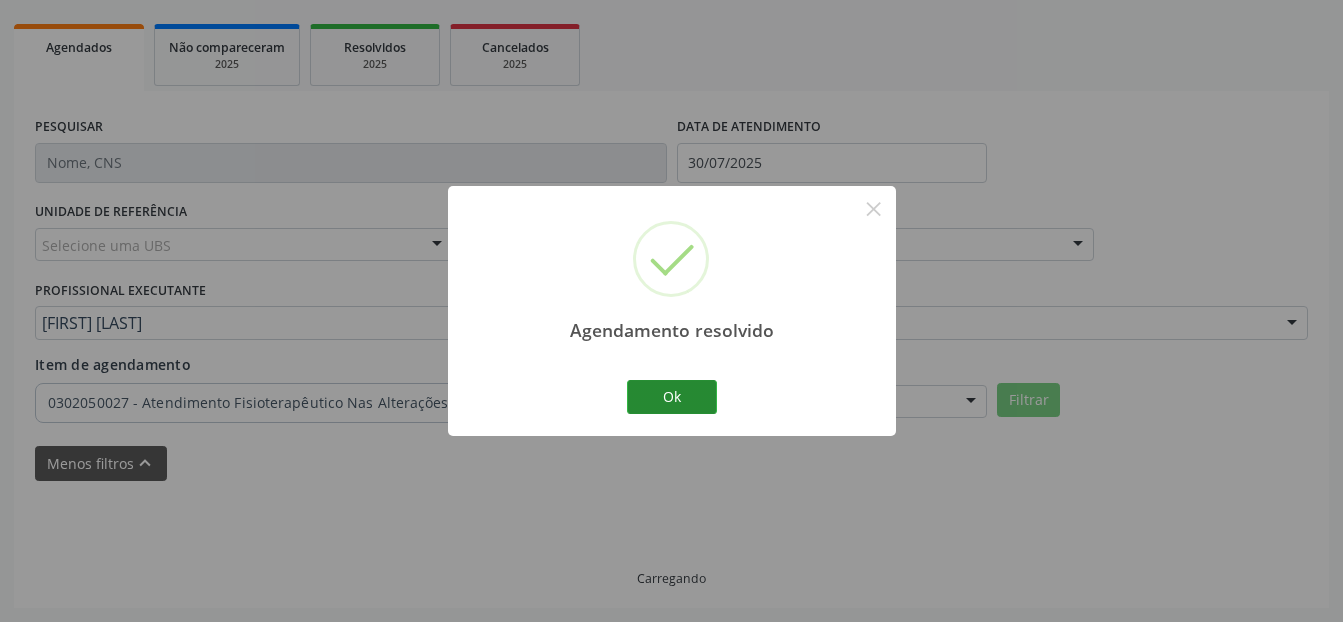 scroll, scrollTop: 296, scrollLeft: 0, axis: vertical 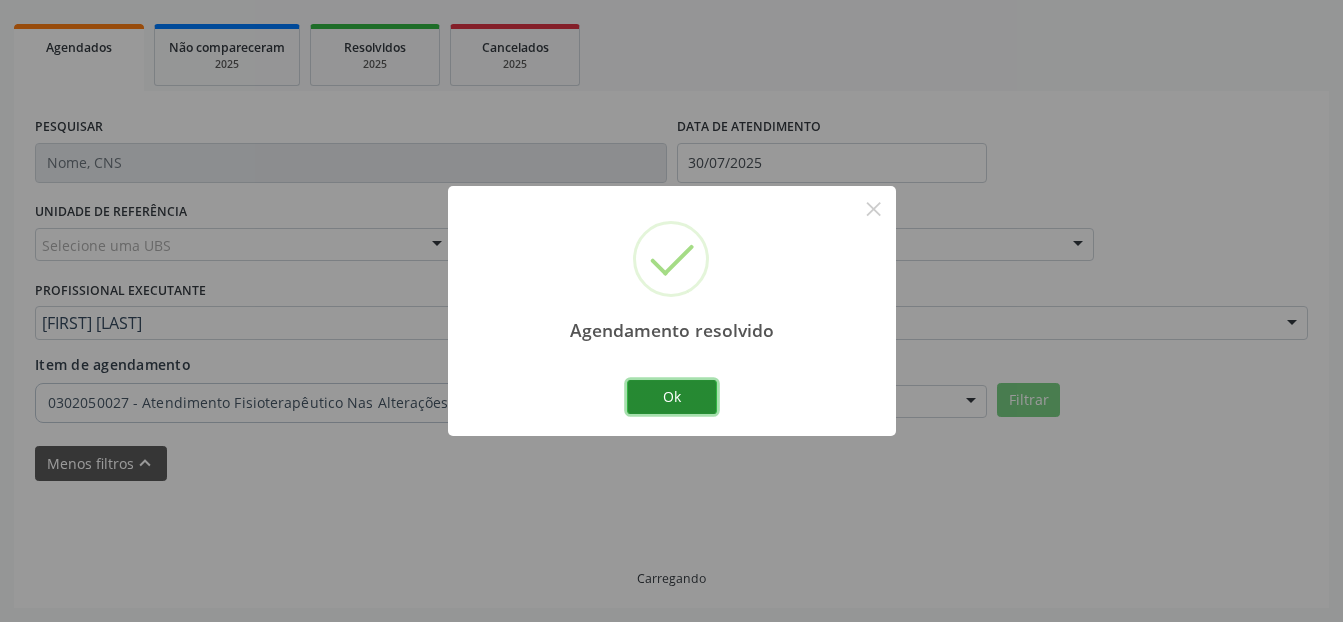 click on "Ok" at bounding box center (672, 397) 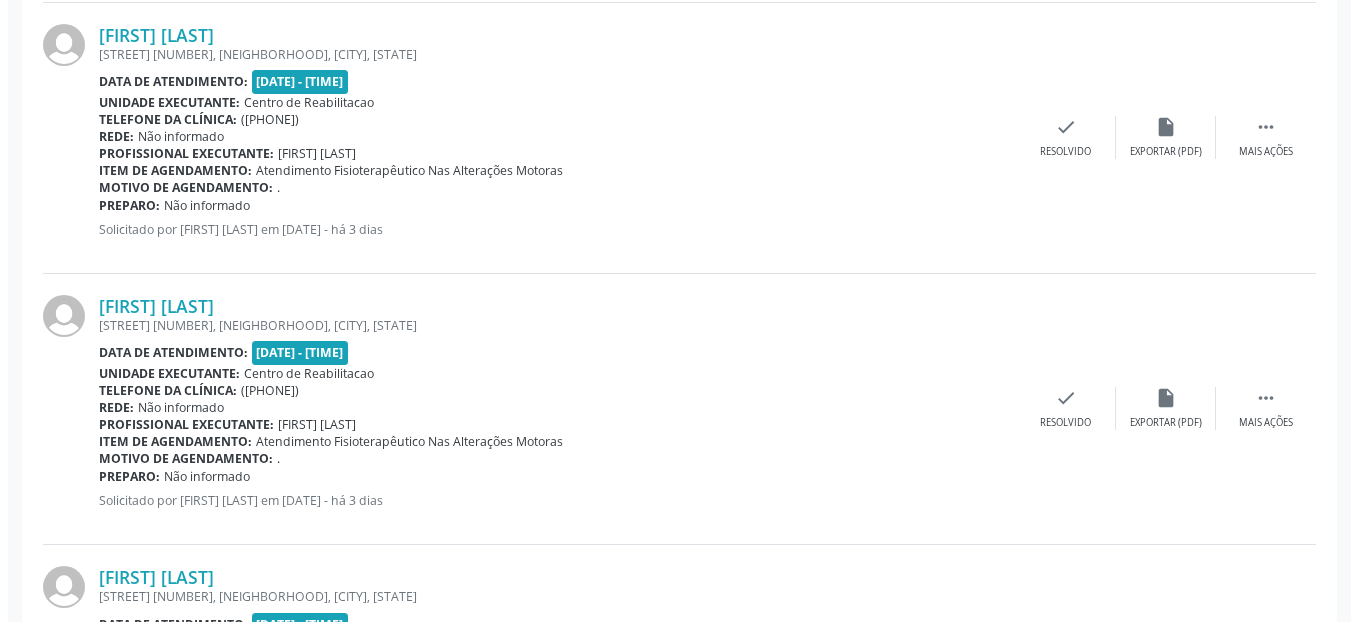 scroll, scrollTop: 2396, scrollLeft: 0, axis: vertical 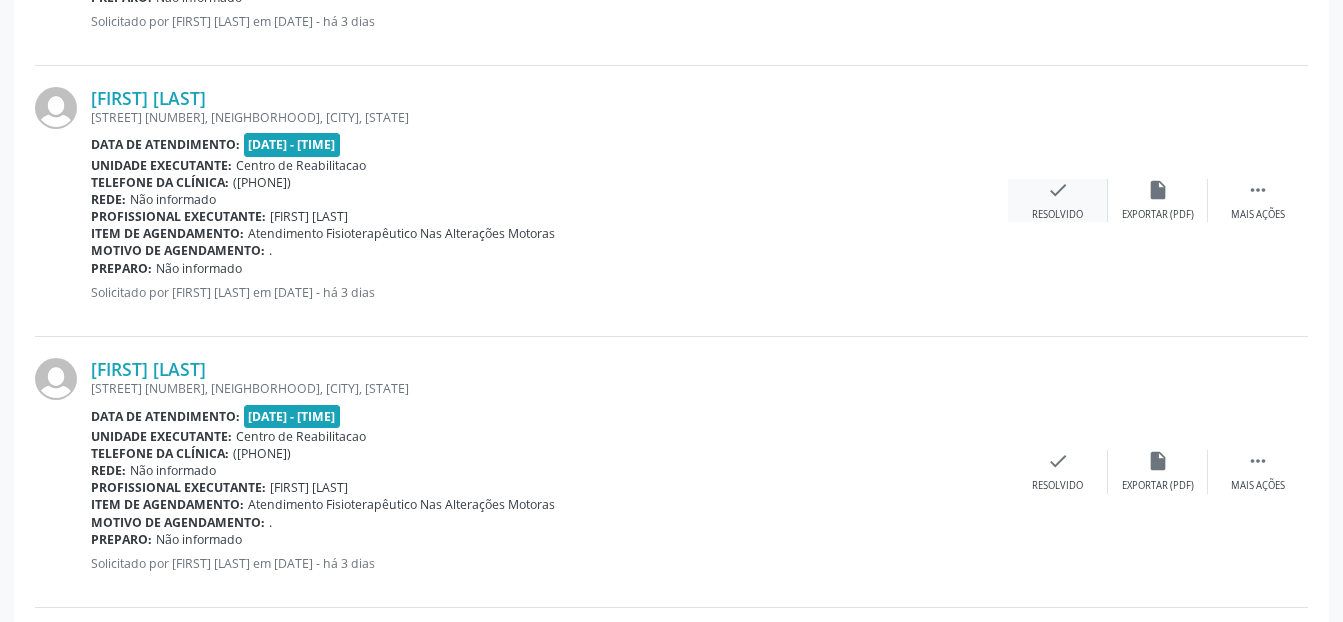 click on "check" at bounding box center (1058, 190) 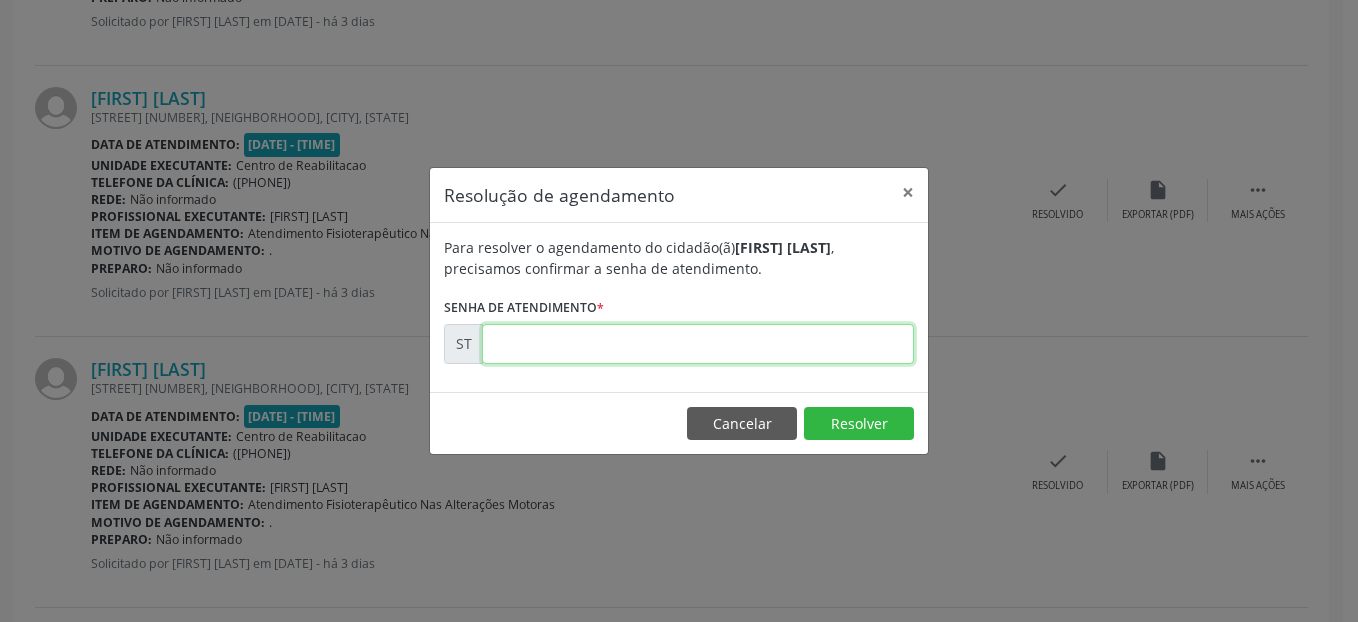 click at bounding box center (698, 344) 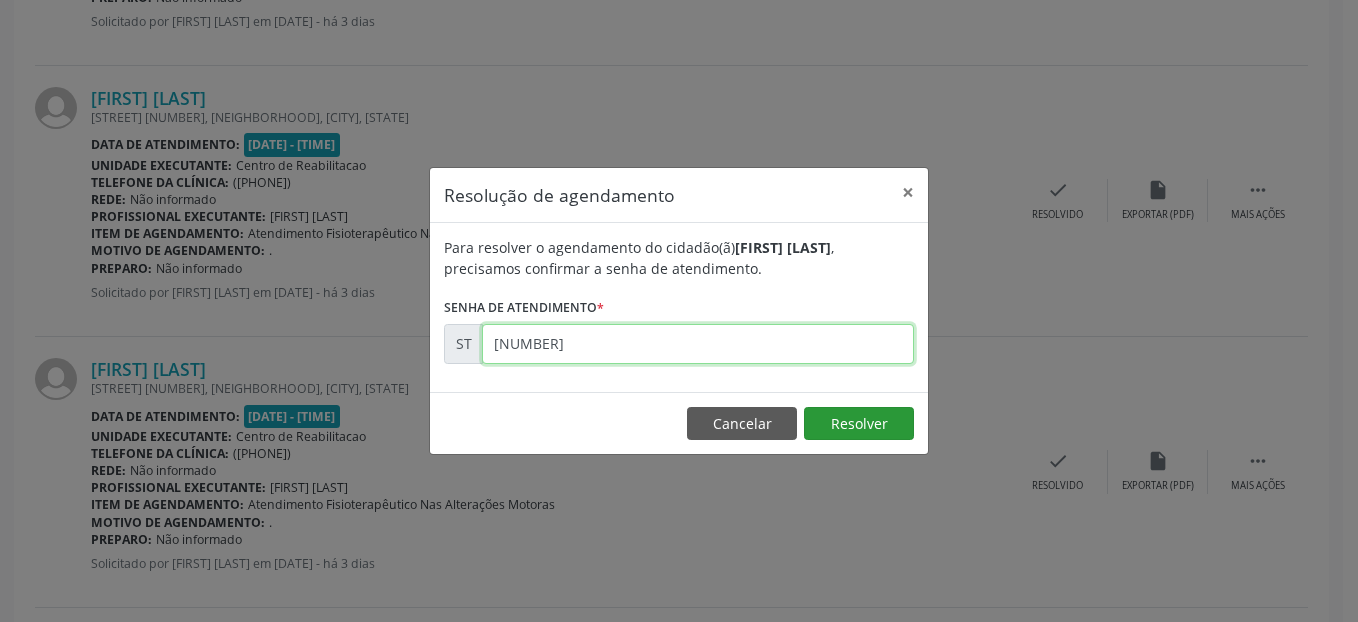 type on "[NUMBER]" 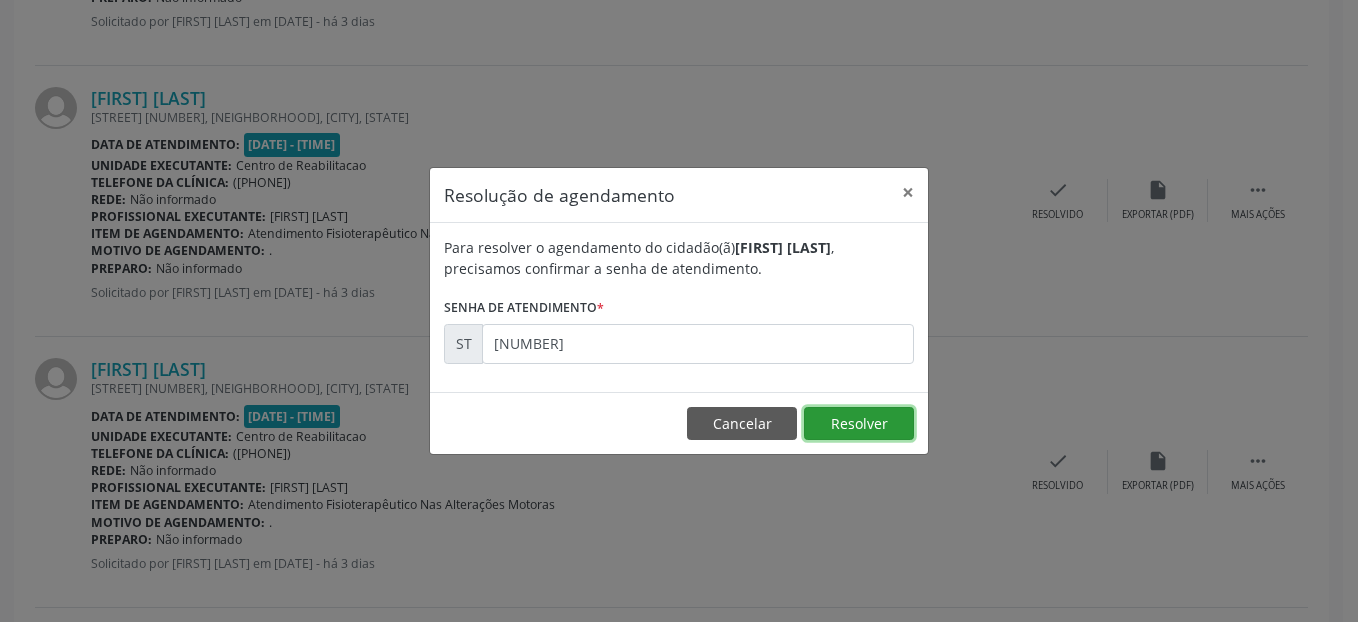 click on "Resolver" at bounding box center [859, 424] 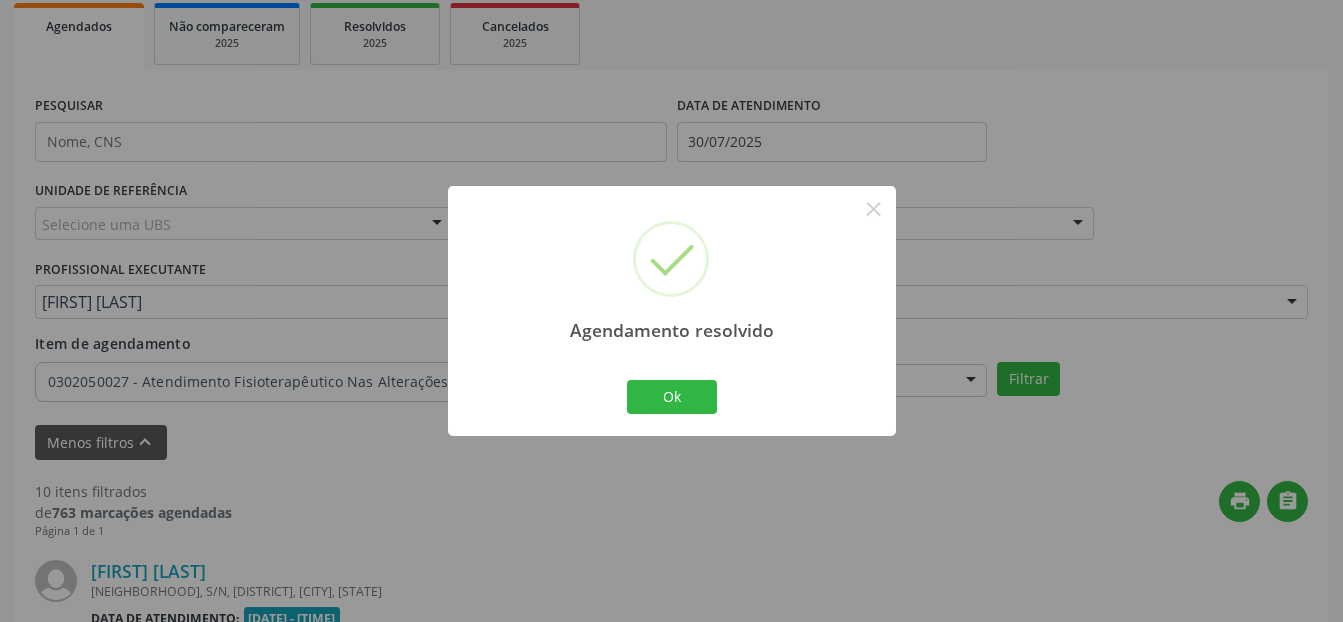 scroll, scrollTop: 2396, scrollLeft: 0, axis: vertical 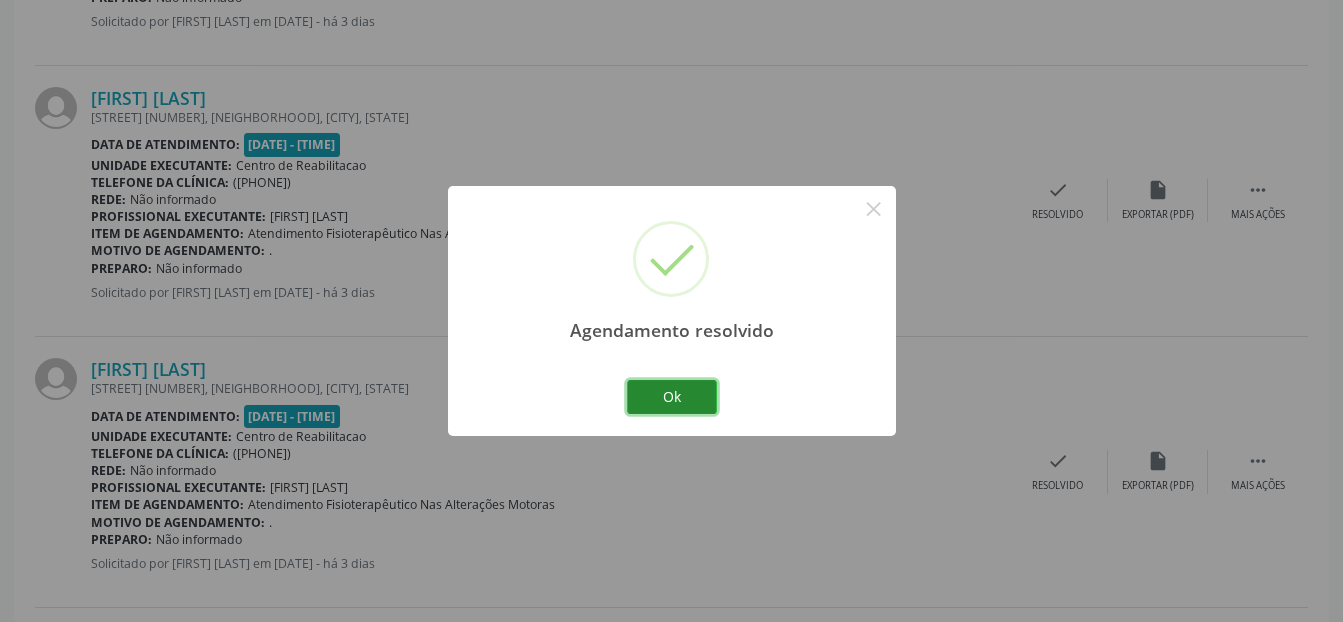 click on "Ok" at bounding box center [672, 397] 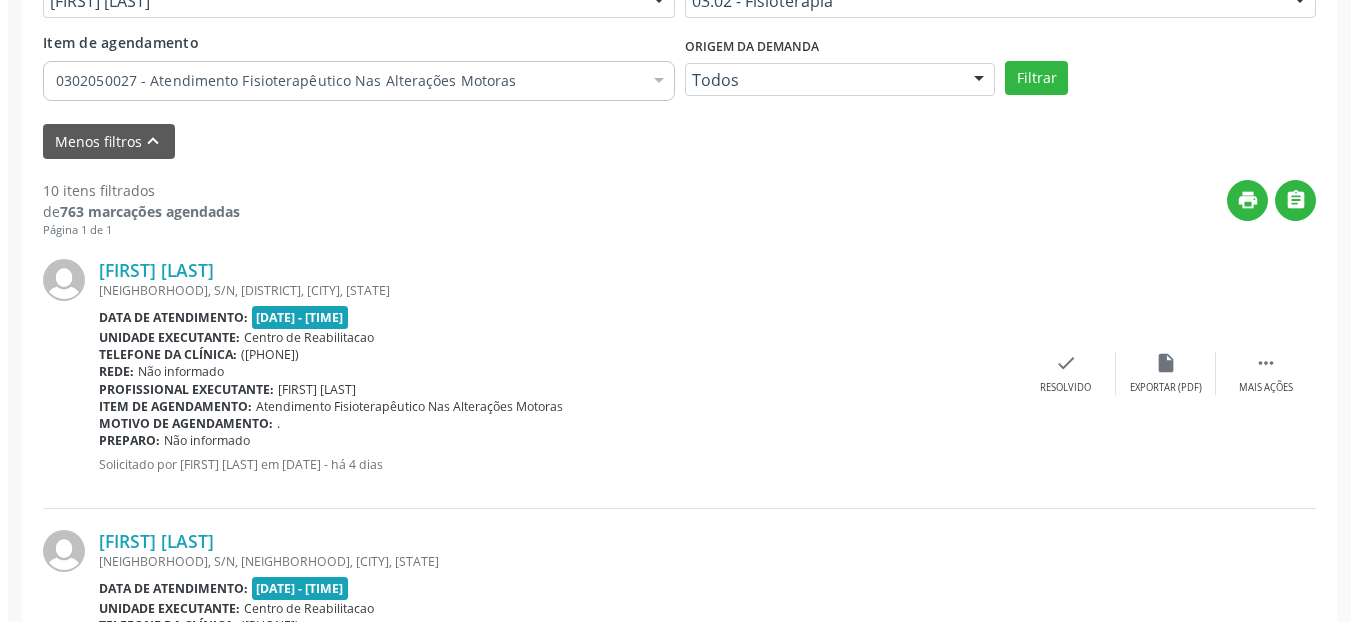 scroll, scrollTop: 596, scrollLeft: 0, axis: vertical 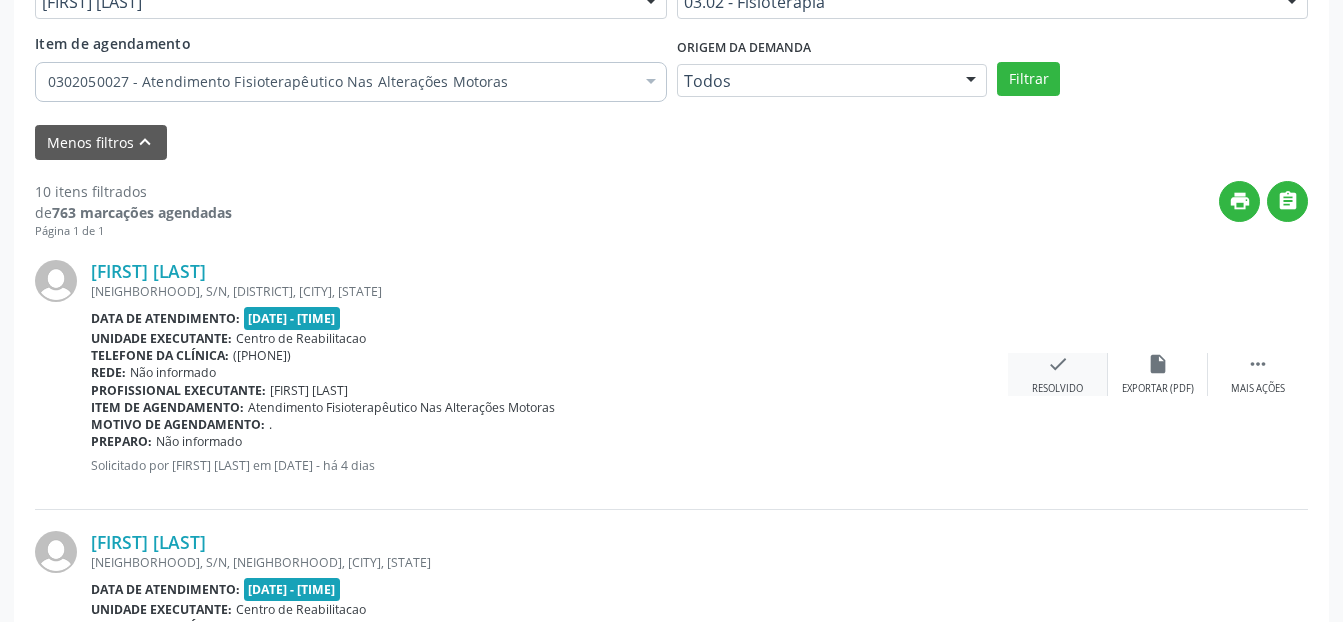 click on "check
Resolvido" at bounding box center [1058, 374] 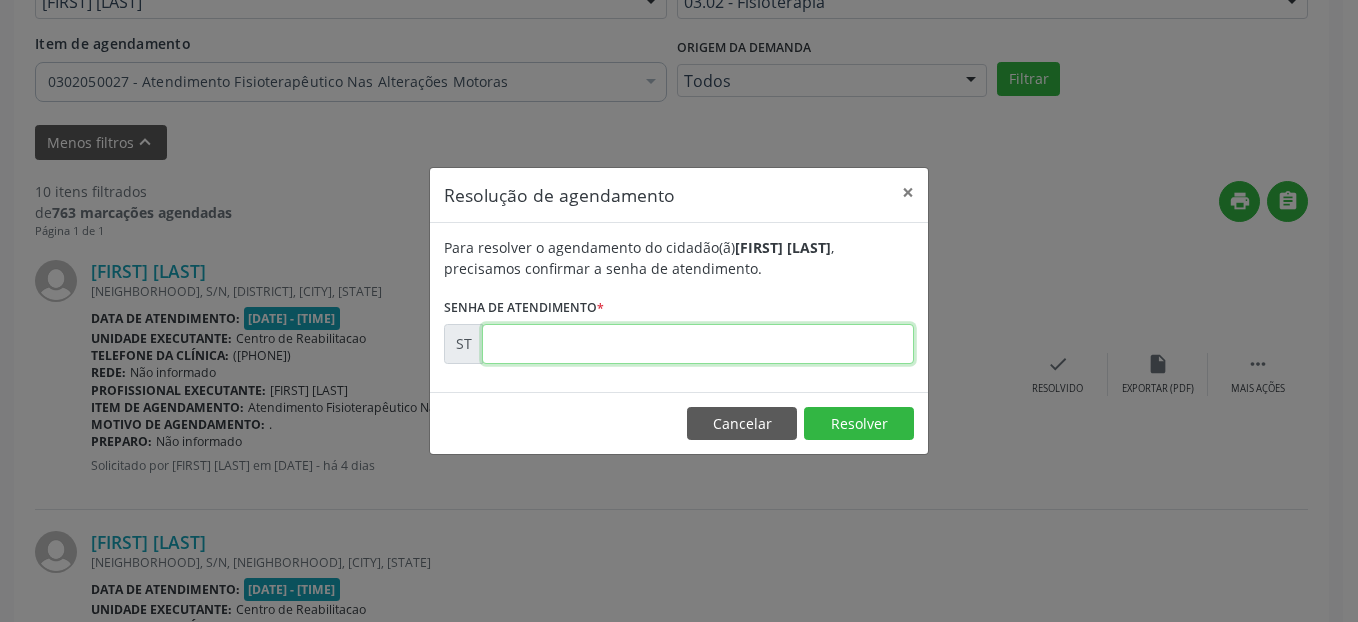 click at bounding box center [698, 344] 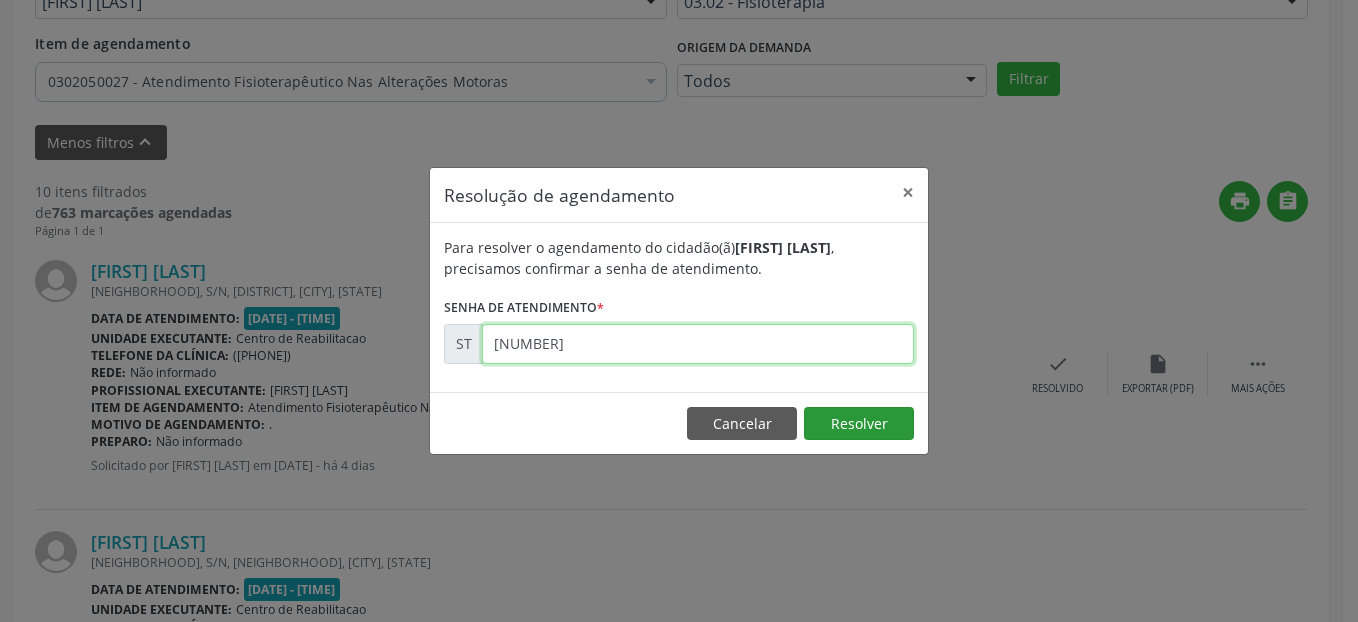 type on "[NUMBER]" 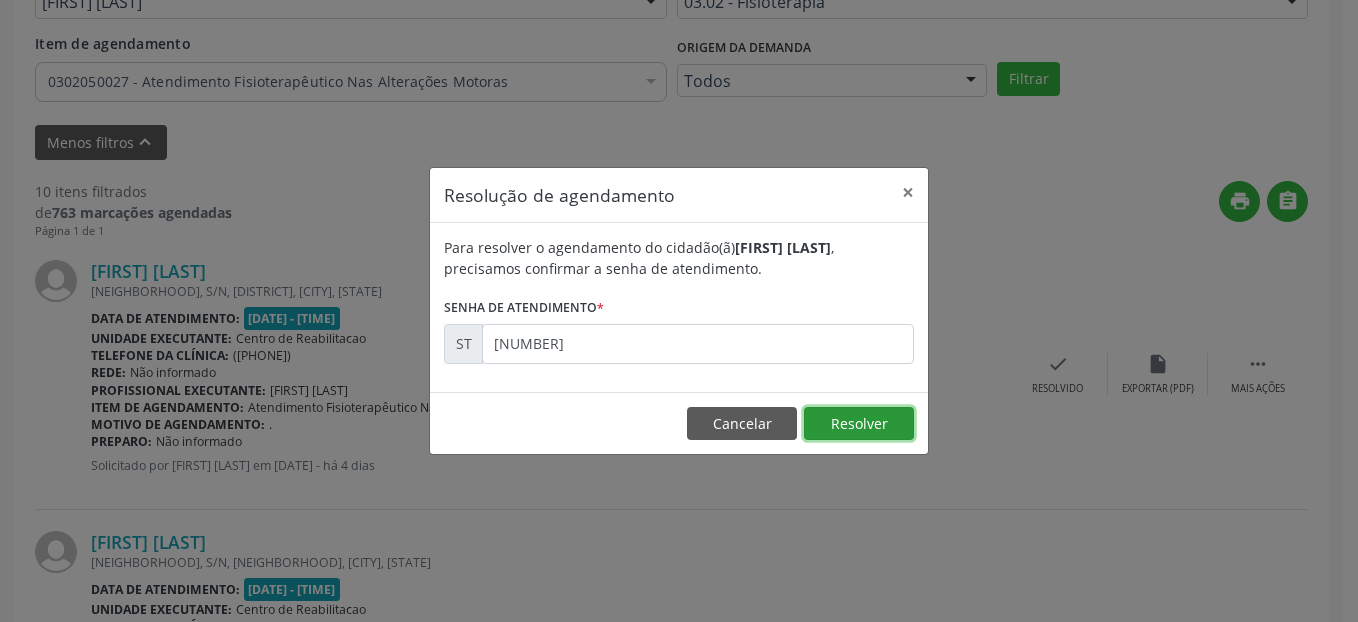 click on "Resolver" at bounding box center [859, 424] 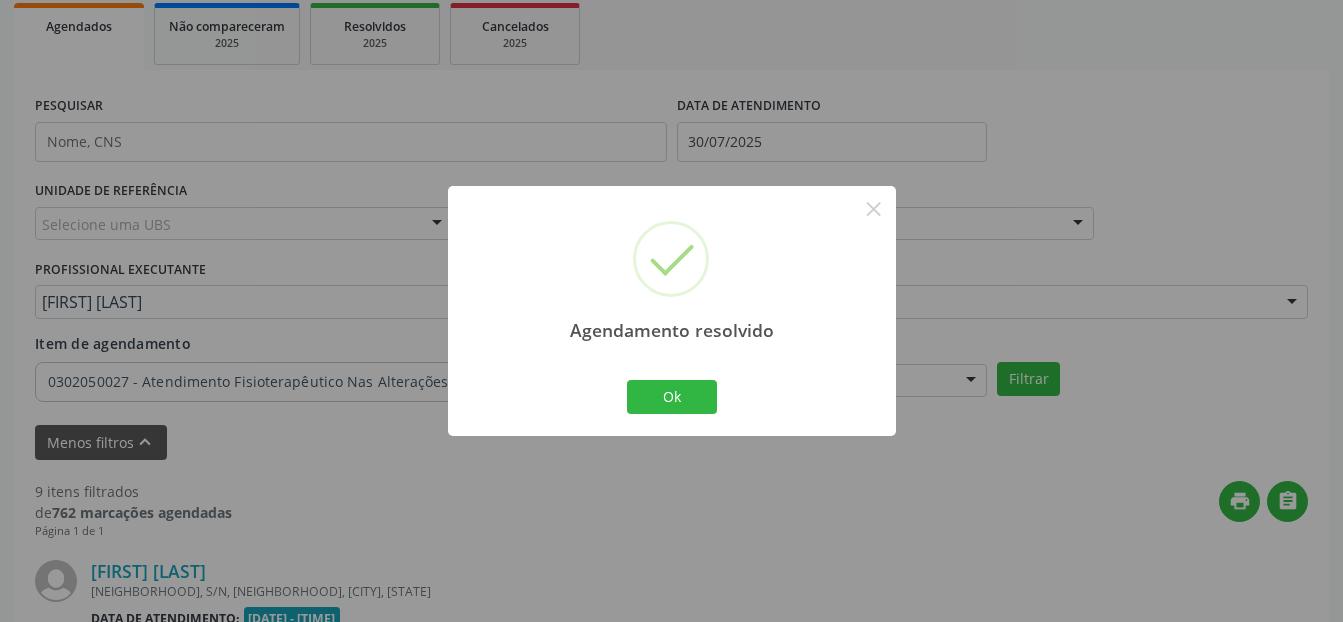 scroll, scrollTop: 596, scrollLeft: 0, axis: vertical 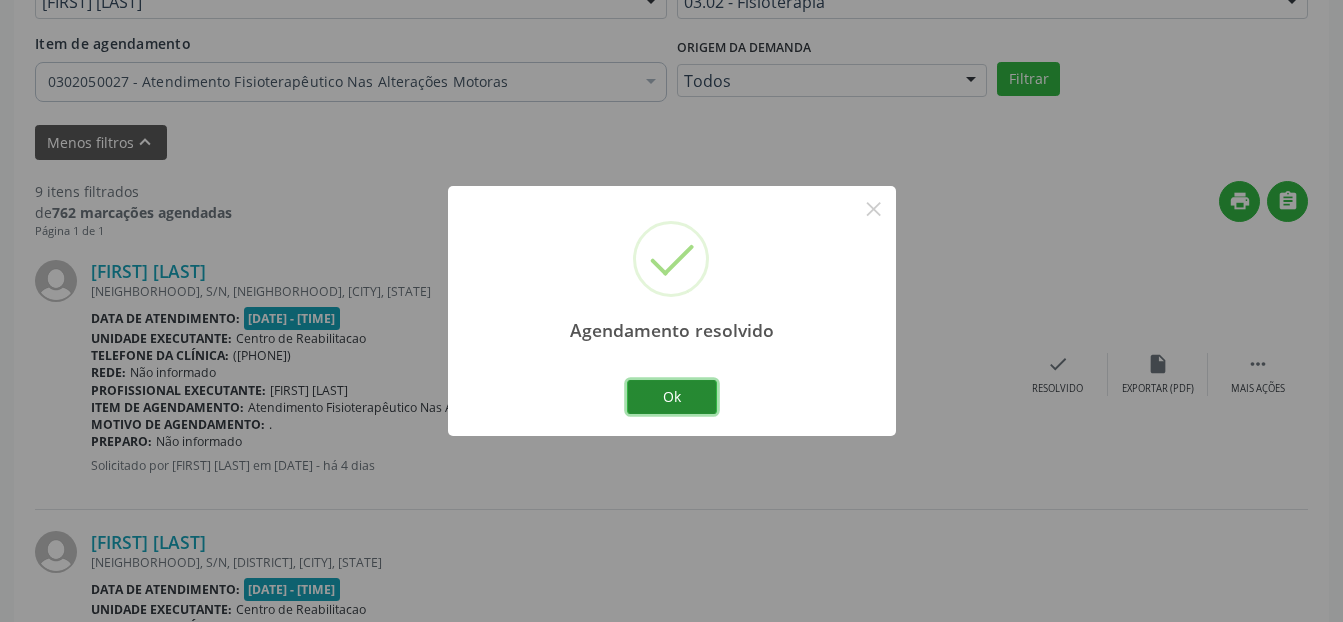 click on "Ok" at bounding box center (672, 397) 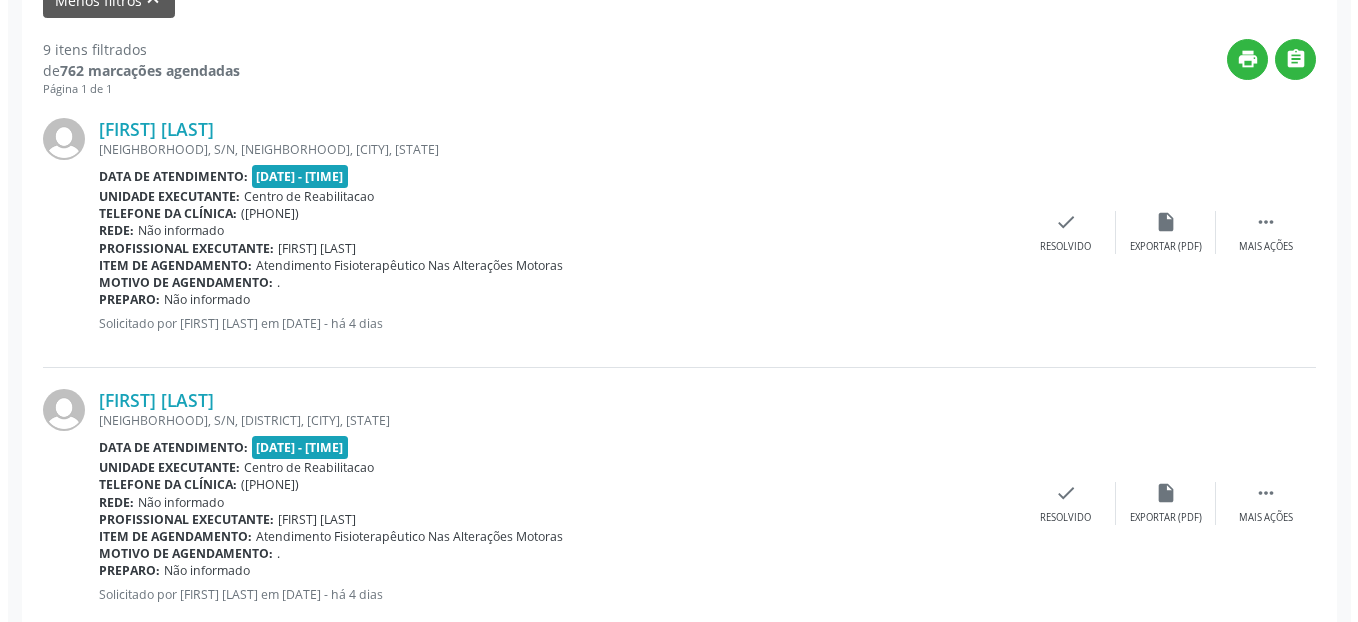 scroll, scrollTop: 796, scrollLeft: 0, axis: vertical 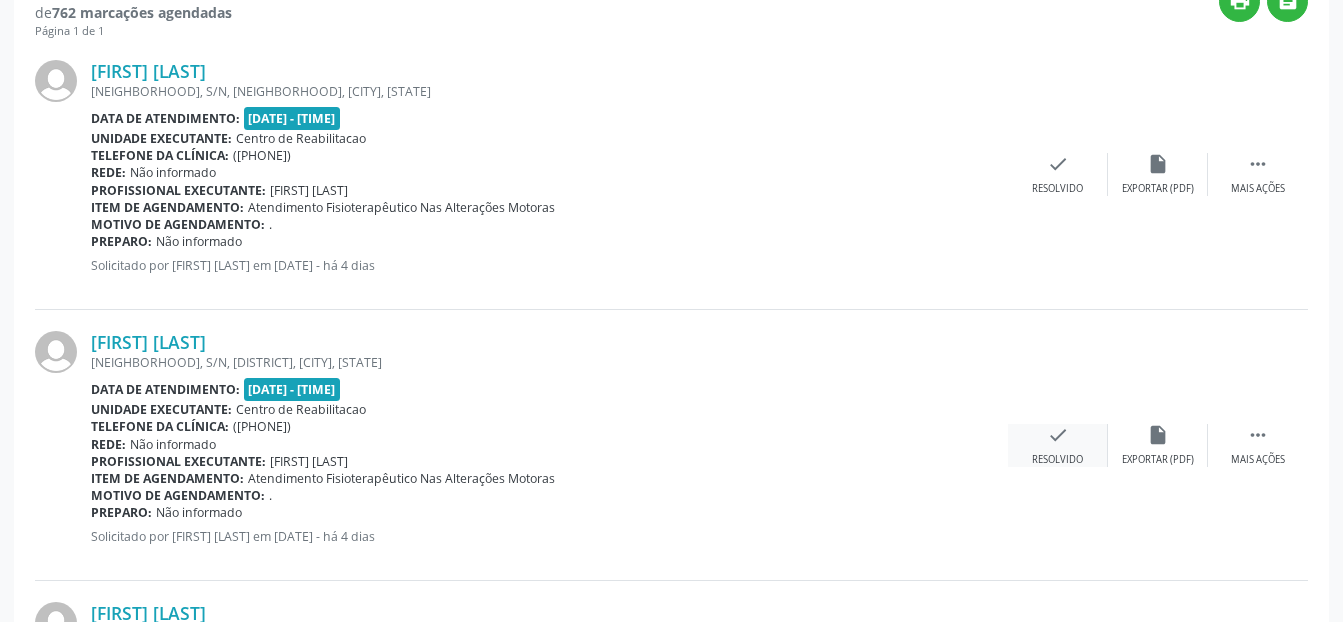 click on "check" at bounding box center (1058, 435) 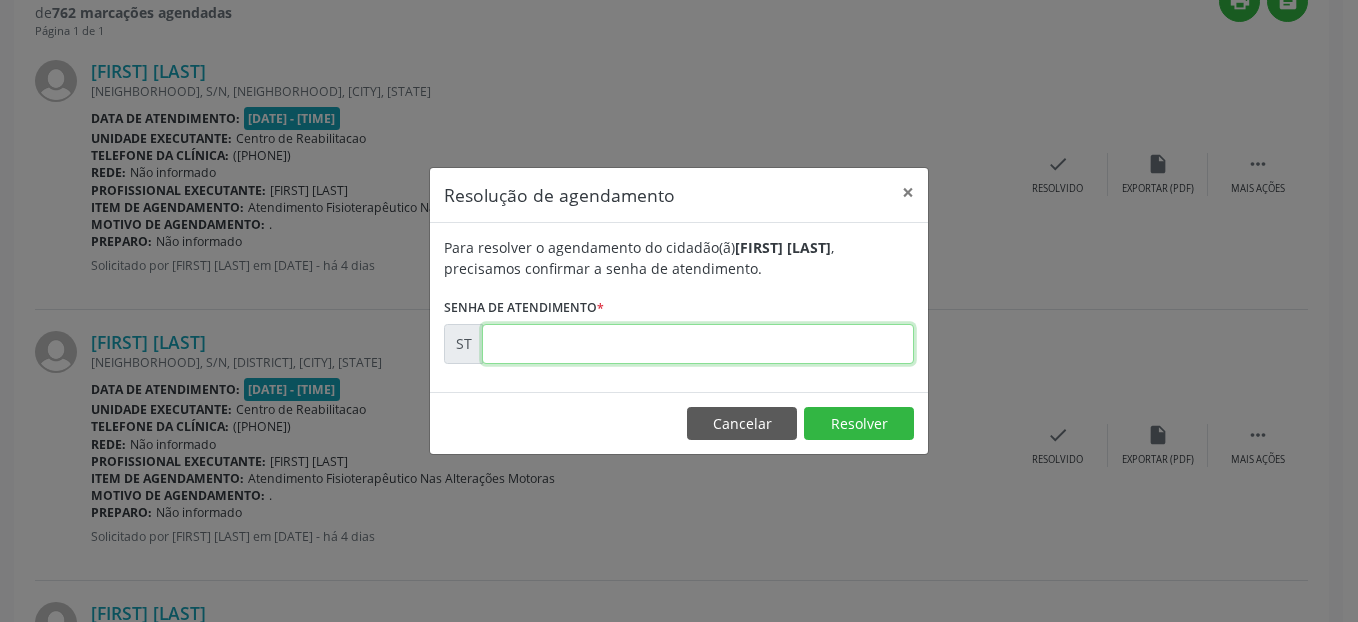 click at bounding box center (698, 344) 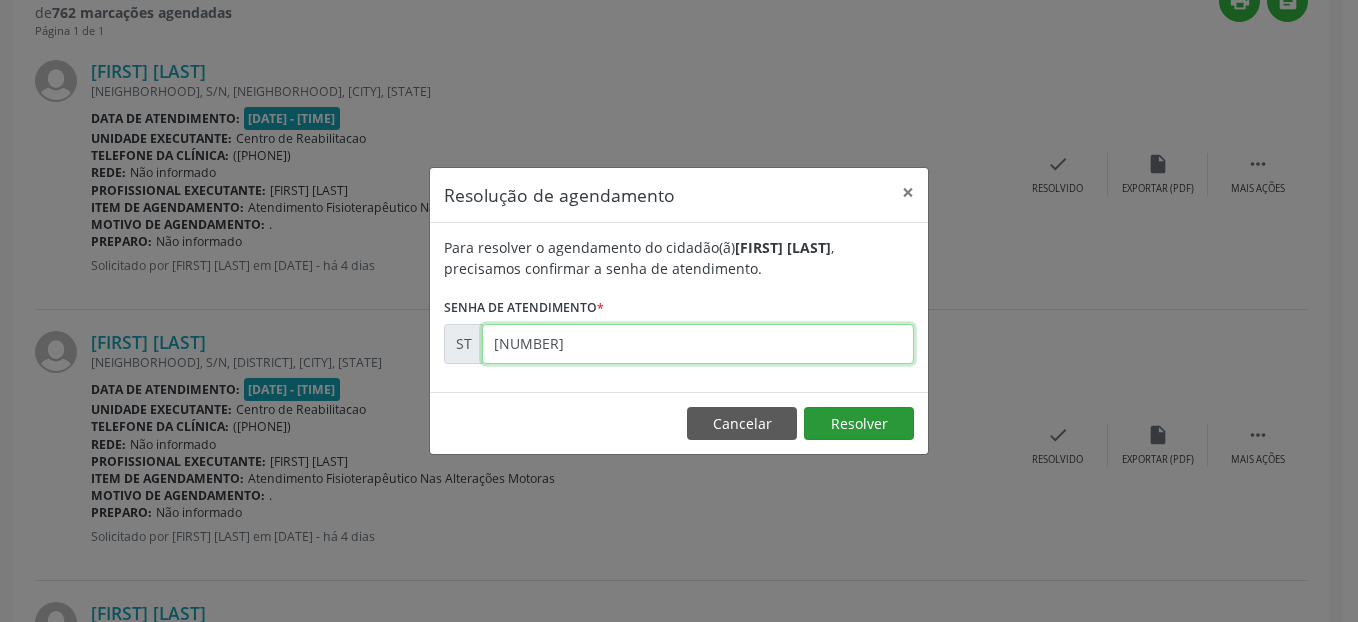 type on "[NUMBER]" 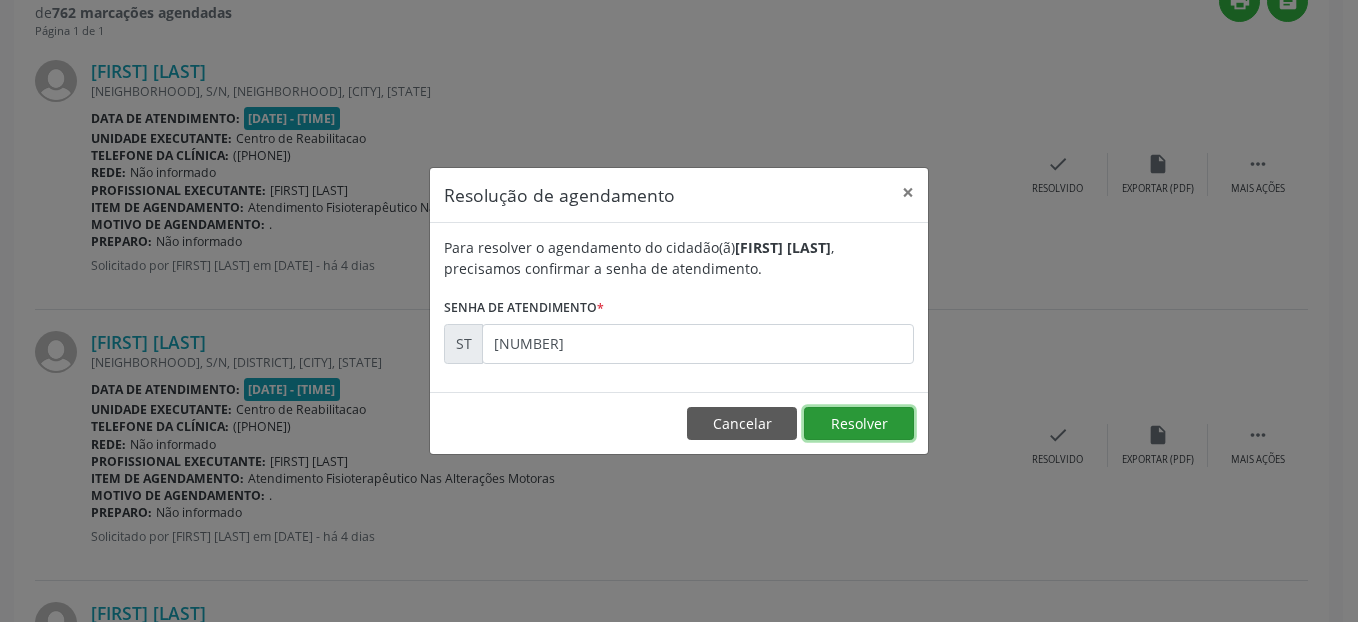 click on "Resolver" at bounding box center (859, 424) 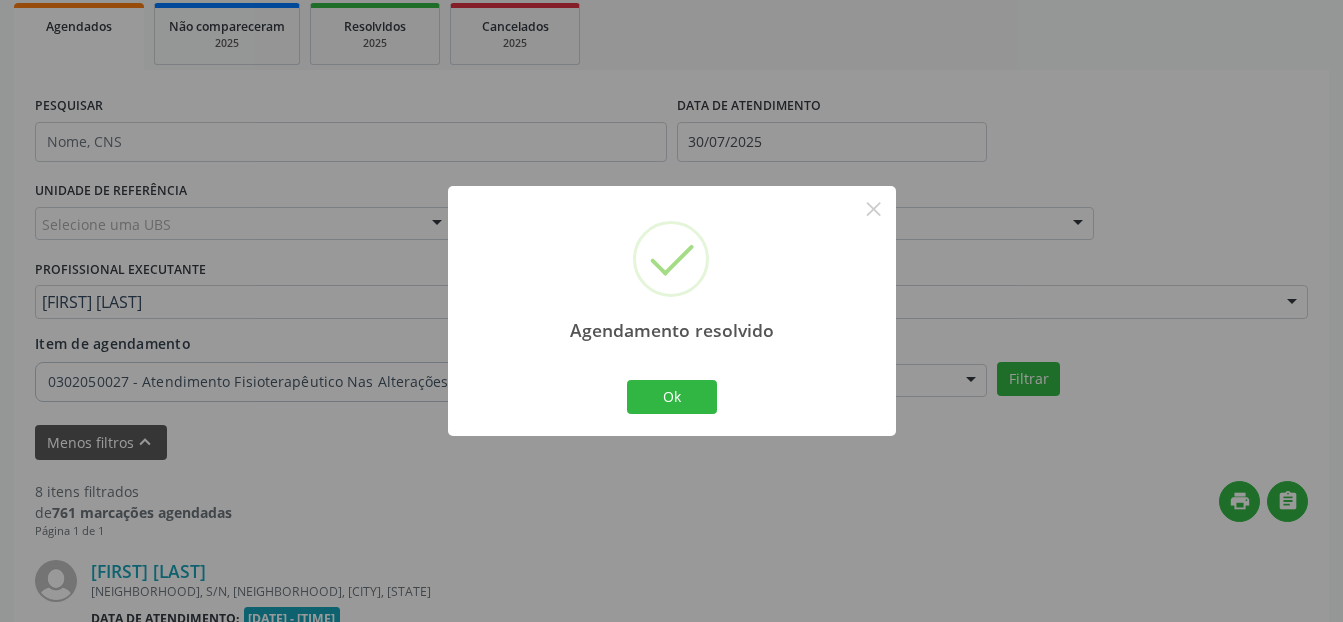 scroll, scrollTop: 796, scrollLeft: 0, axis: vertical 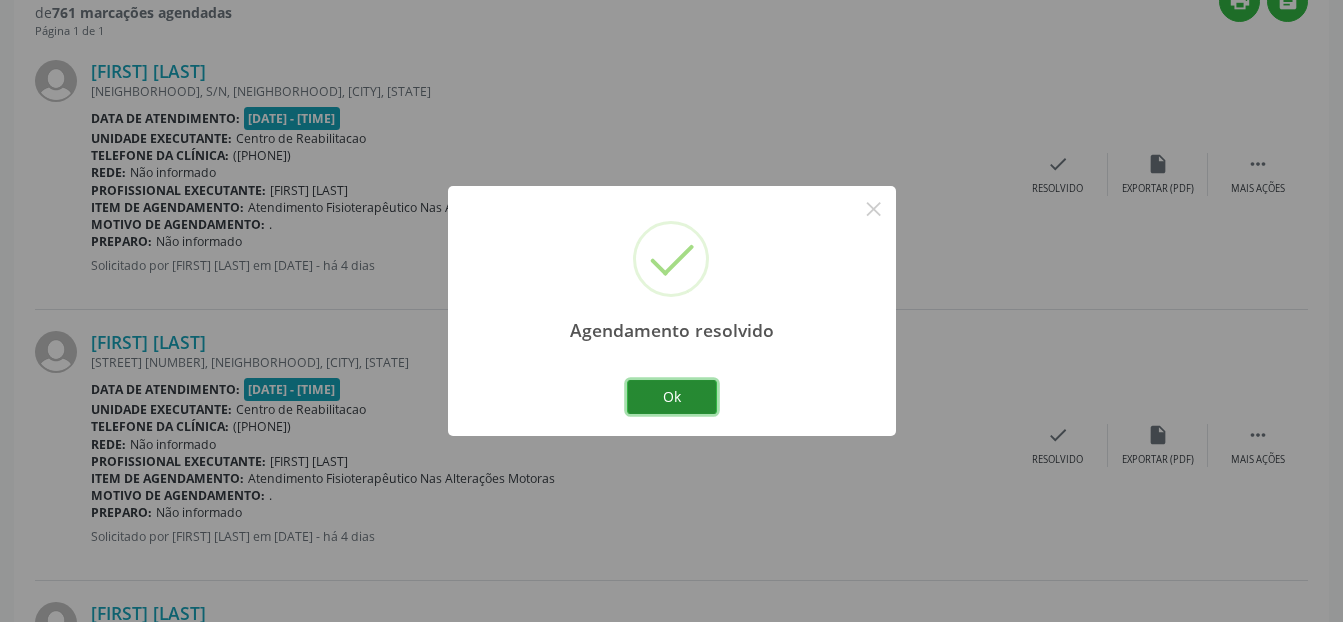 click on "Ok" at bounding box center [672, 397] 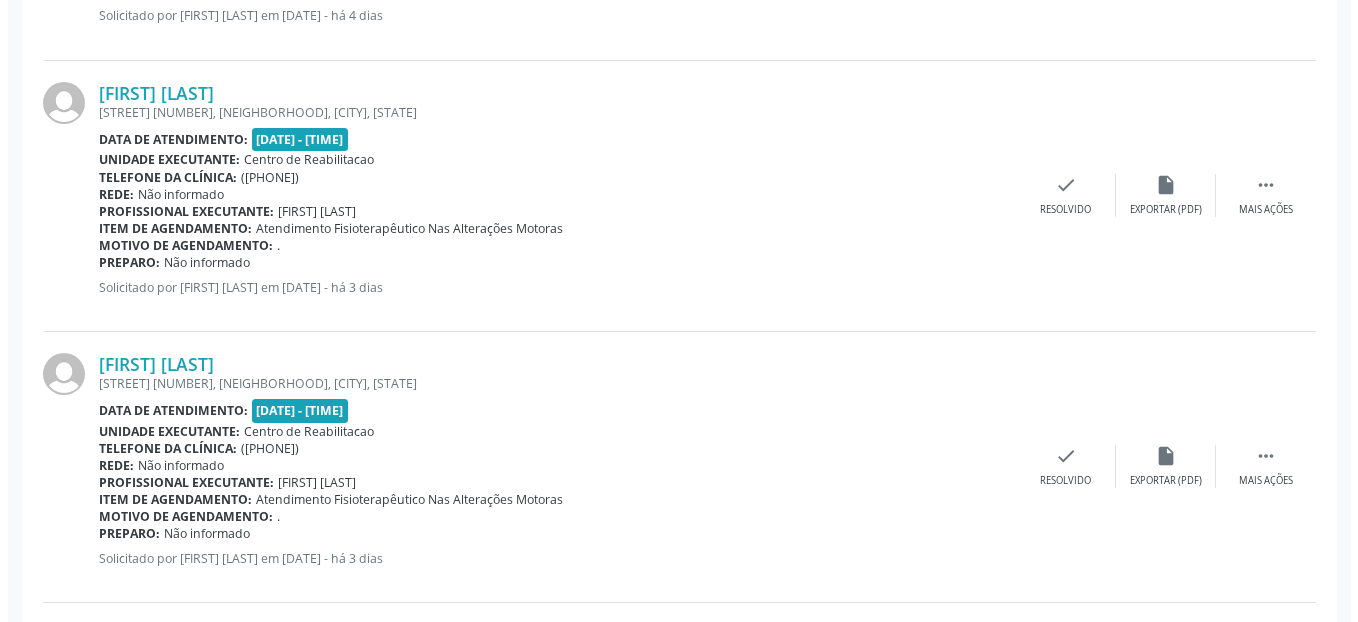 scroll, scrollTop: 1596, scrollLeft: 0, axis: vertical 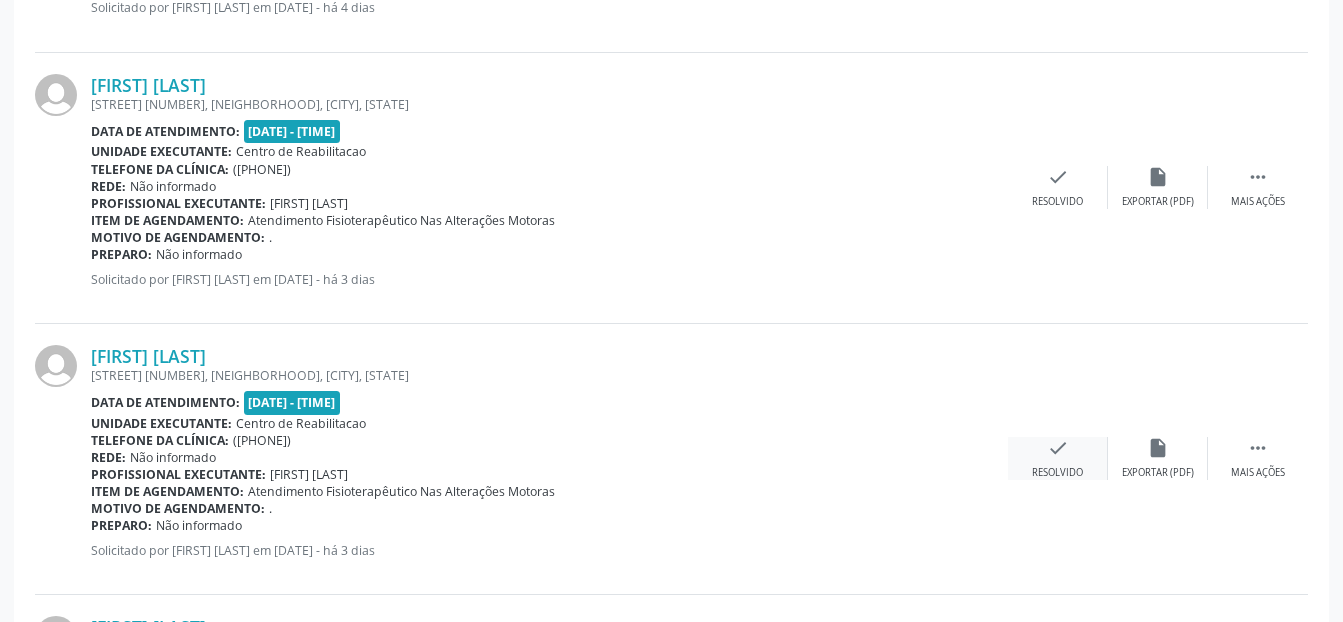 click on "check
Resolvido" at bounding box center (1058, 458) 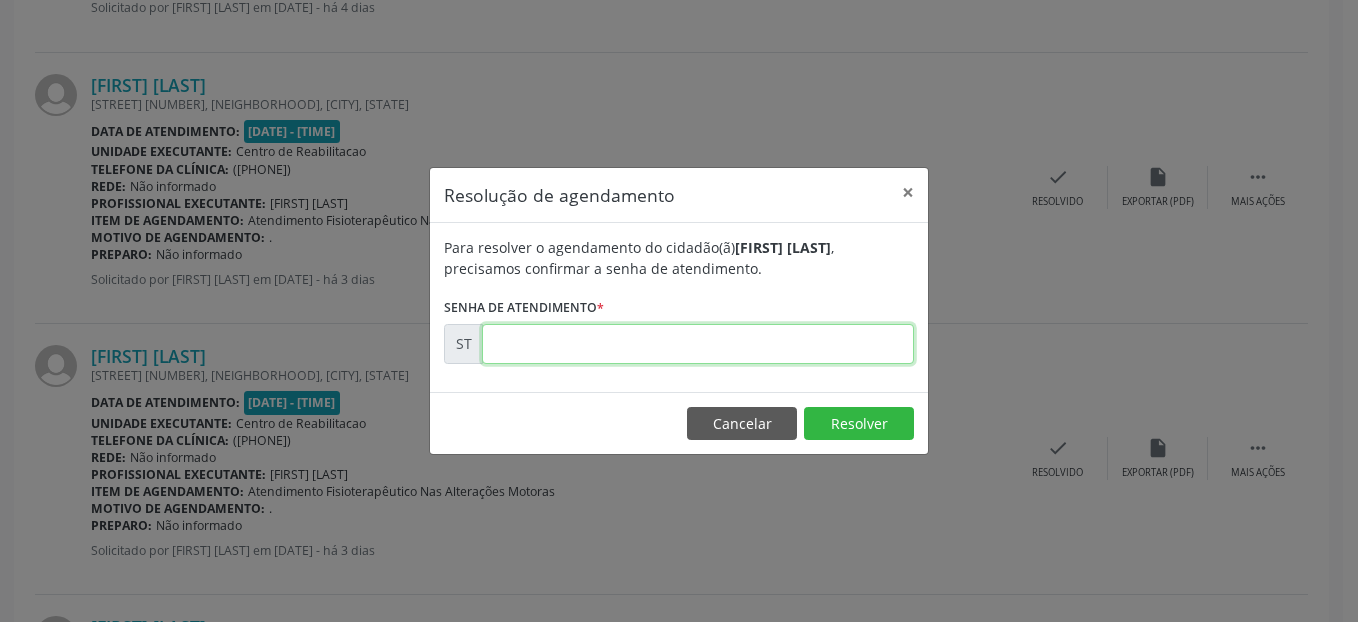 click at bounding box center [698, 344] 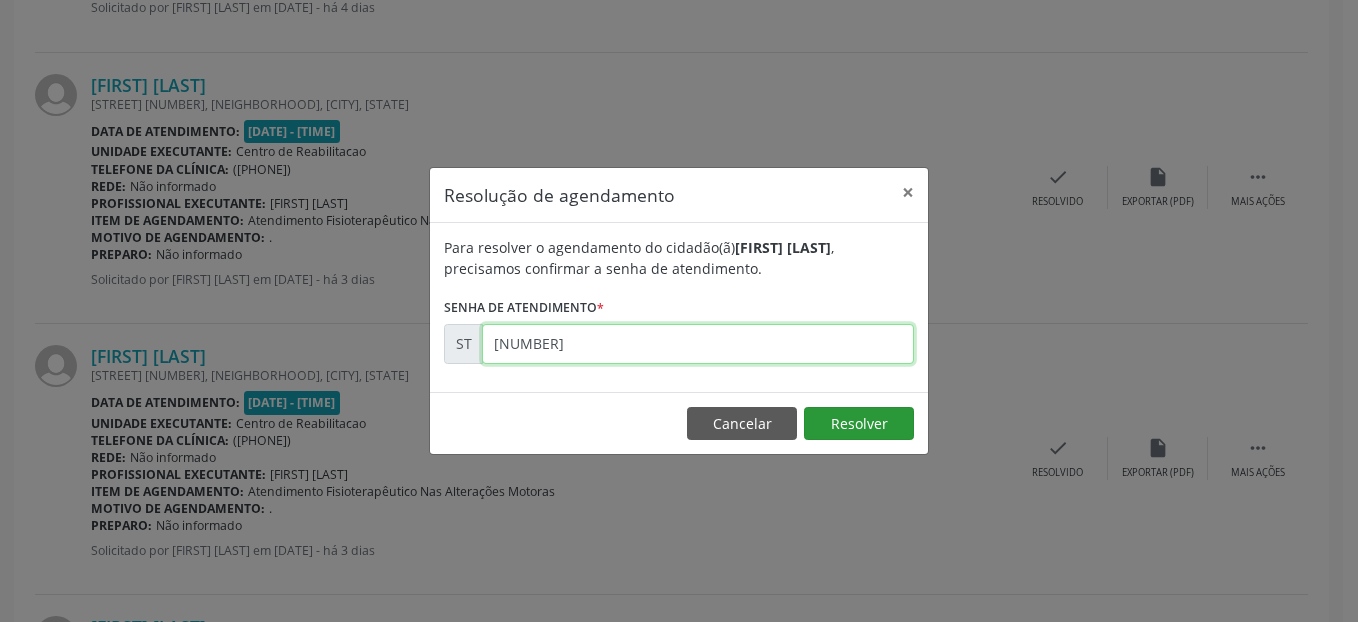 type on "[NUMBER]" 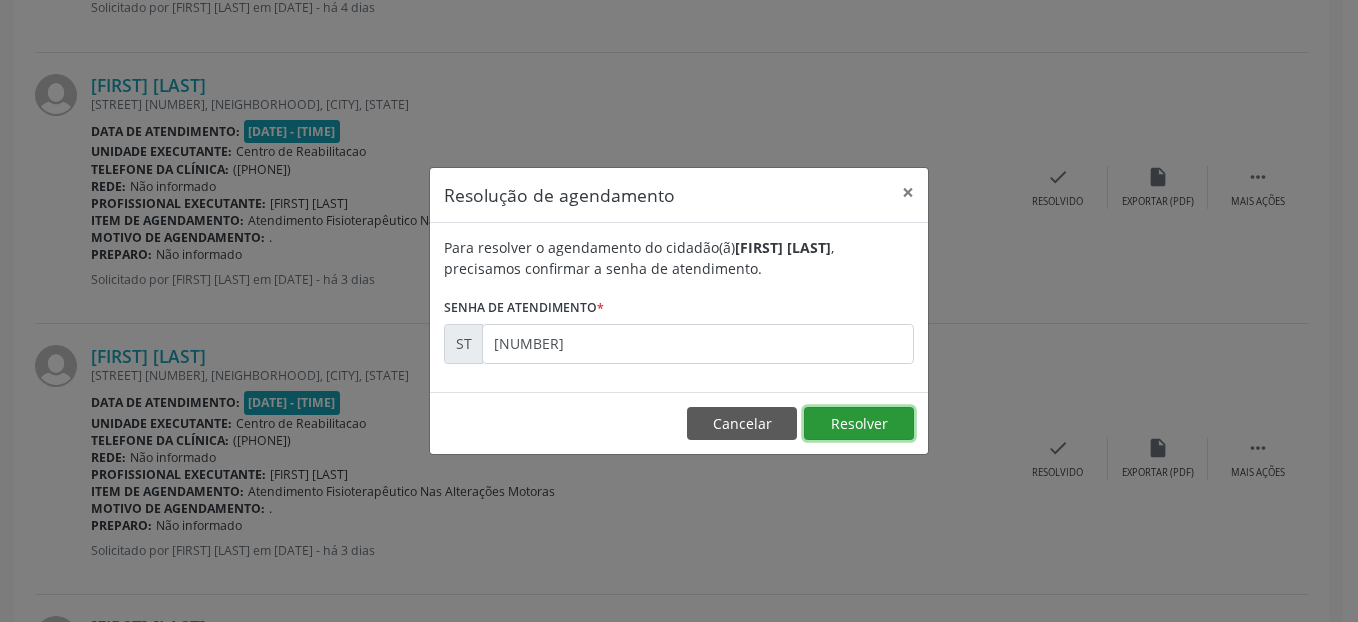 click on "Resolver" at bounding box center [859, 424] 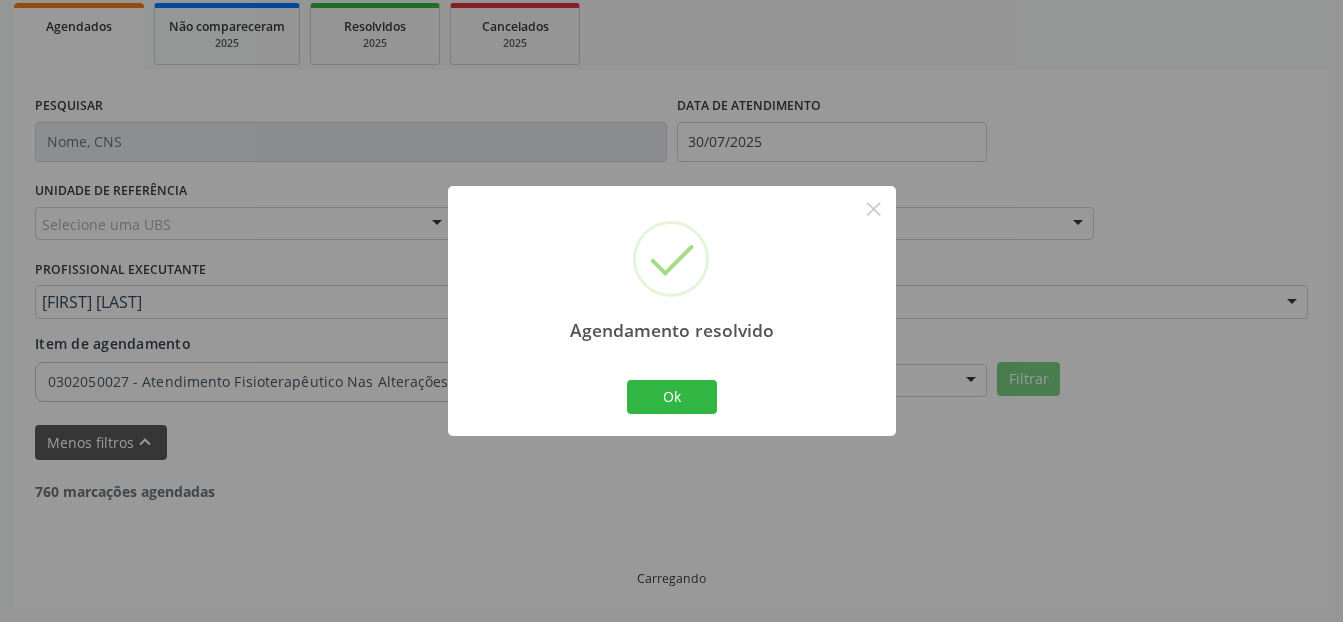 scroll, scrollTop: 1596, scrollLeft: 0, axis: vertical 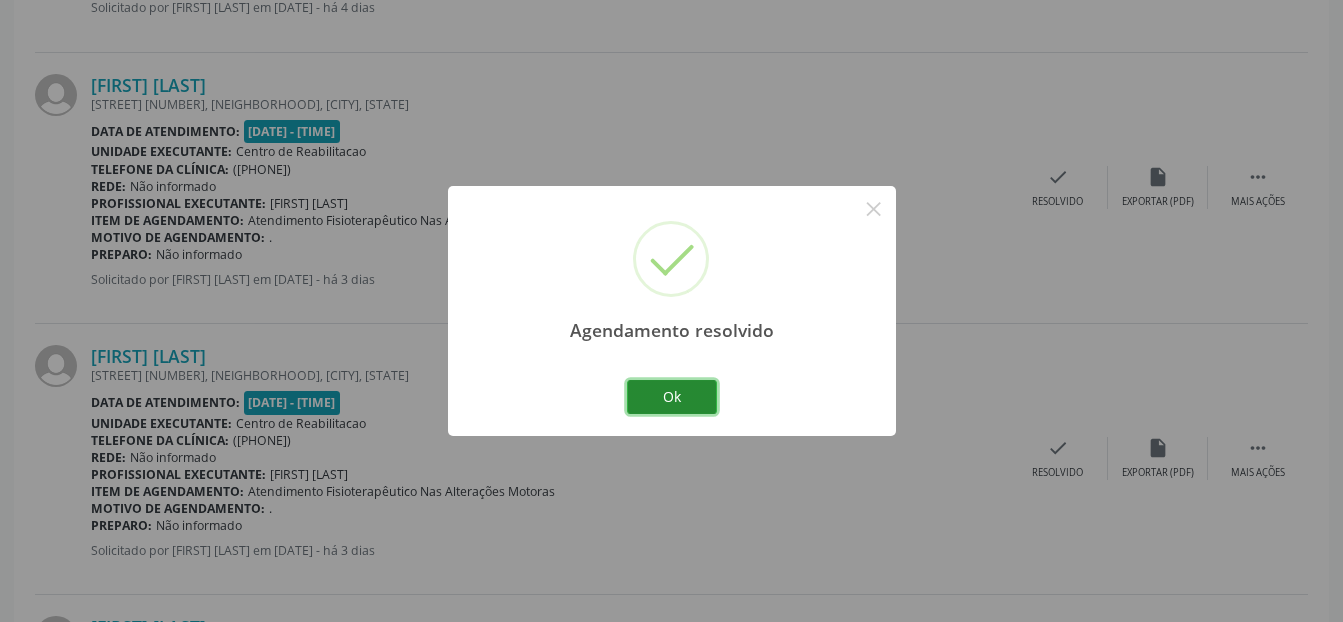 click on "Ok" at bounding box center [672, 397] 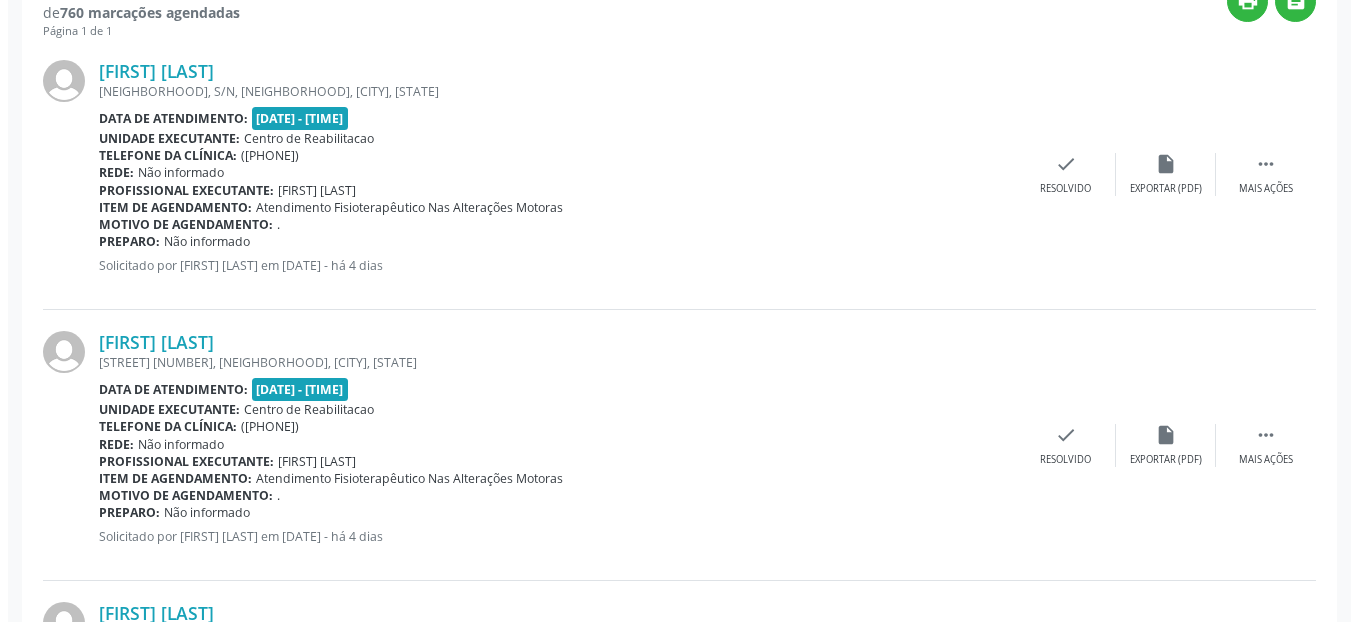 scroll, scrollTop: 696, scrollLeft: 0, axis: vertical 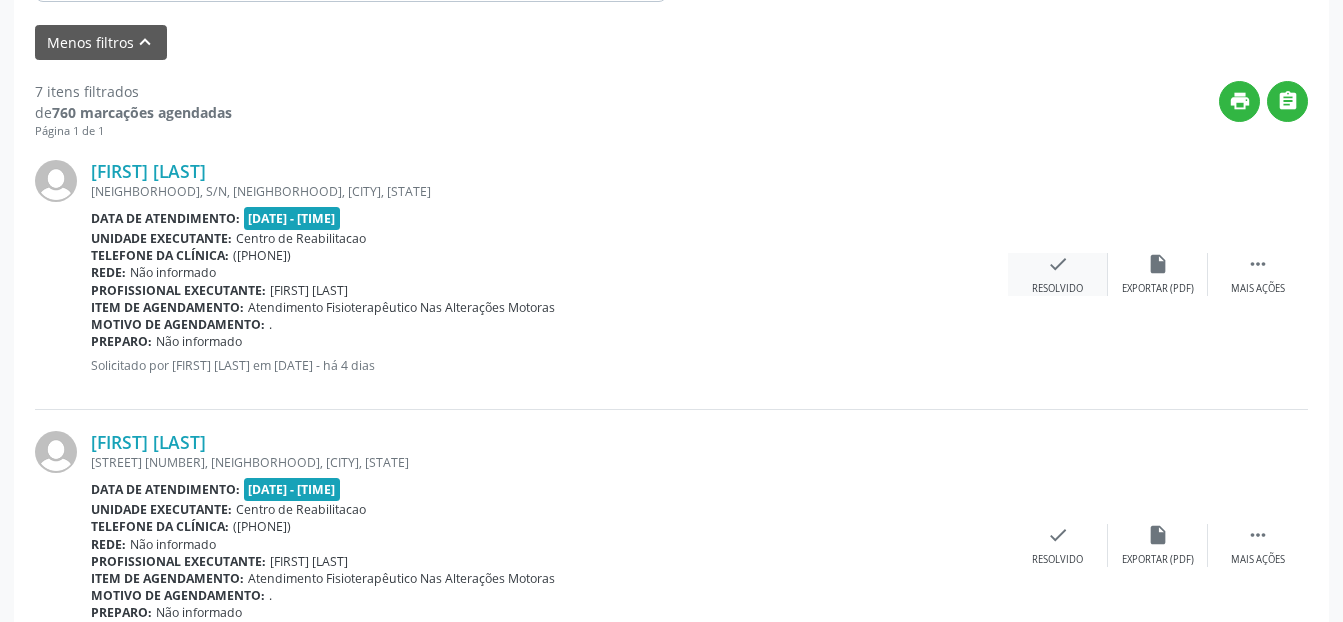 click on "check
Resolvido" at bounding box center [1058, 274] 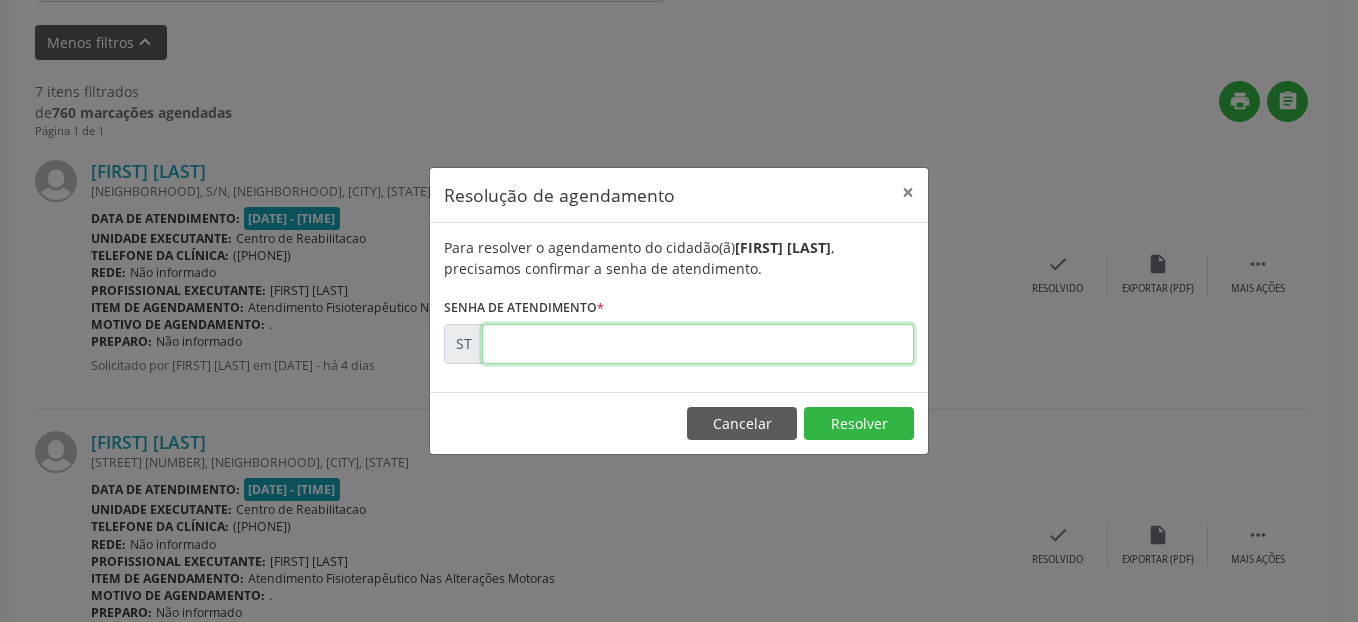 click at bounding box center (698, 344) 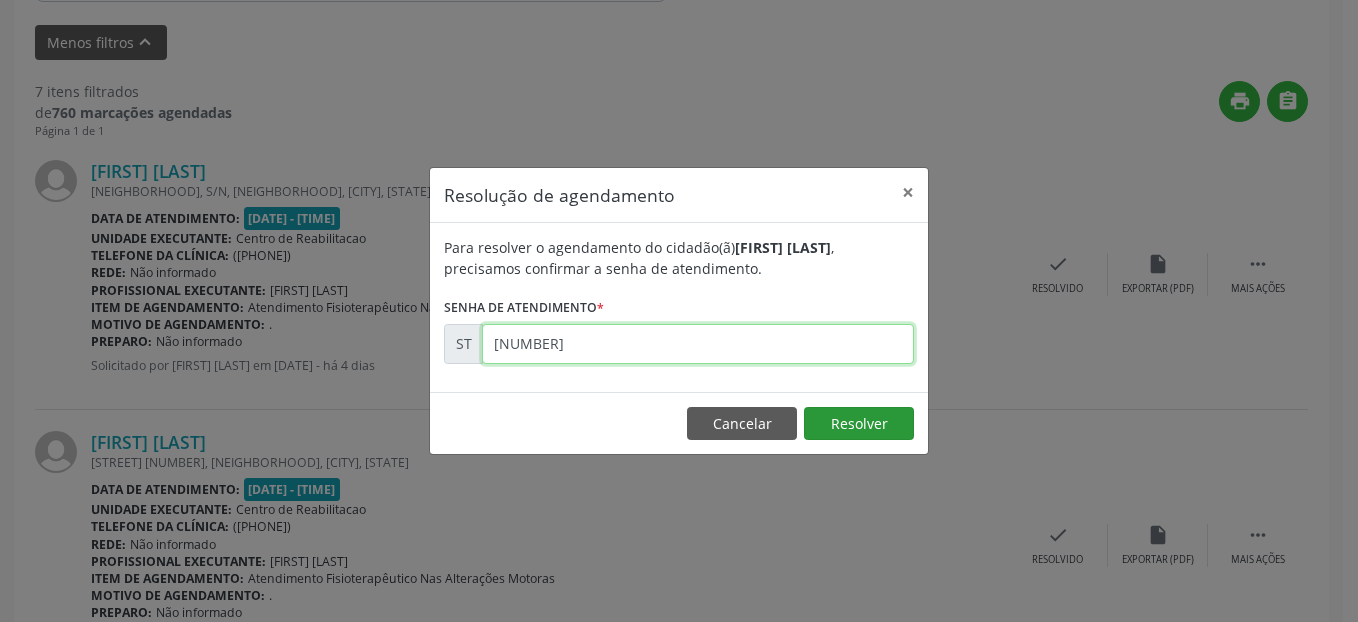 type on "[NUMBER]" 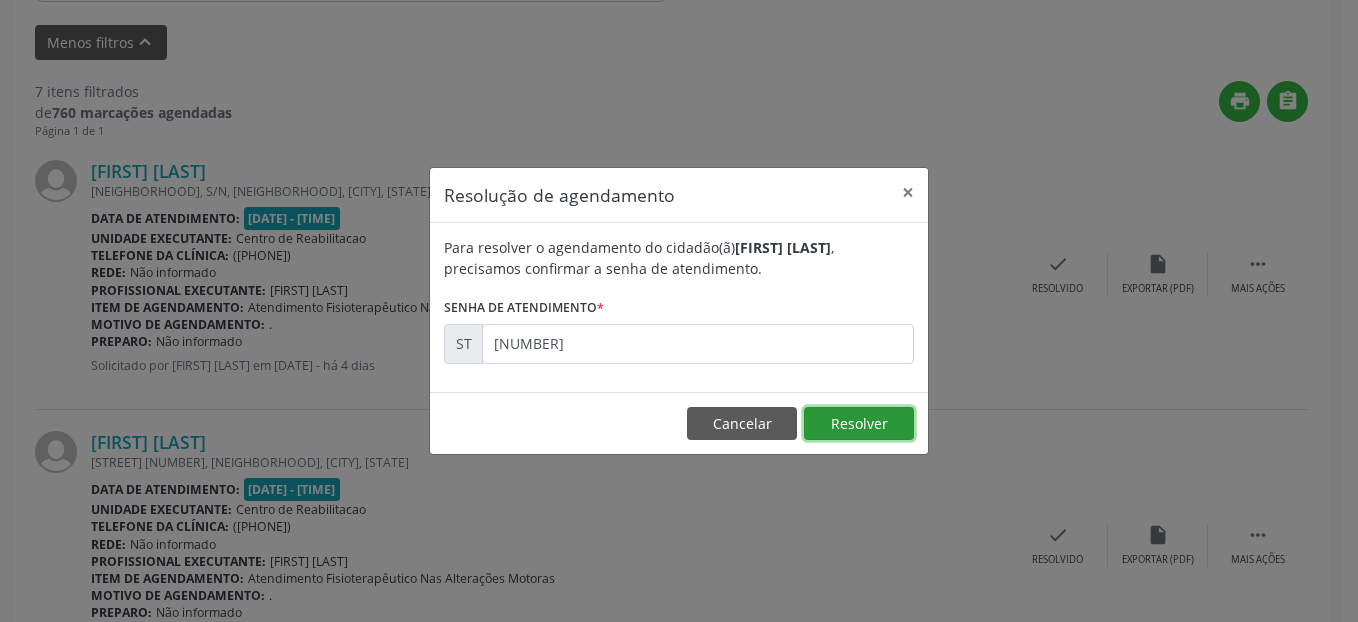 click on "Resolver" at bounding box center (859, 424) 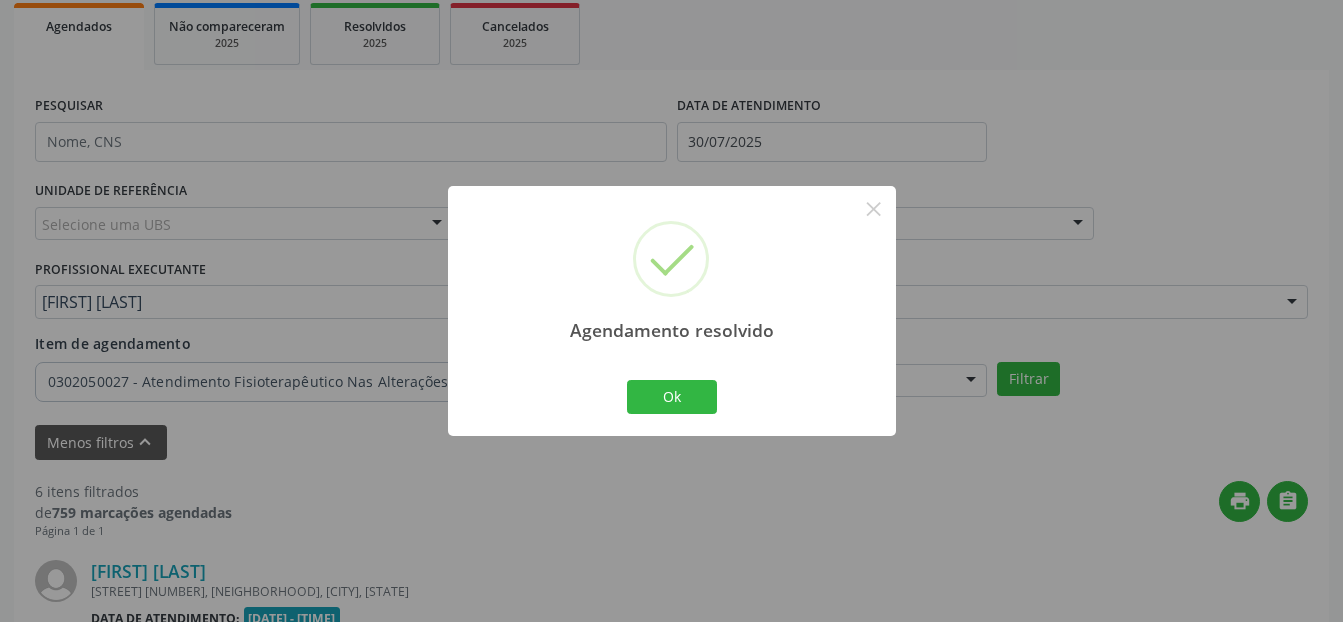 scroll, scrollTop: 696, scrollLeft: 0, axis: vertical 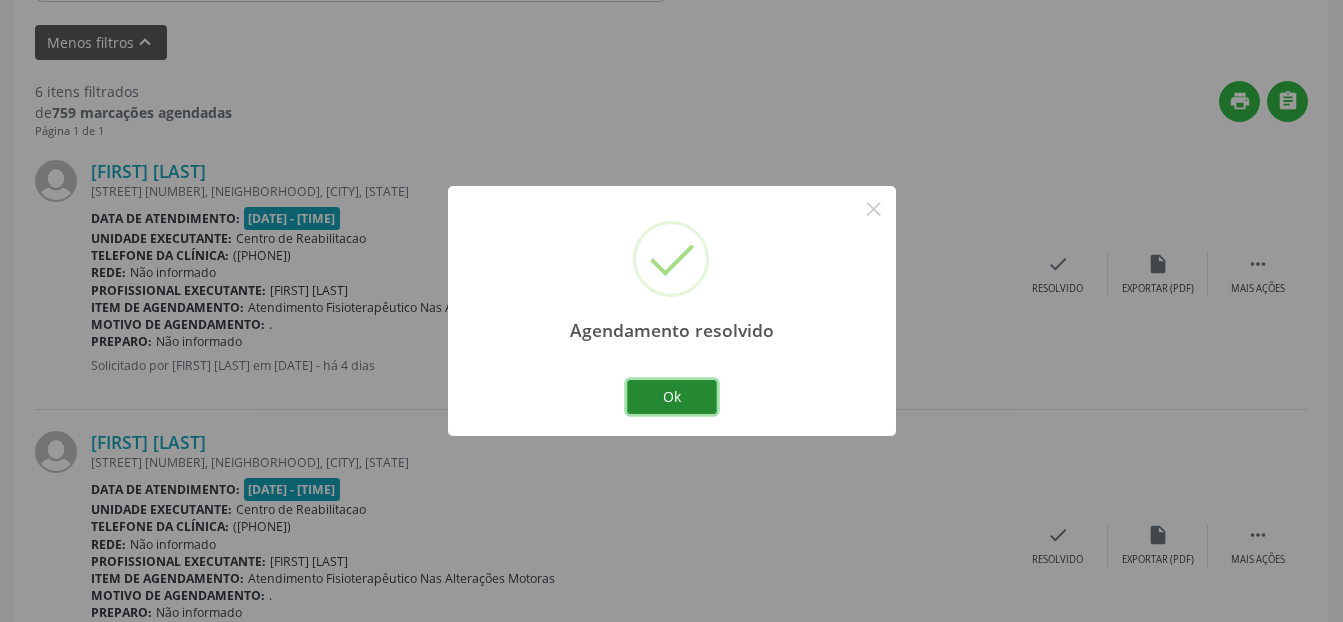 click on "Ok" at bounding box center (672, 397) 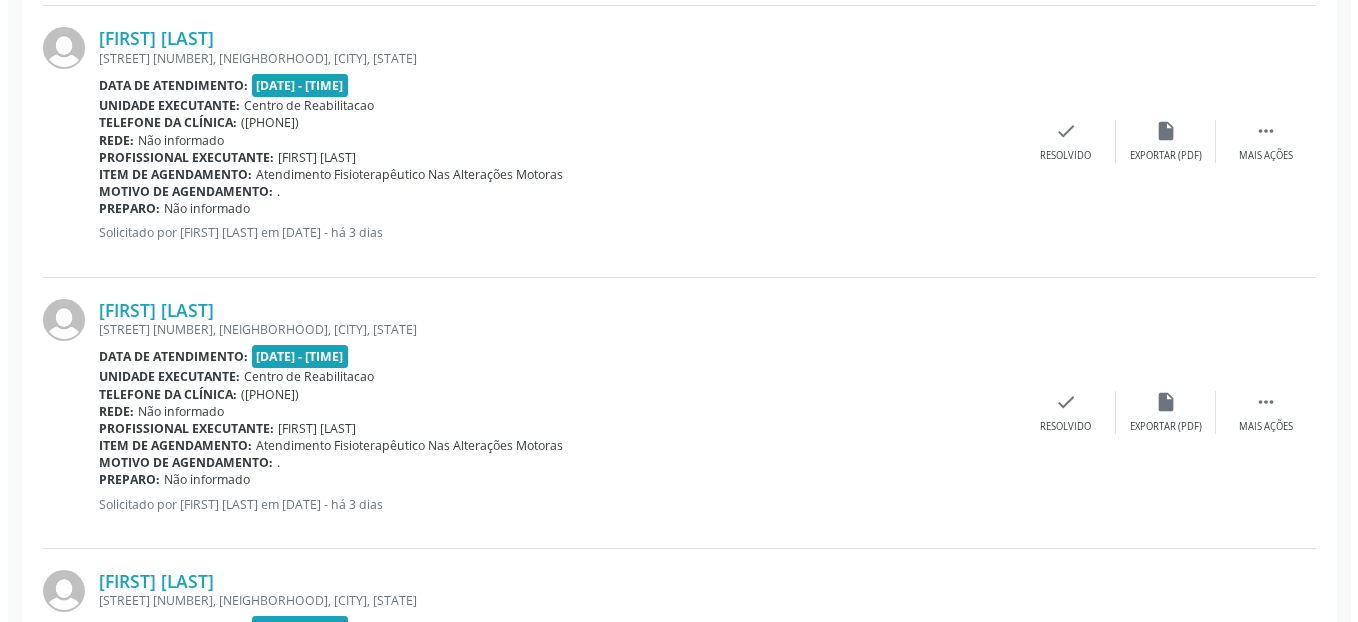 scroll, scrollTop: 1396, scrollLeft: 0, axis: vertical 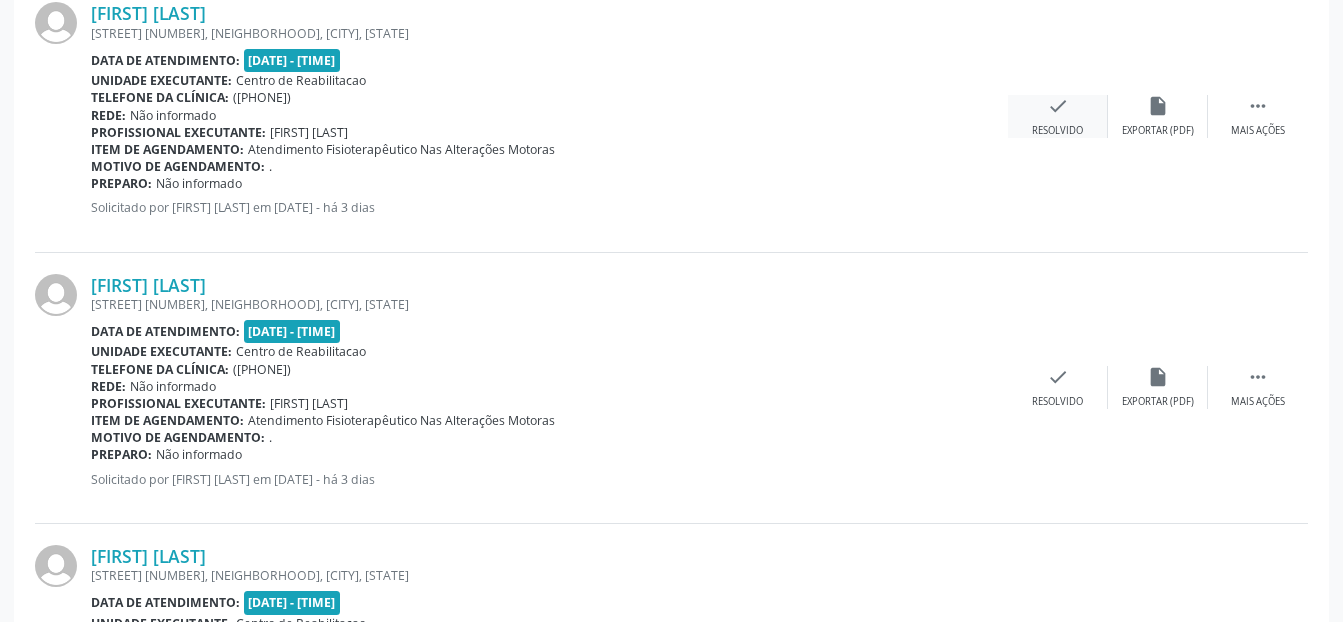 click on "check
Resolvido" at bounding box center [1058, 116] 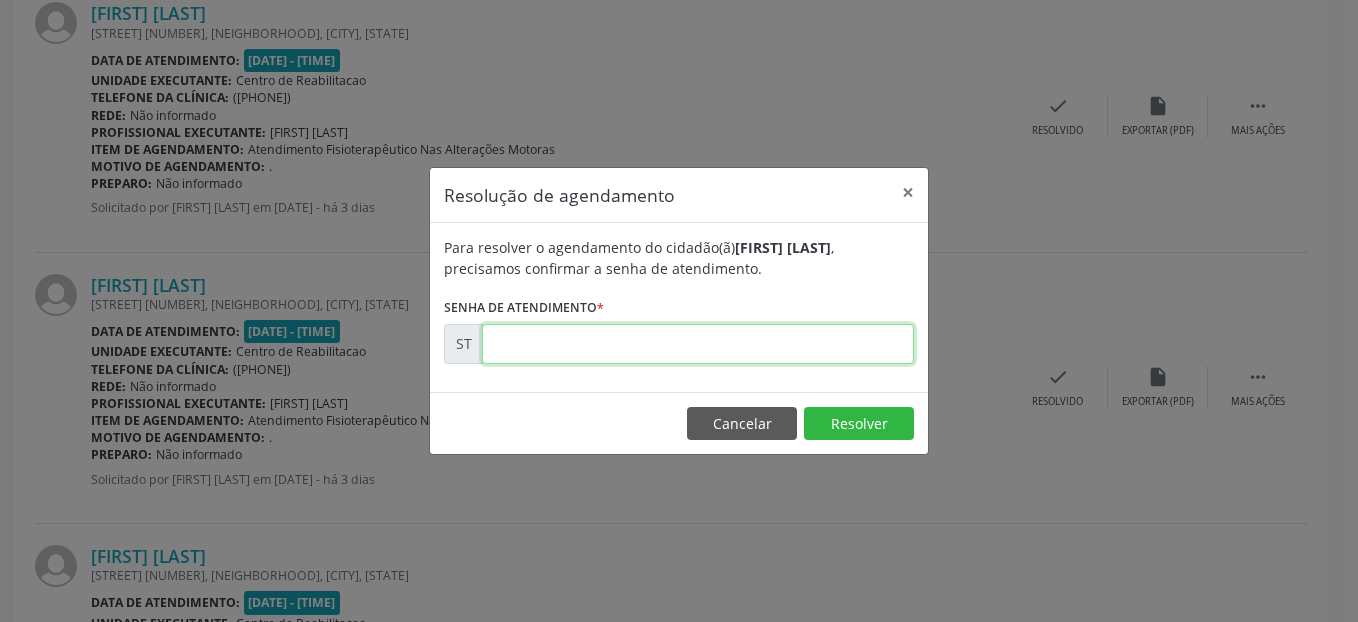 click at bounding box center (698, 344) 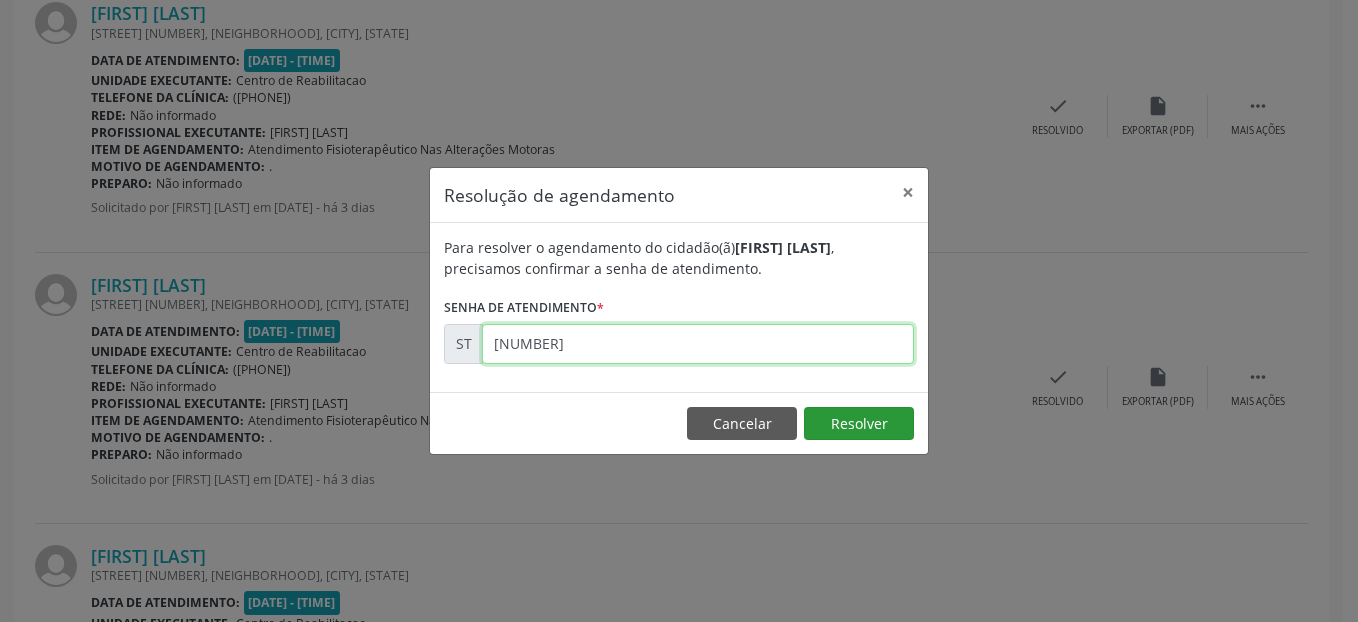 type on "[NUMBER]" 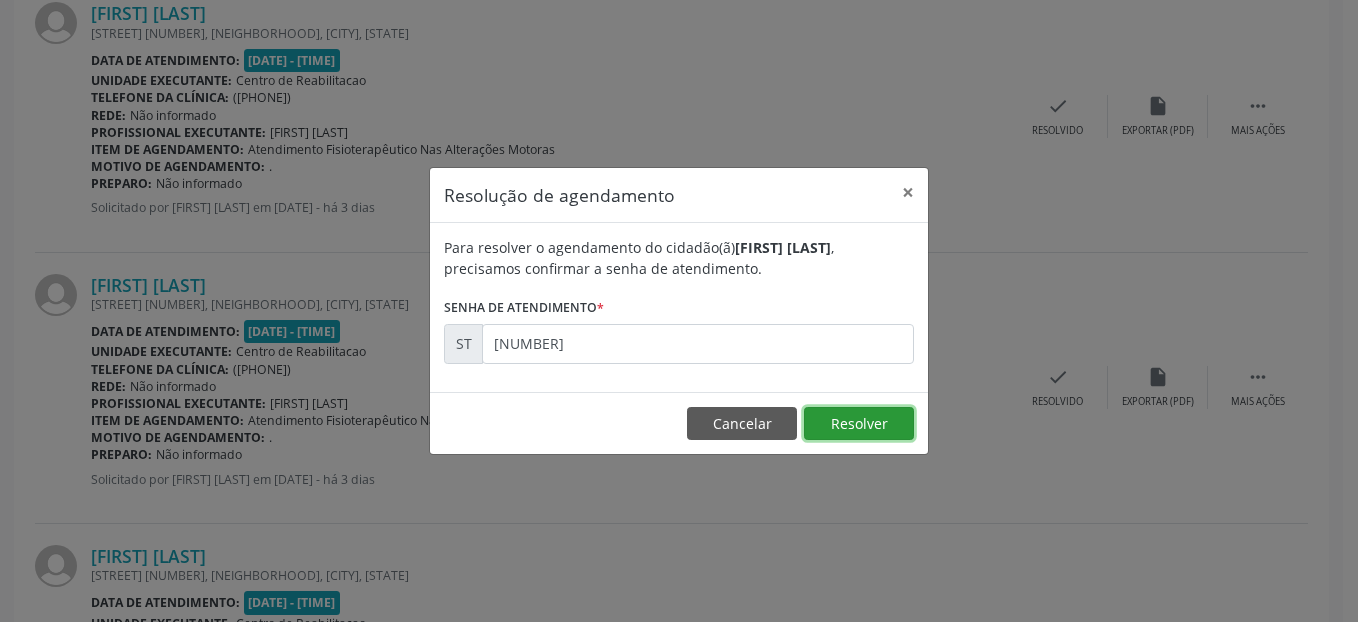 click on "Resolver" at bounding box center (859, 424) 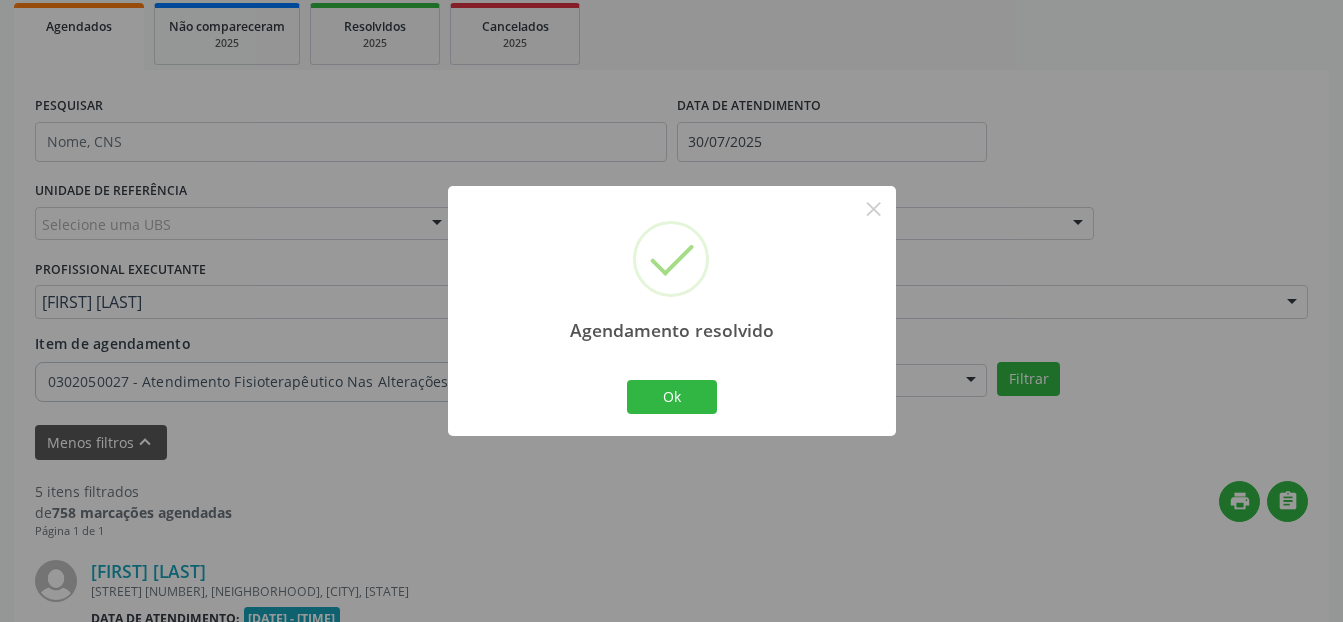 scroll, scrollTop: 1396, scrollLeft: 0, axis: vertical 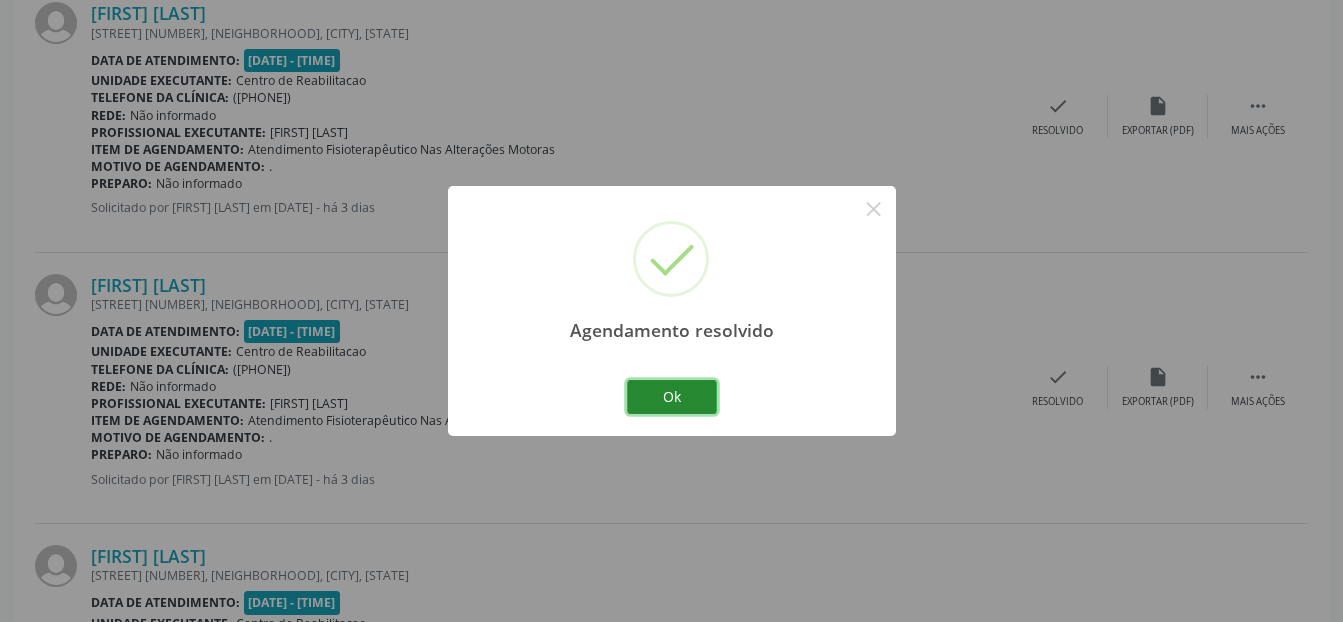 click on "Ok" at bounding box center (672, 397) 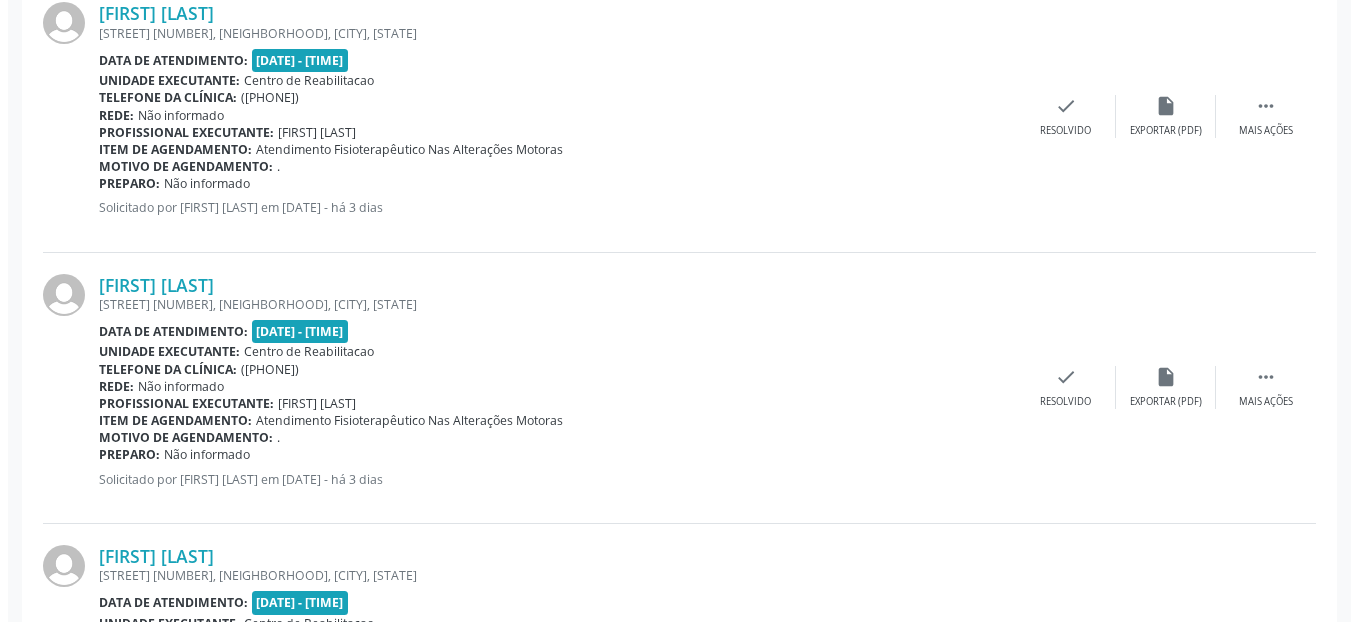 scroll, scrollTop: 1496, scrollLeft: 0, axis: vertical 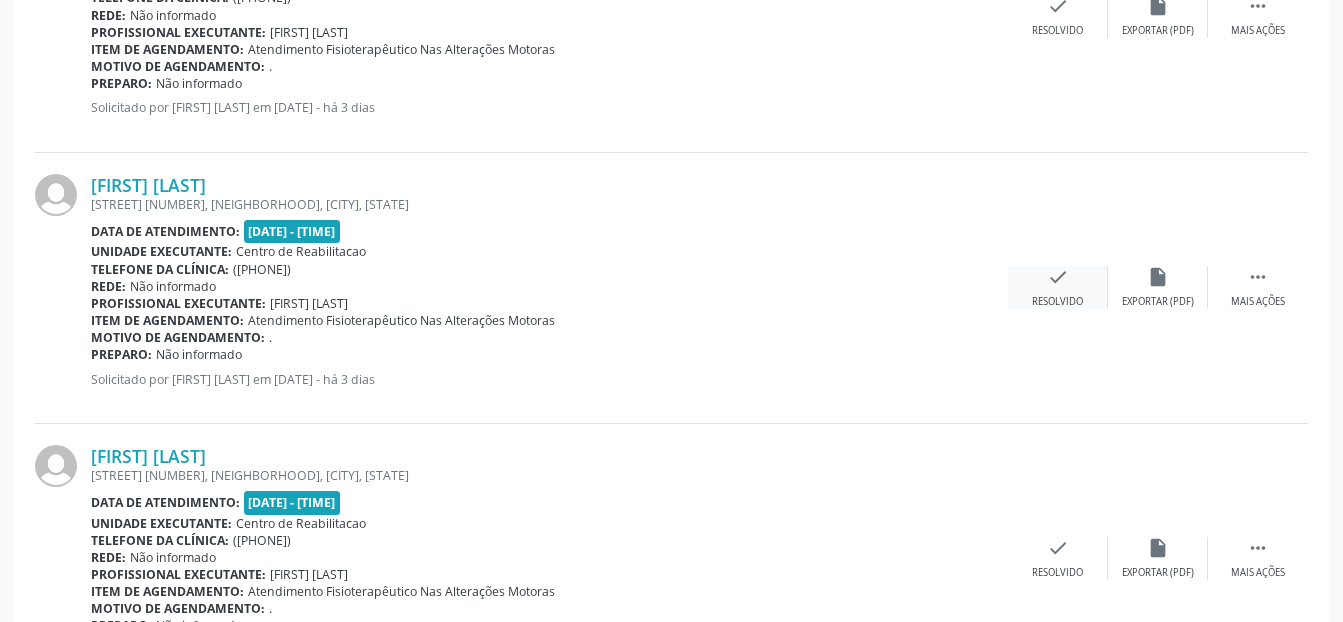 click on "check" at bounding box center [1058, 277] 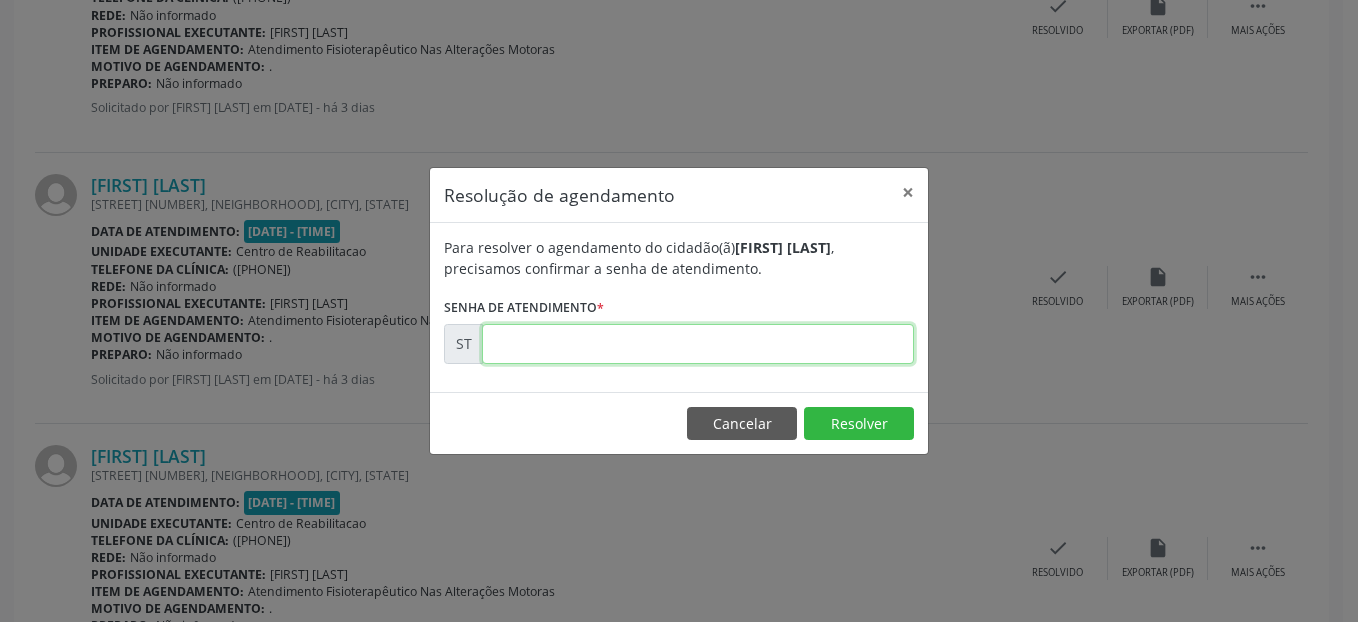 click at bounding box center (698, 344) 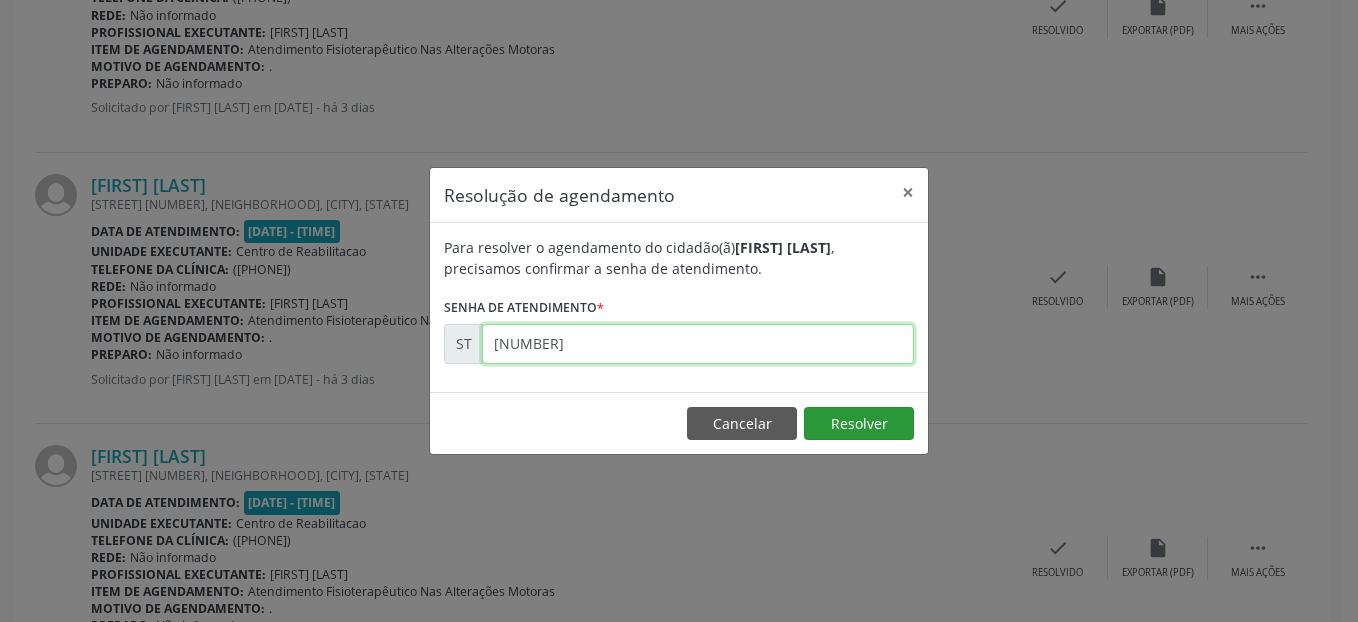 type on "[NUMBER]" 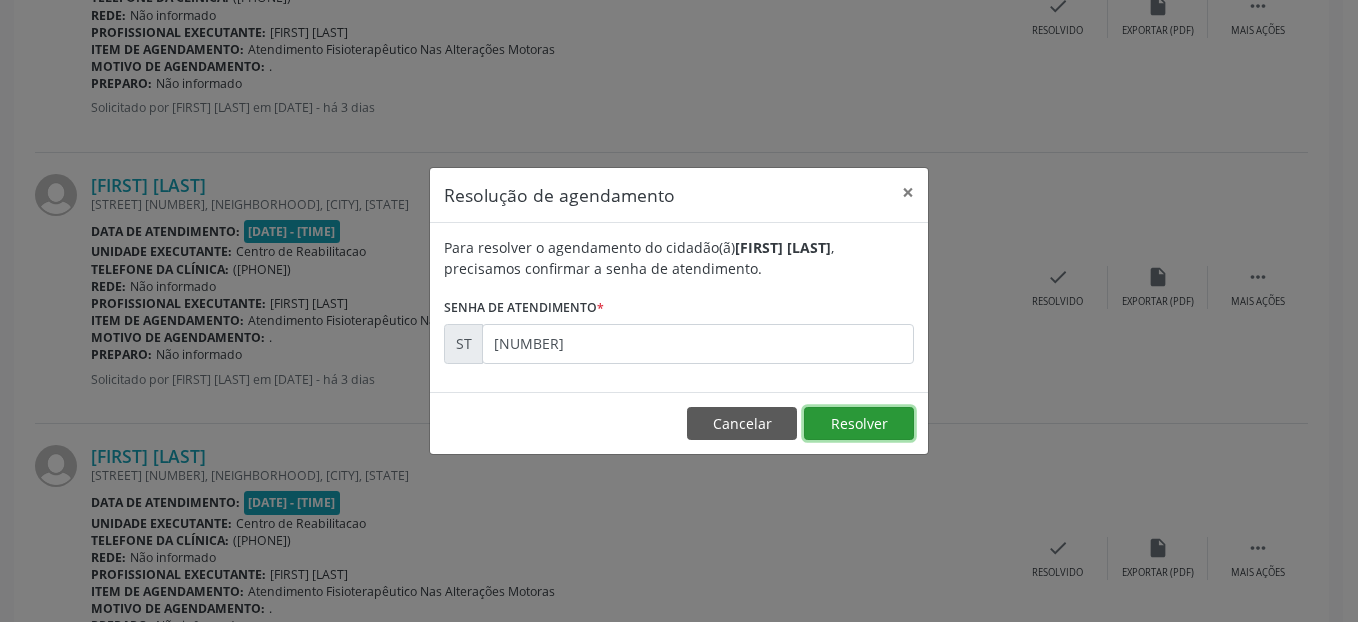 click on "Resolver" at bounding box center [859, 424] 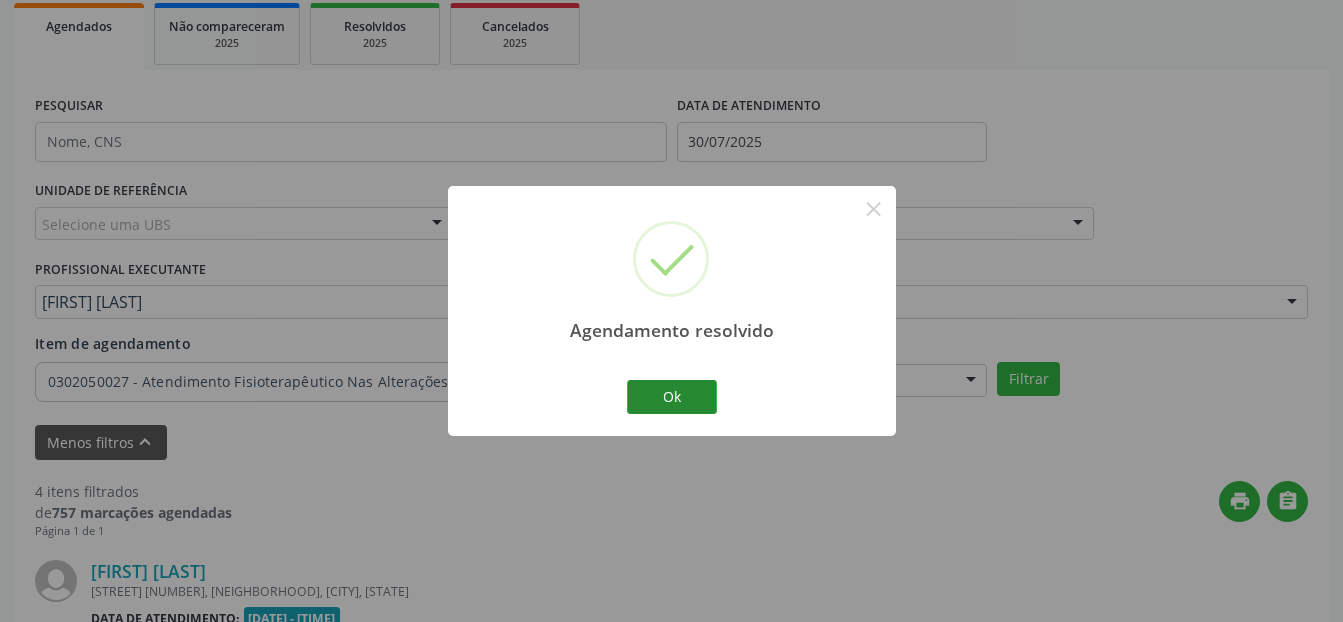 scroll, scrollTop: 1332, scrollLeft: 0, axis: vertical 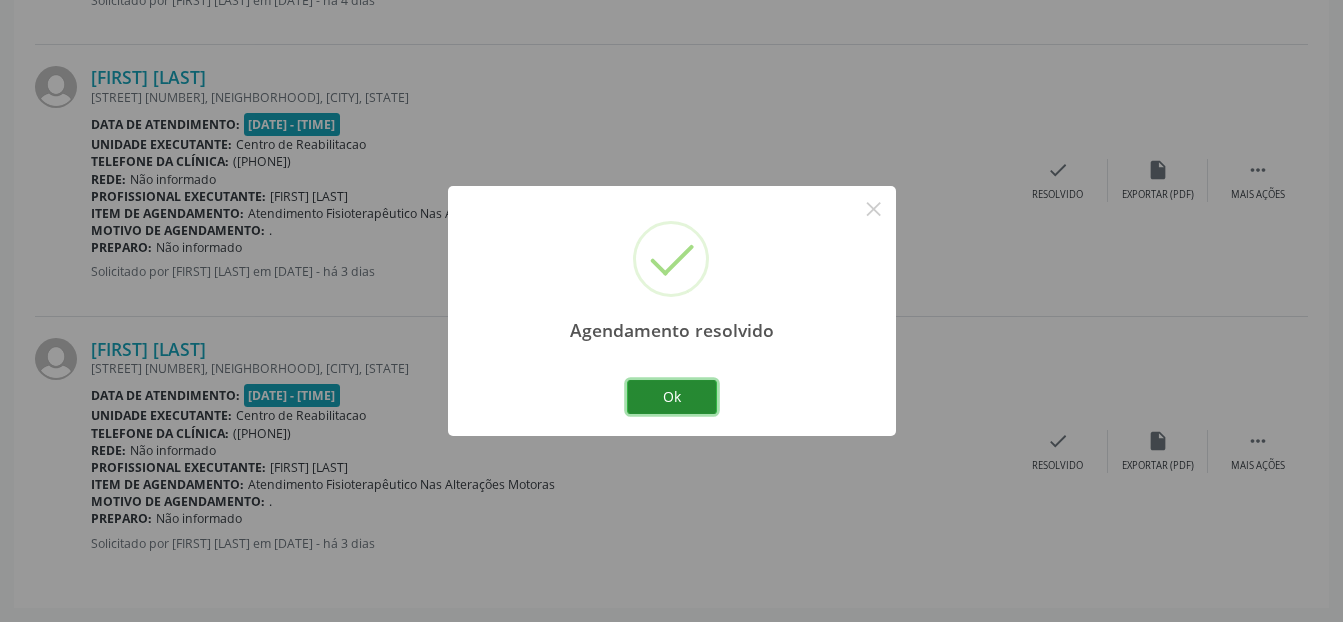 click on "Ok" at bounding box center (672, 397) 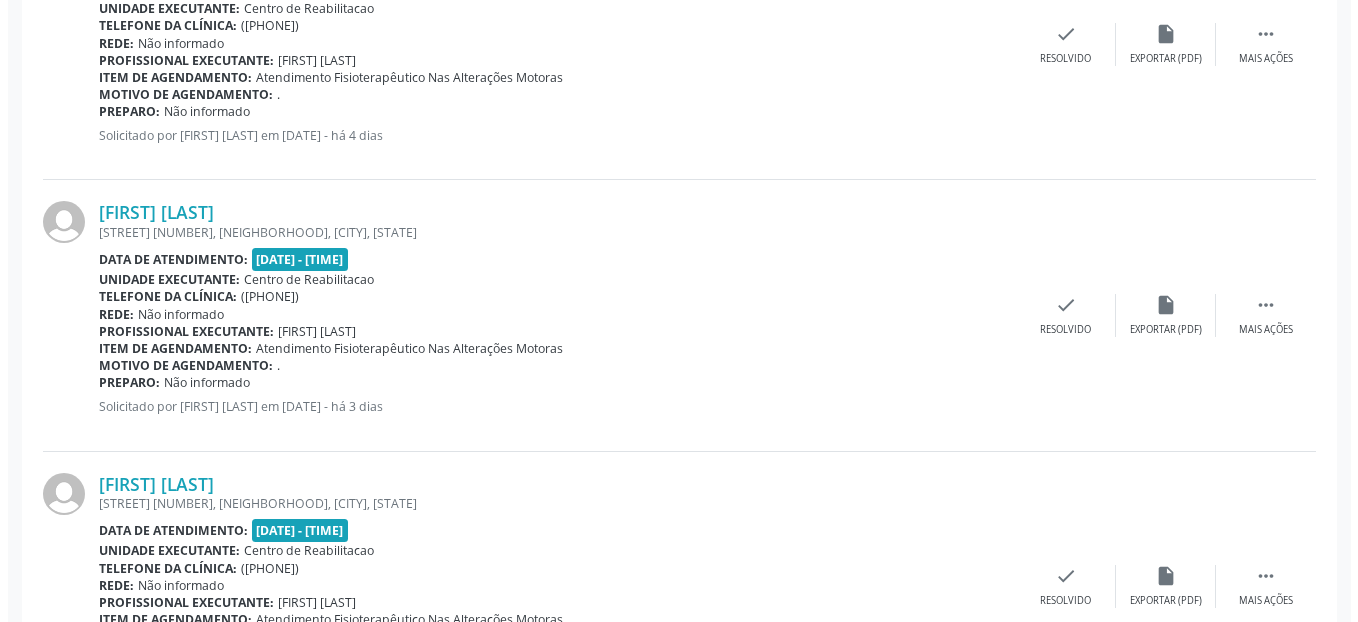 scroll, scrollTop: 1332, scrollLeft: 0, axis: vertical 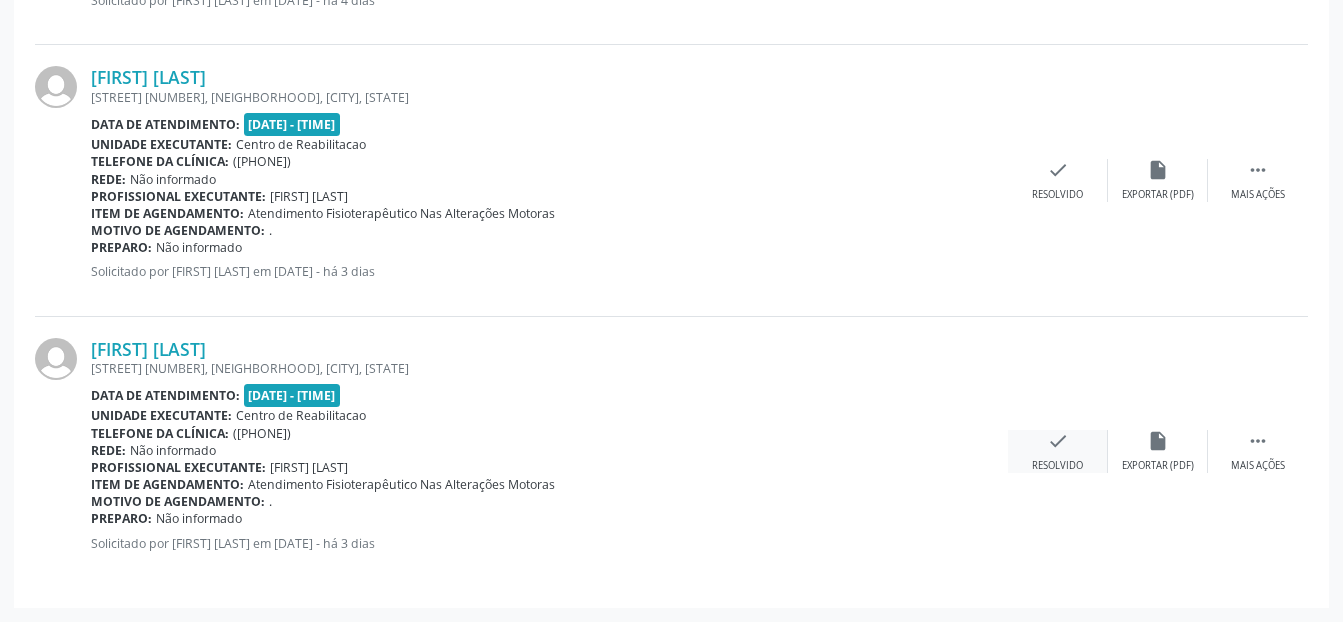 click on "check" at bounding box center [1058, 441] 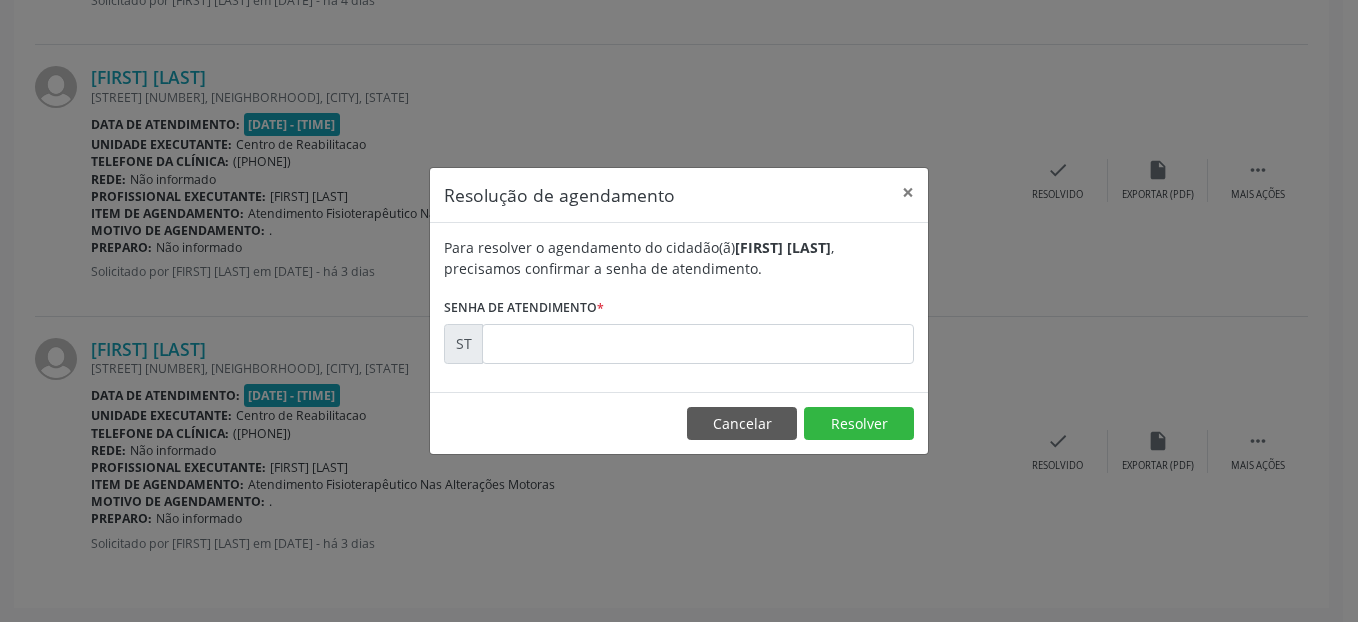 click on "Para resolver o agendamento do cidadão(ã)  [FIRST] [LAST] ,
precisamos confirmar a senha de atendimento.
Senha de atendimento
*
ST" at bounding box center [679, 300] 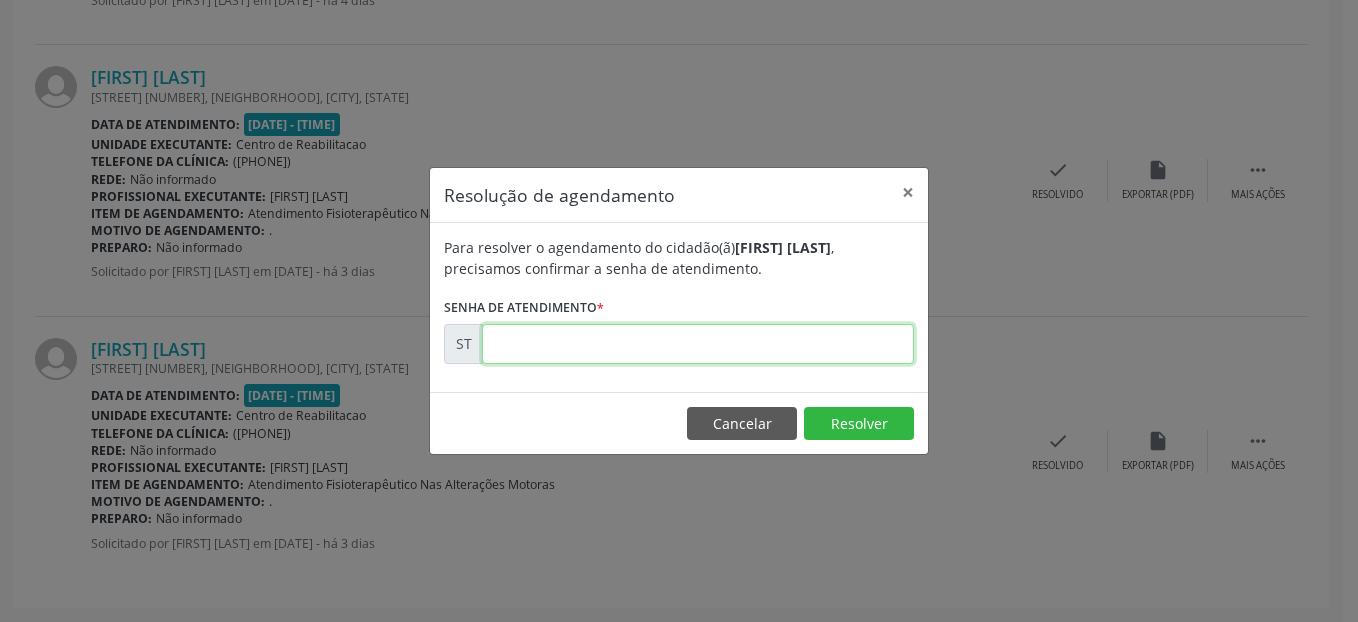 click at bounding box center [698, 344] 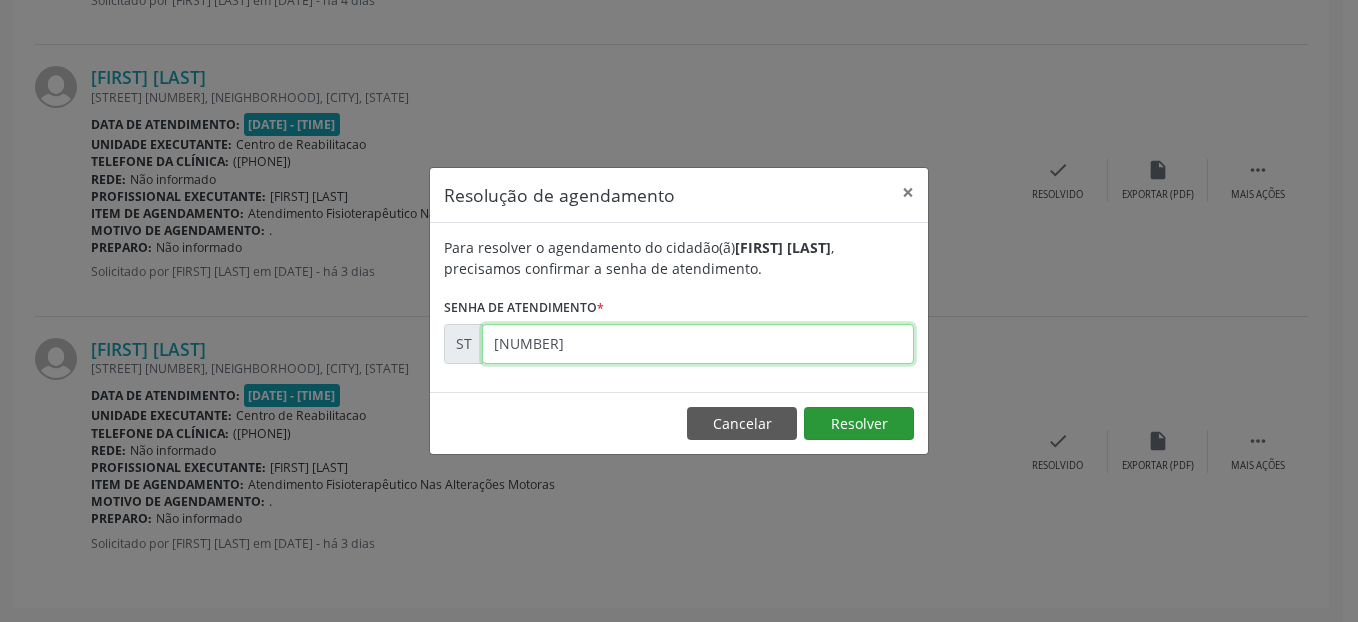 type on "[NUMBER]" 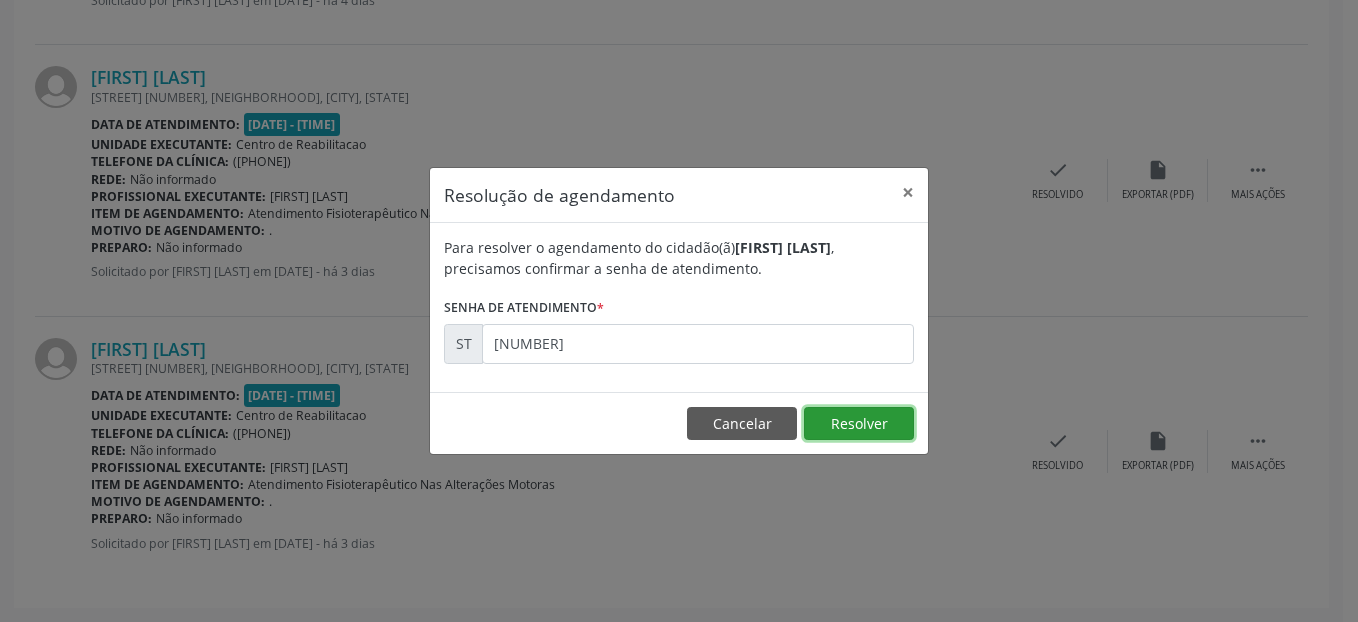 click on "Resolver" at bounding box center (859, 424) 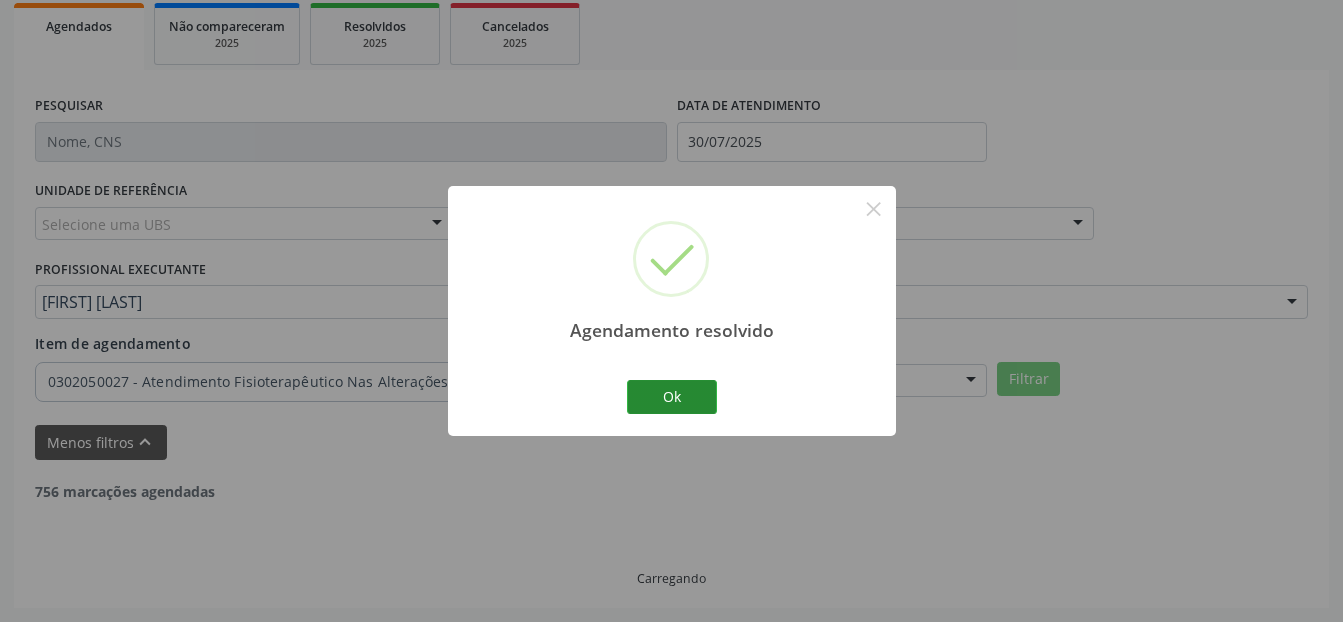 scroll, scrollTop: 1061, scrollLeft: 0, axis: vertical 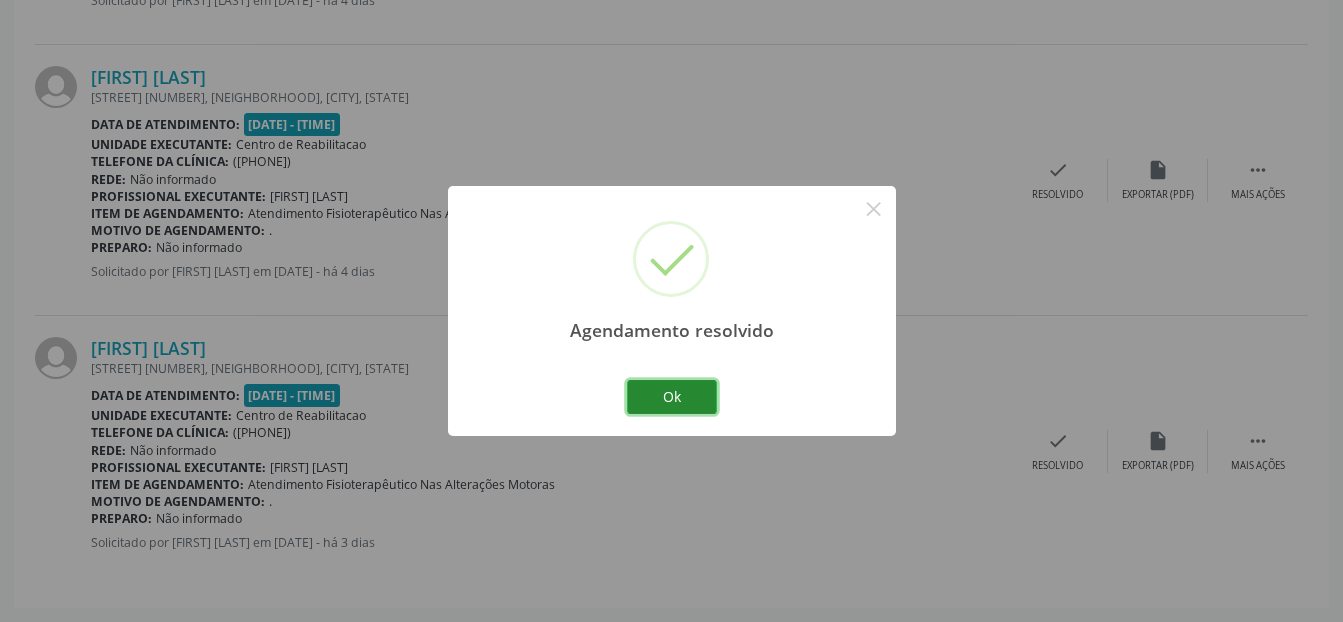 click on "Ok" at bounding box center [672, 397] 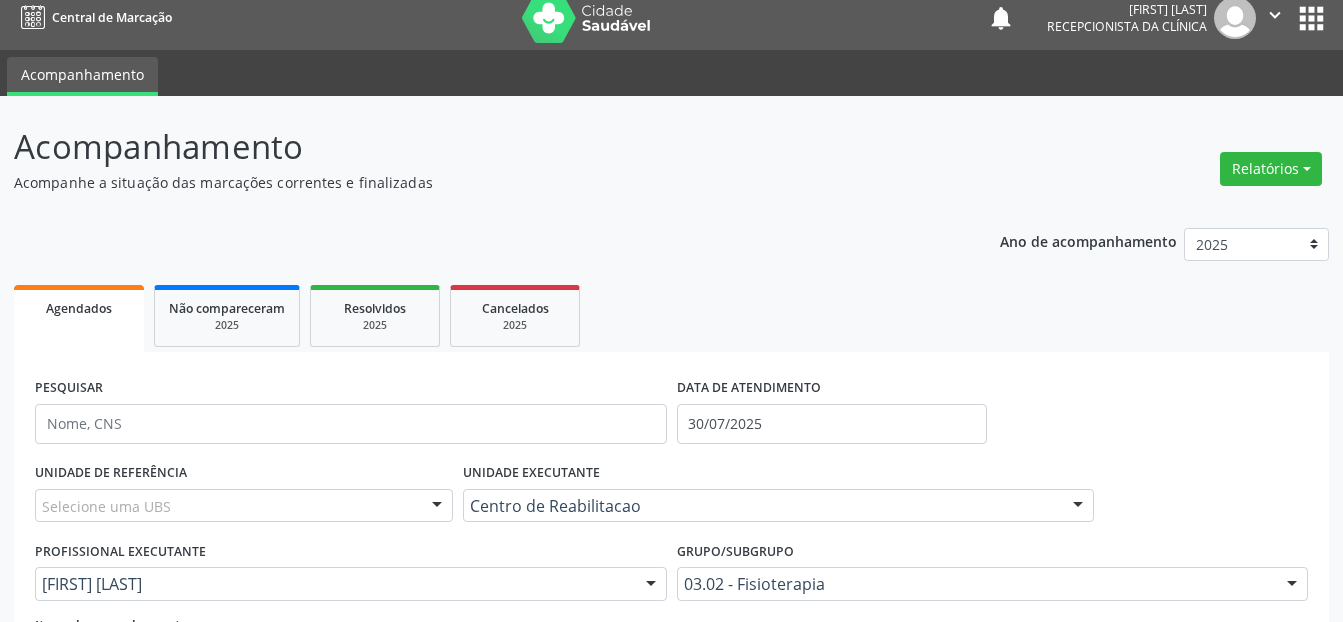 scroll, scrollTop: 0, scrollLeft: 0, axis: both 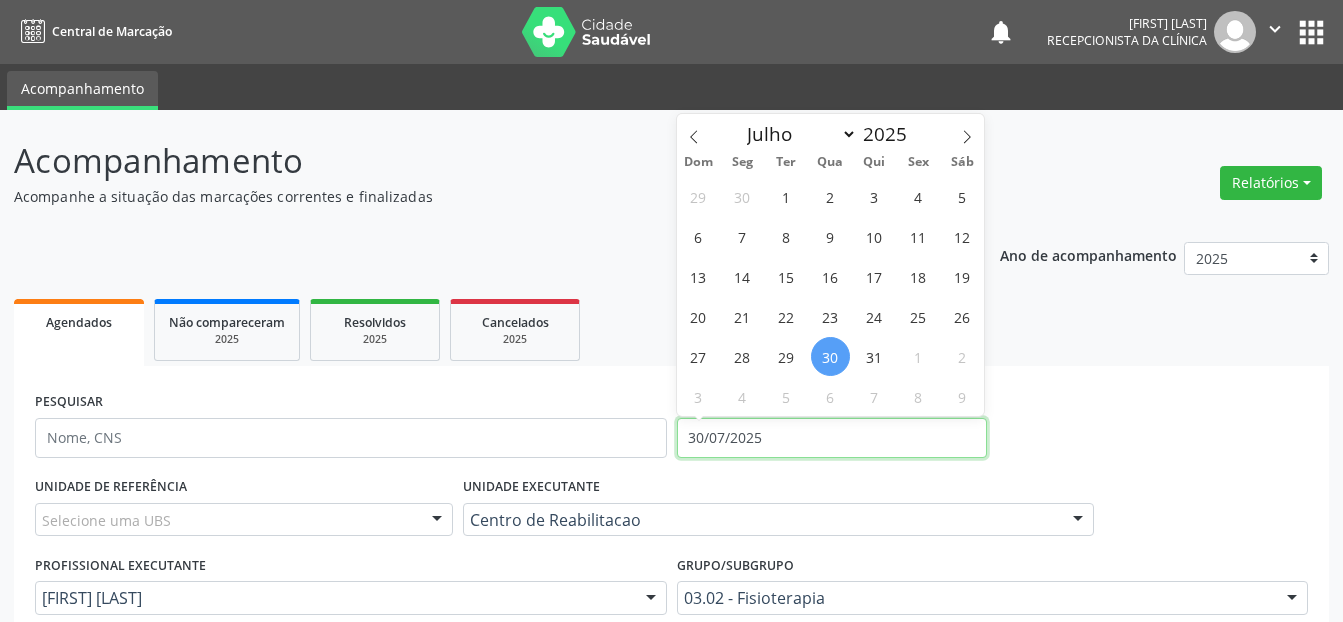 click on "30/07/2025" at bounding box center [832, 438] 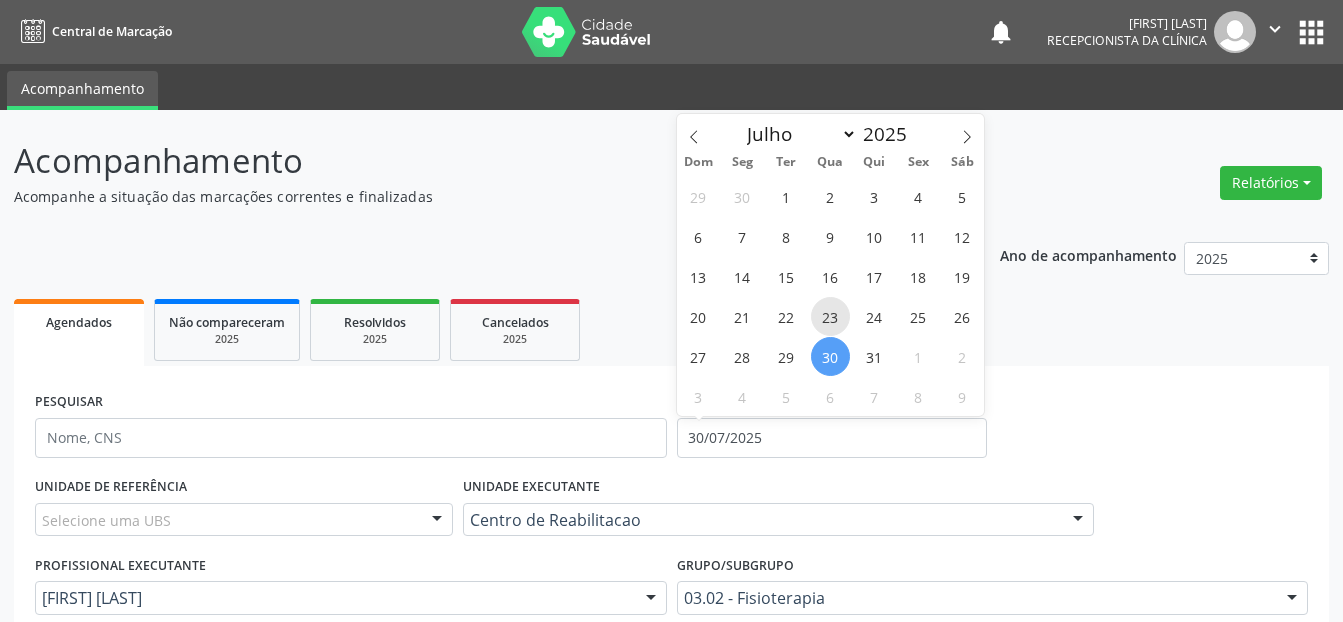 click on "23" at bounding box center [830, 316] 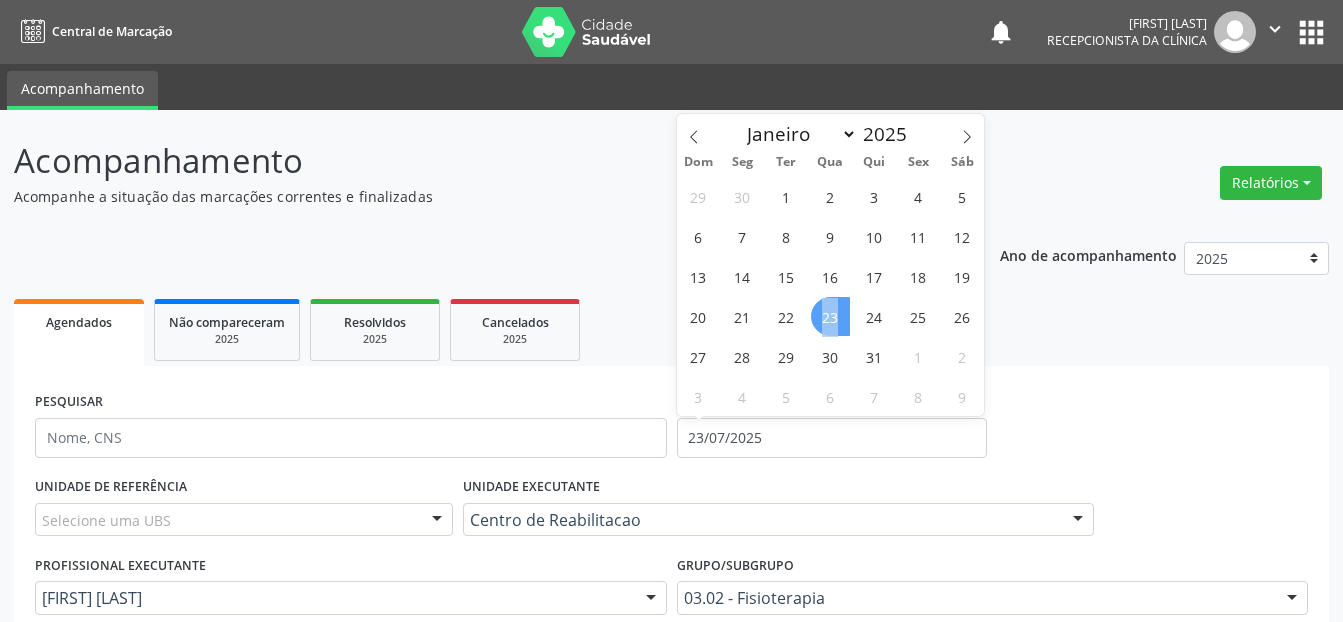 click on "23" at bounding box center [830, 316] 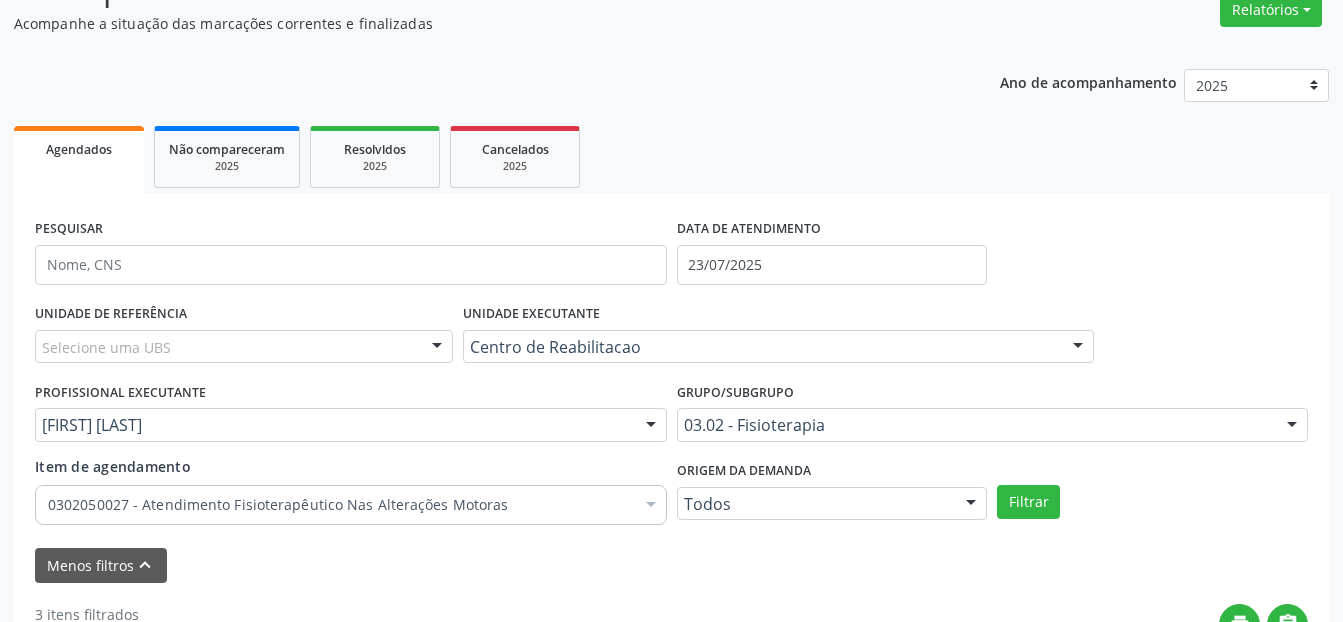 scroll, scrollTop: 200, scrollLeft: 0, axis: vertical 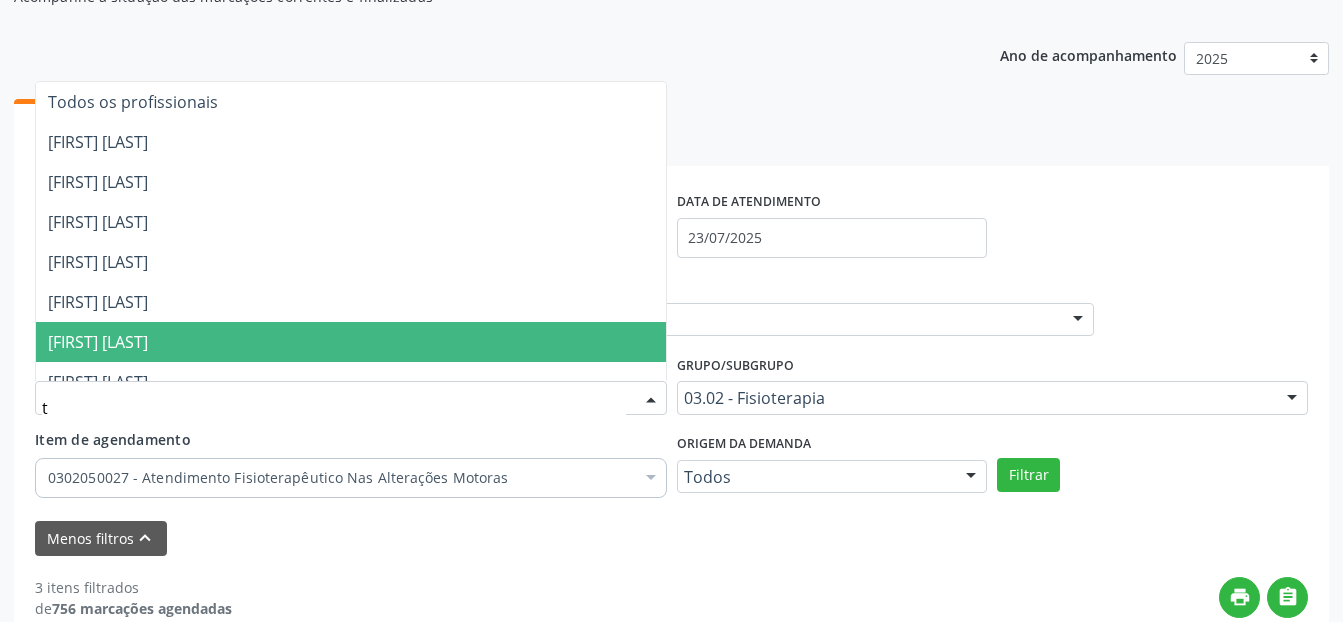 type on "ta" 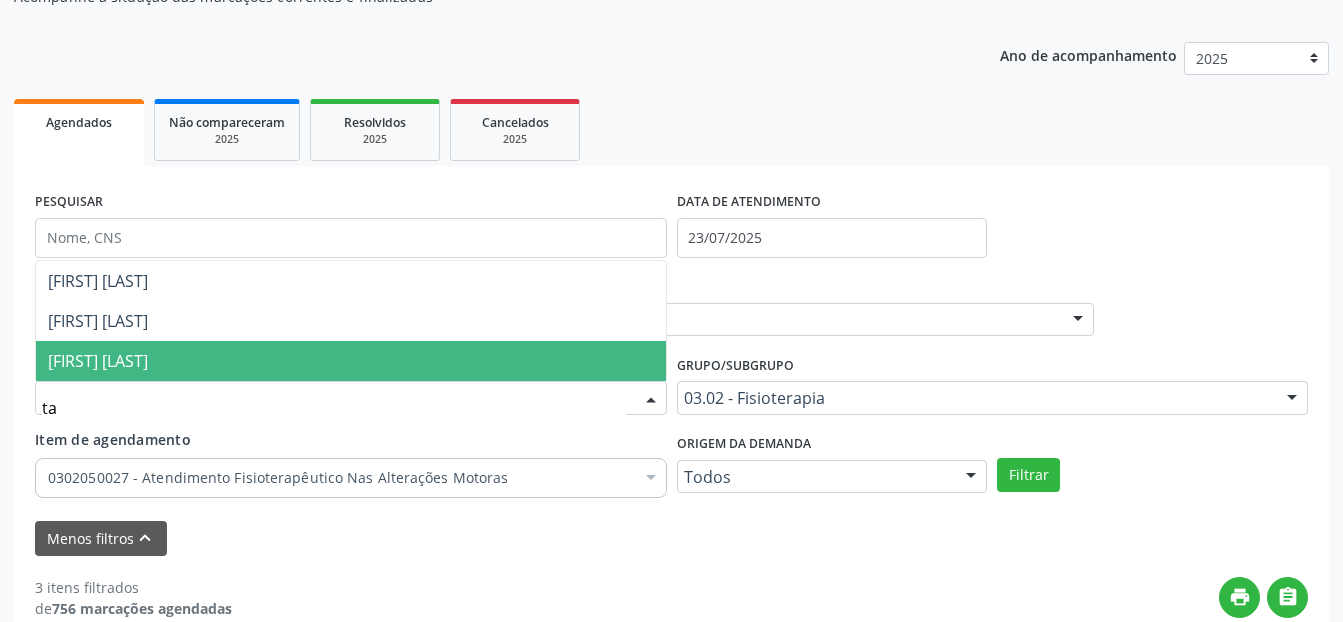 click on "[FIRST] [LAST]" at bounding box center [351, 361] 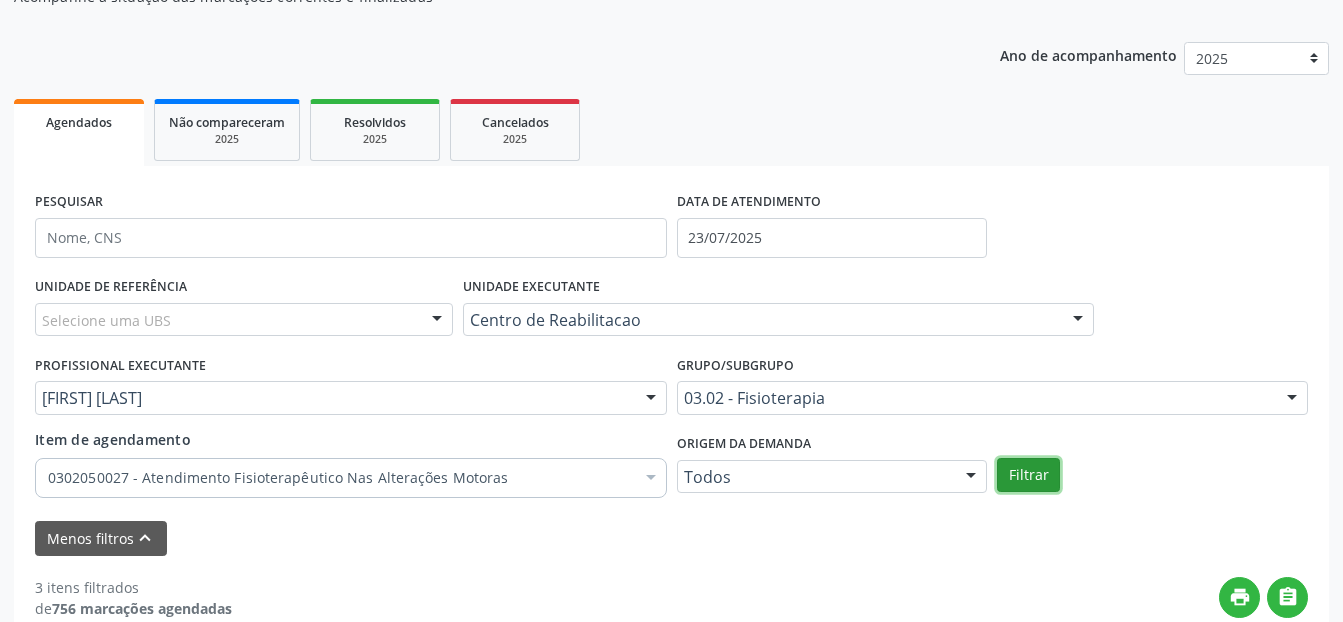 click on "Filtrar" at bounding box center (1028, 475) 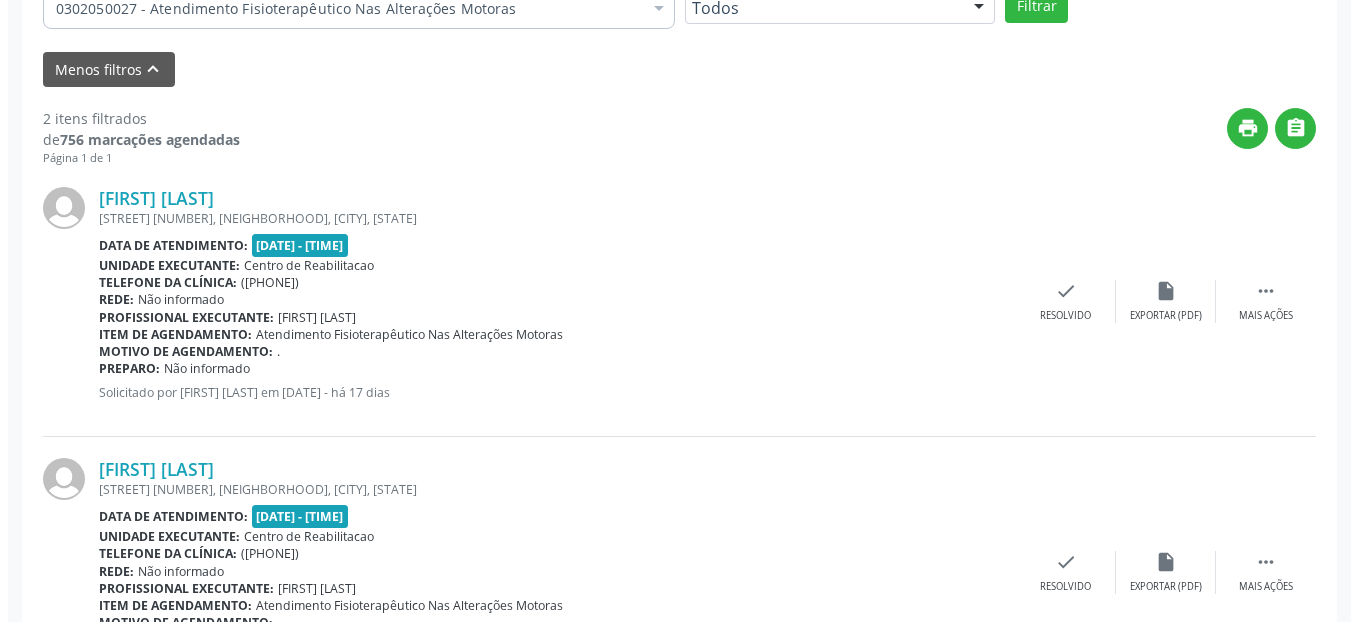 scroll, scrollTop: 789, scrollLeft: 0, axis: vertical 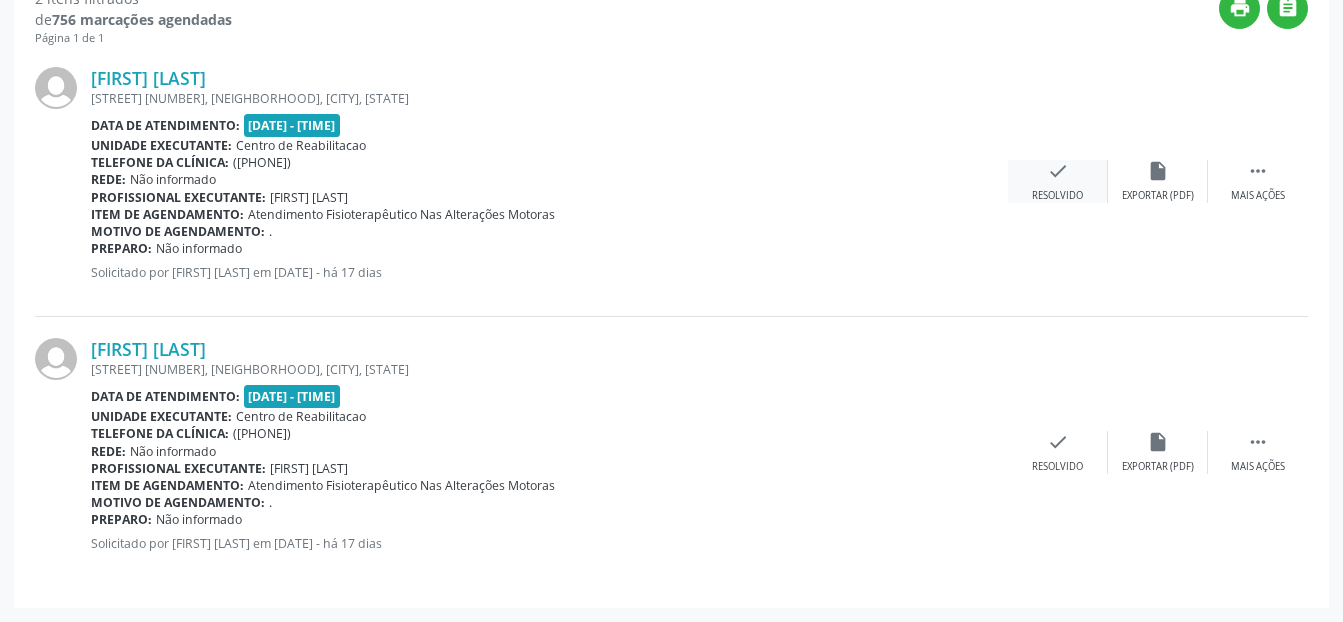 click on "check" at bounding box center (1058, 171) 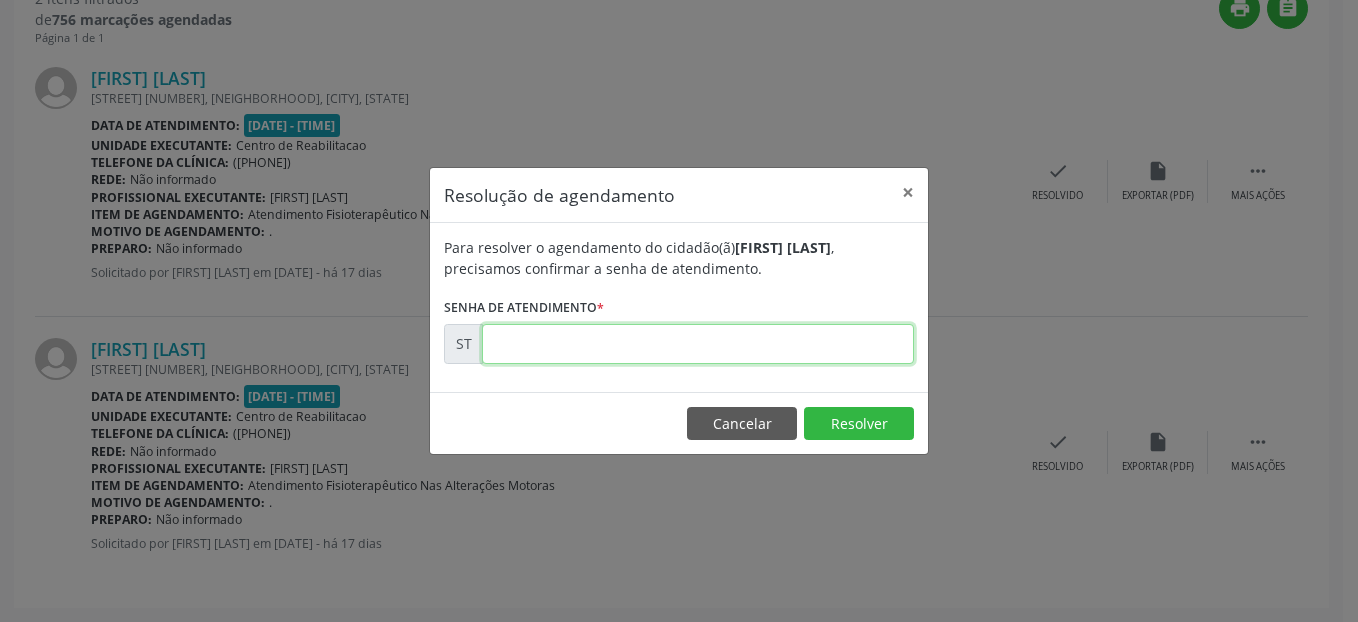 click at bounding box center [698, 344] 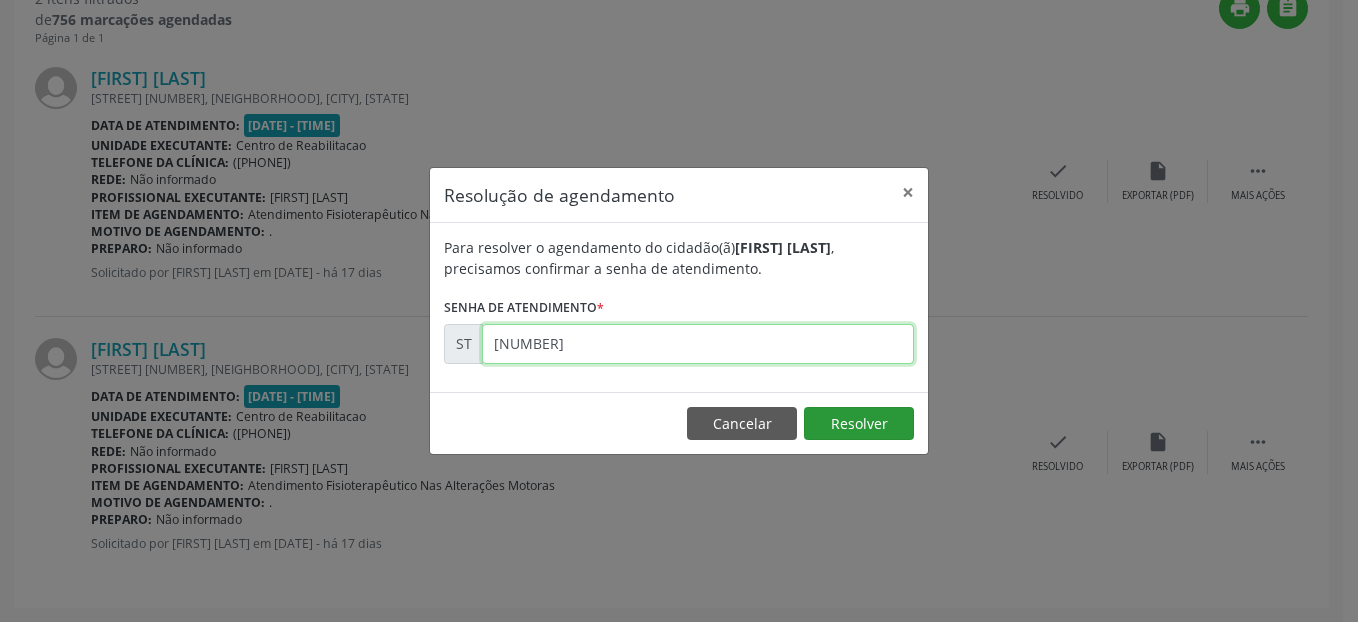 type on "[NUMBER]" 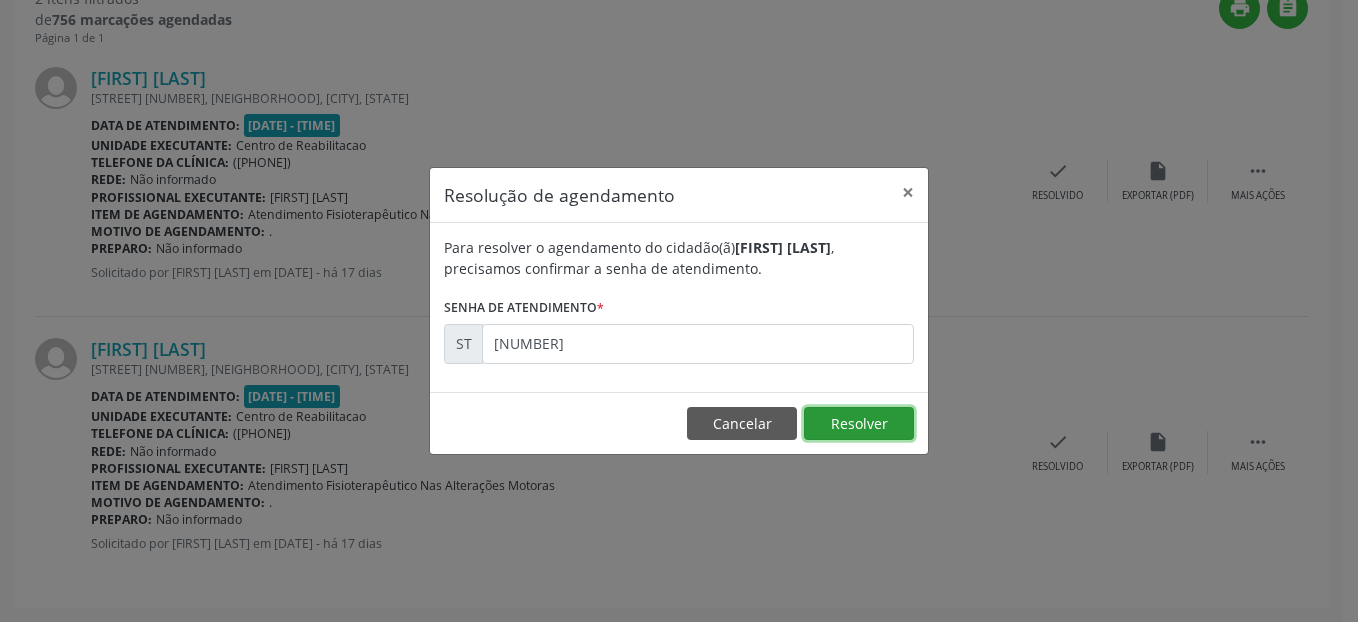 click on "Resolver" at bounding box center [859, 424] 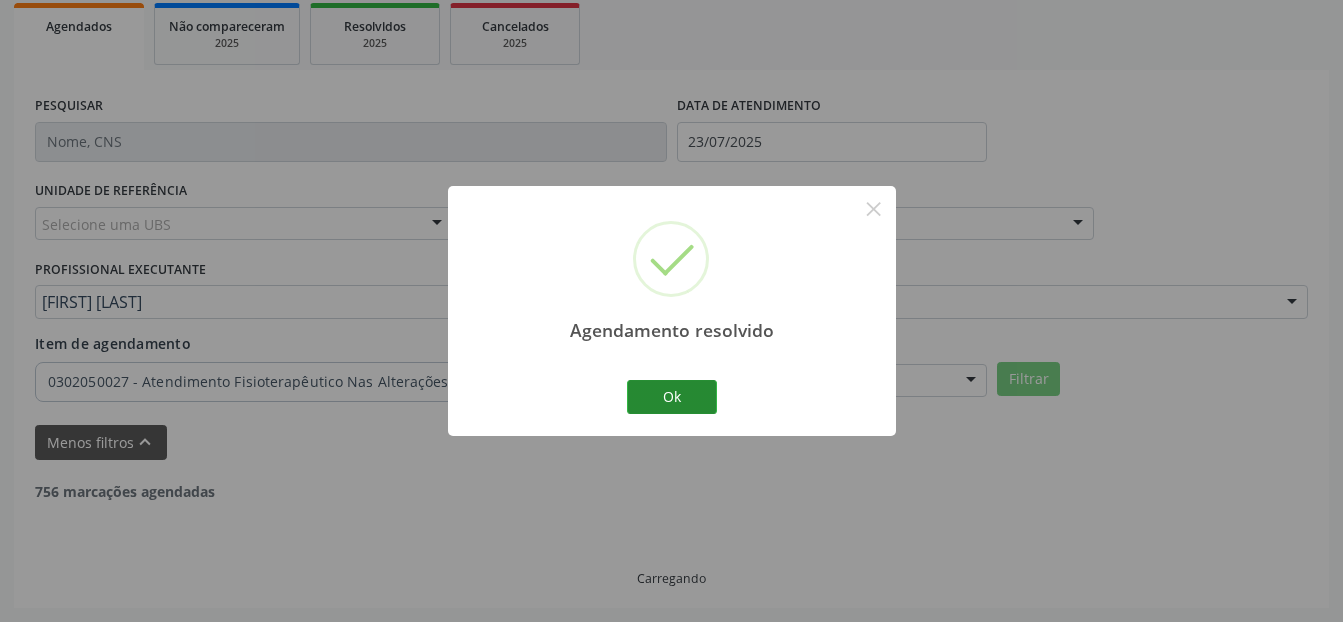 scroll, scrollTop: 518, scrollLeft: 0, axis: vertical 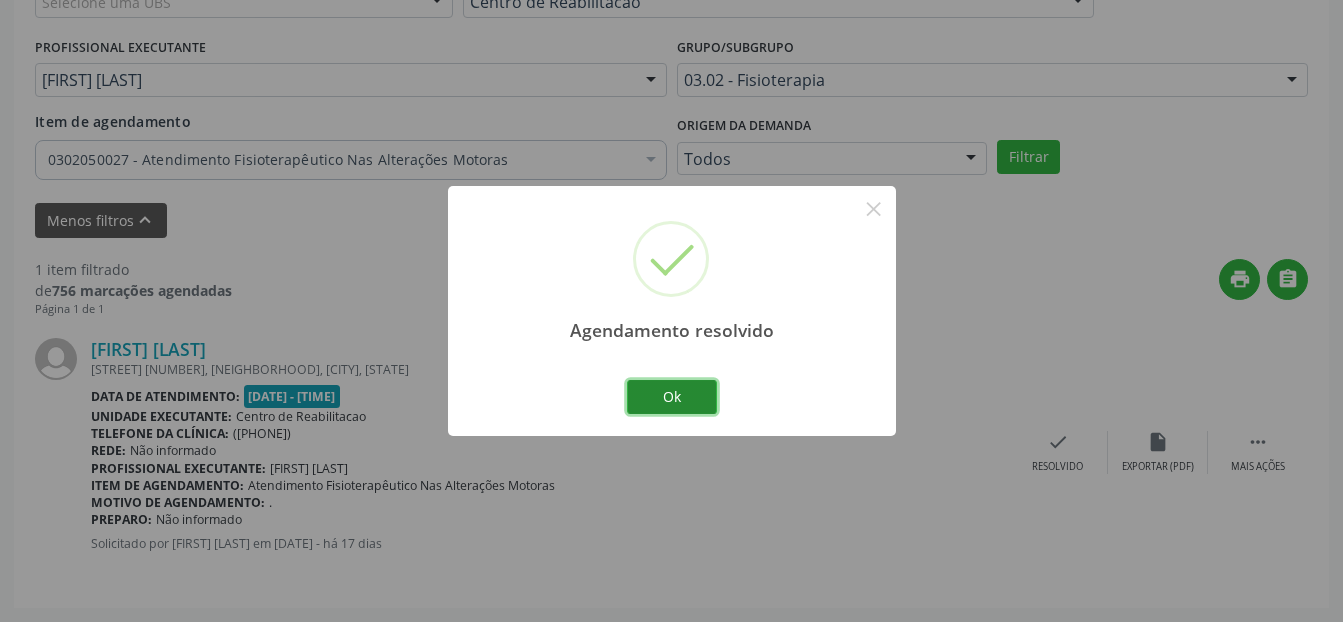 click on "Ok" at bounding box center (672, 397) 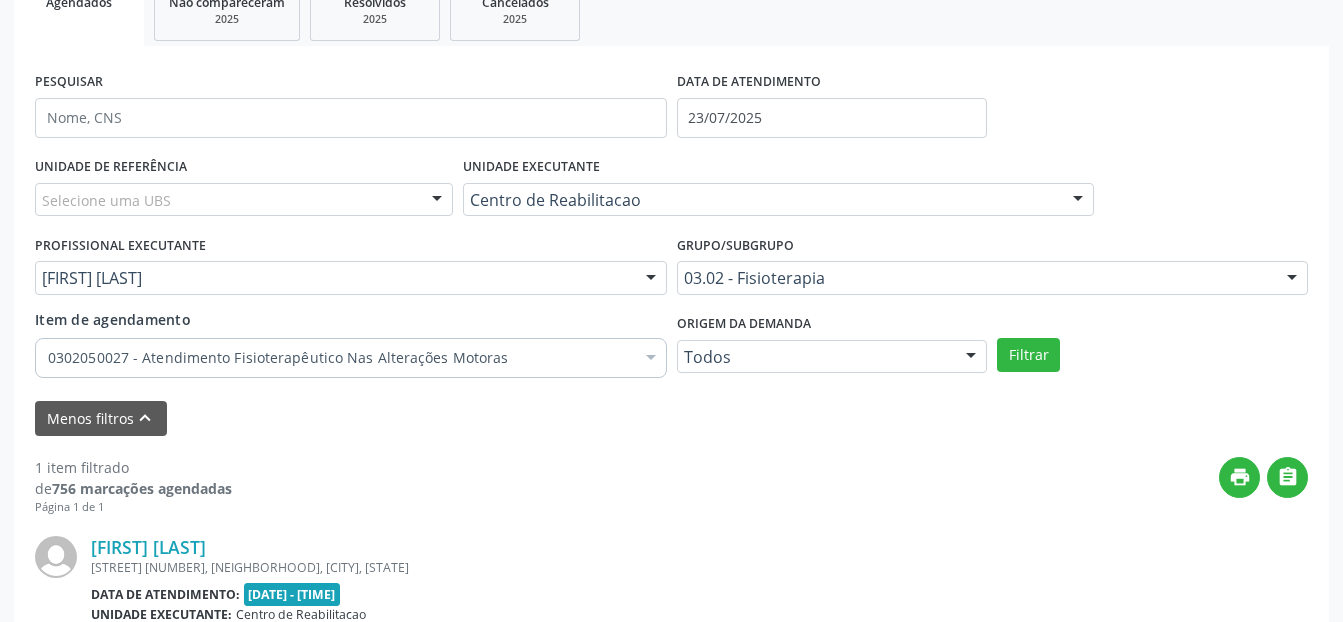 scroll, scrollTop: 318, scrollLeft: 0, axis: vertical 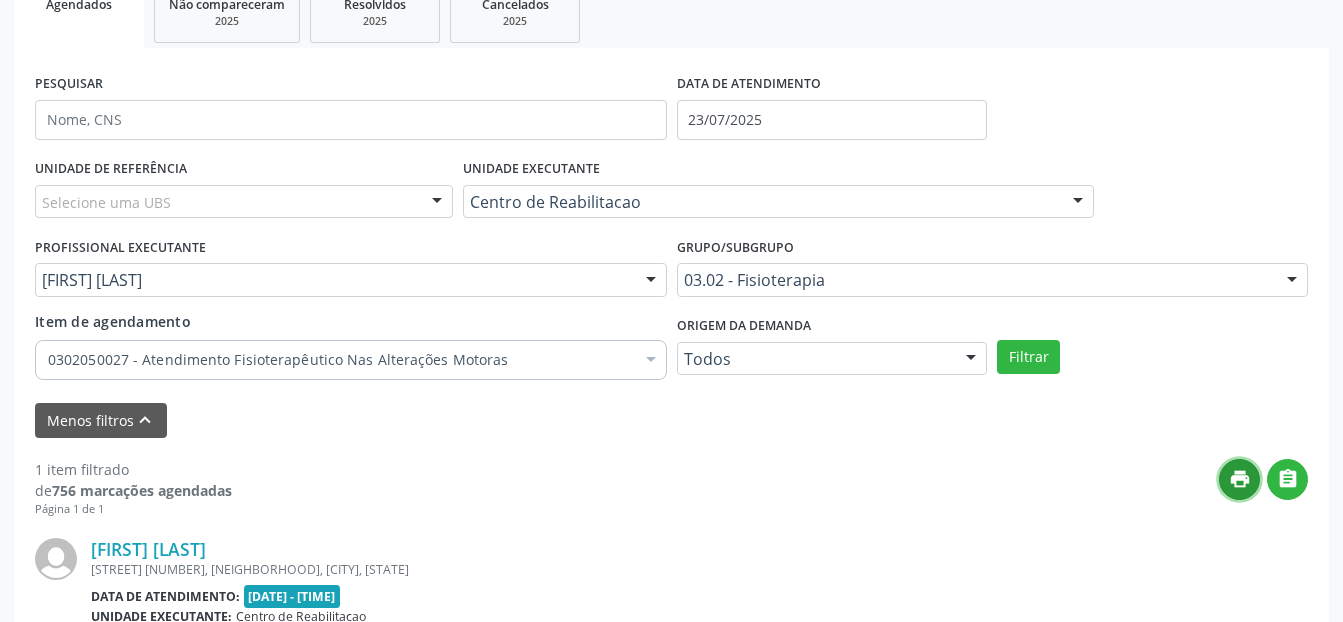 click on "print" at bounding box center (1240, 479) 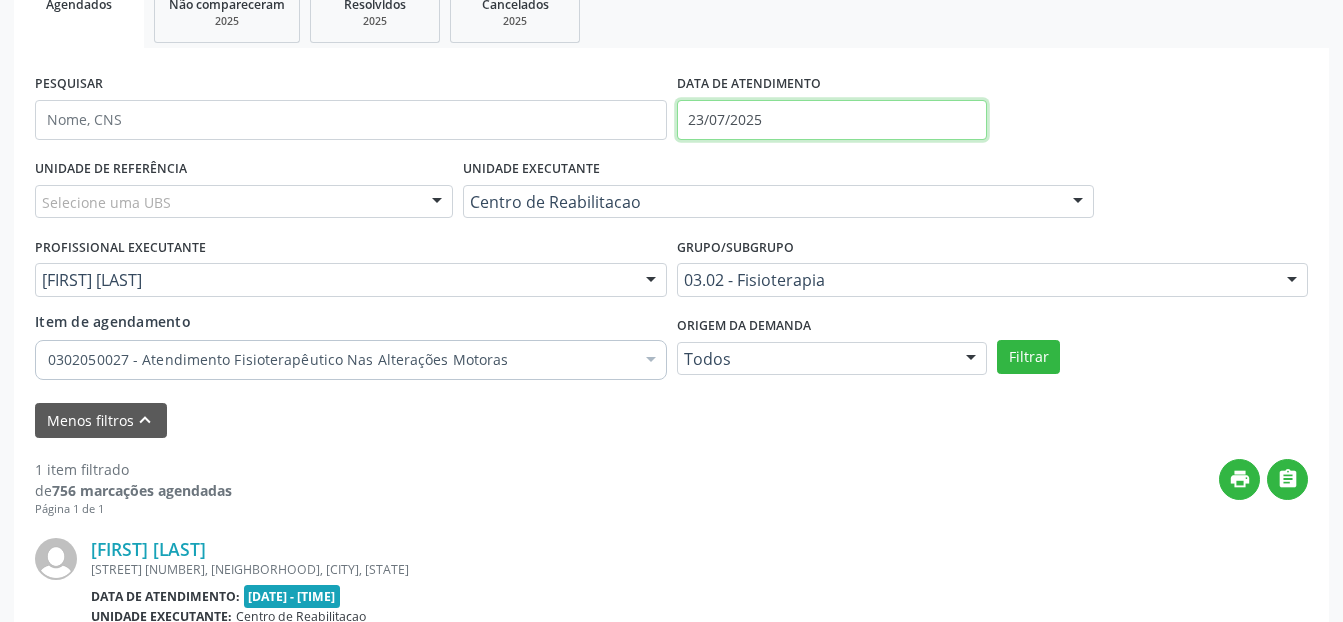 click on "23/07/2025" at bounding box center [832, 120] 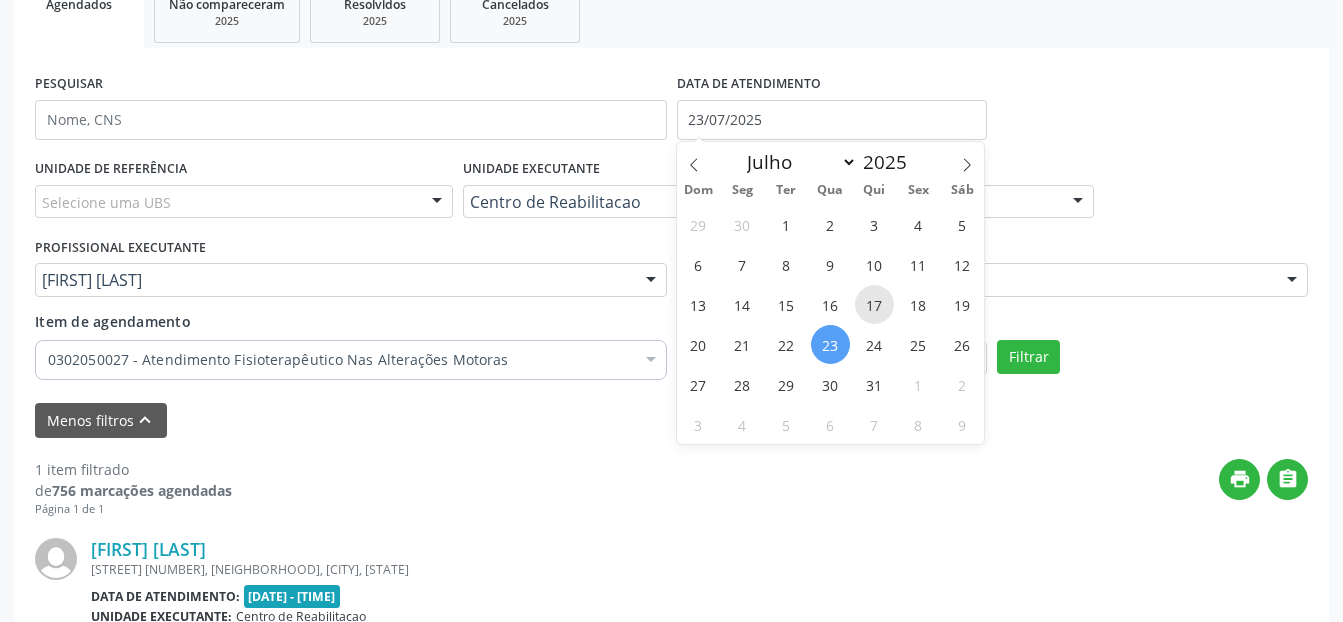 click on "17" at bounding box center (874, 304) 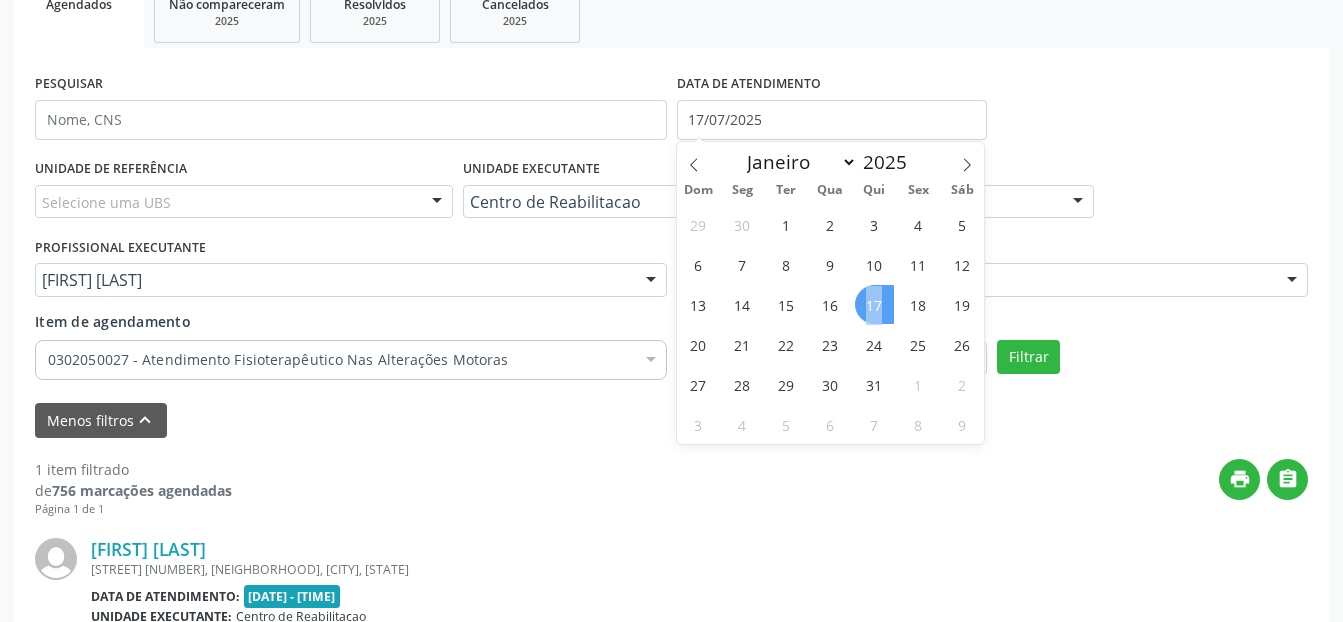 click on "17" at bounding box center (874, 304) 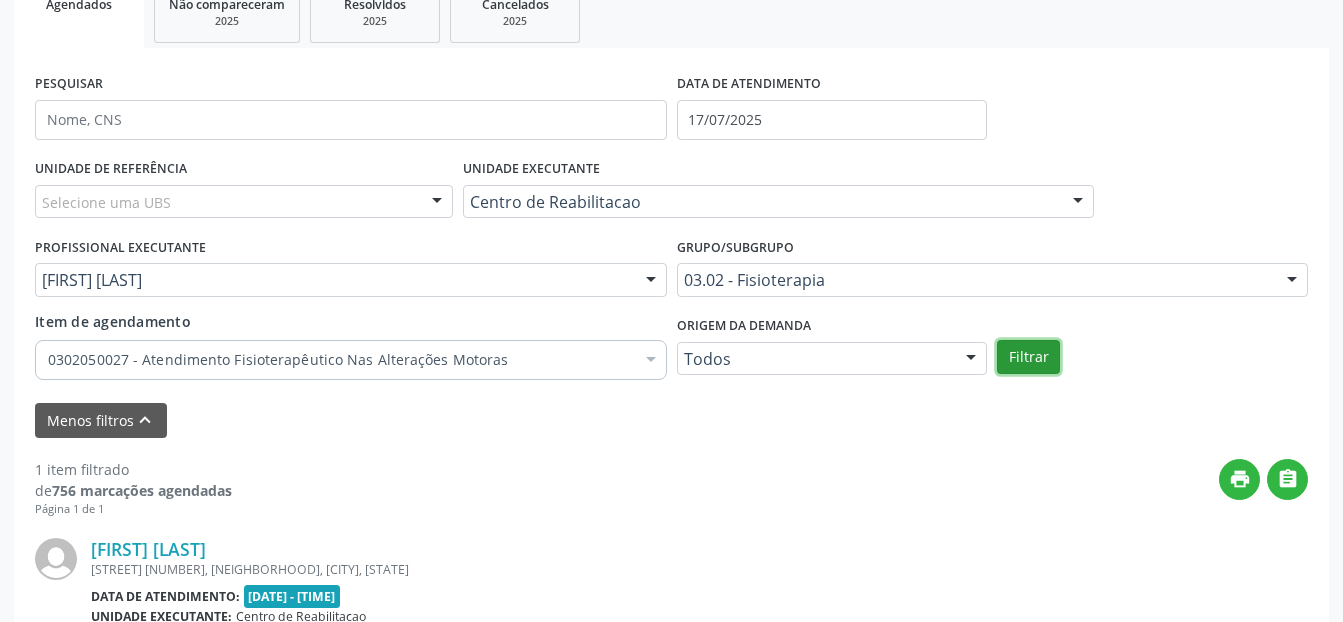 click on "Filtrar" at bounding box center (1028, 357) 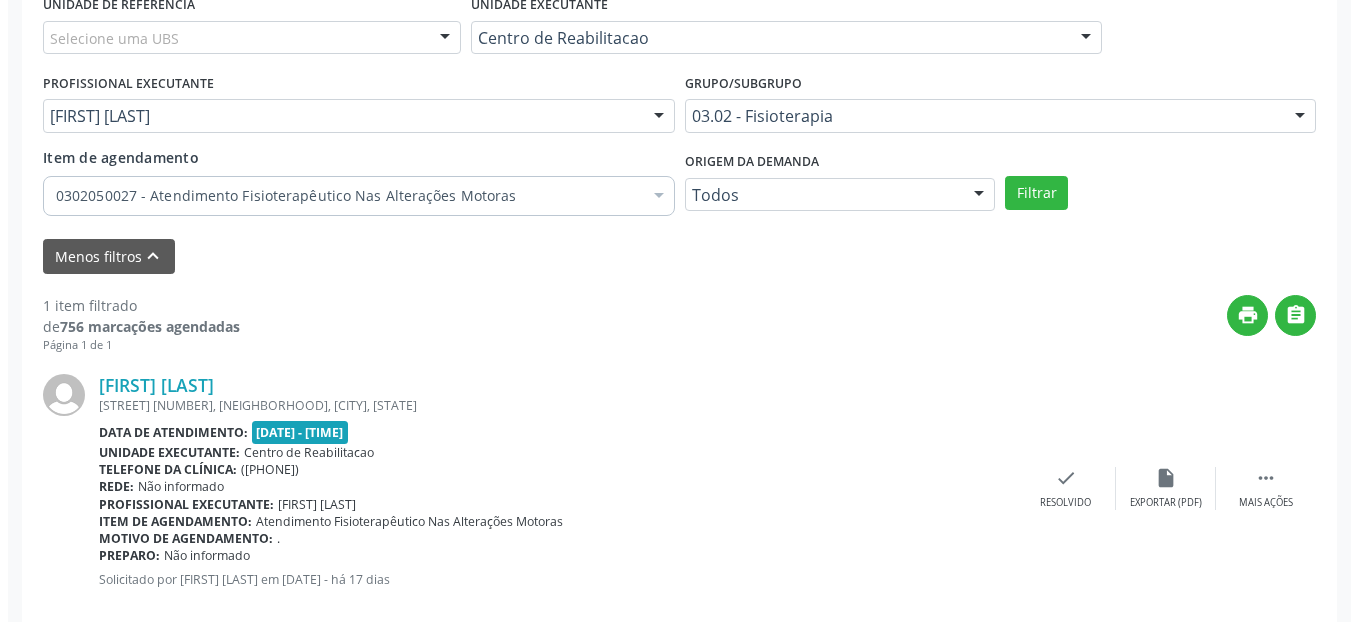 scroll, scrollTop: 518, scrollLeft: 0, axis: vertical 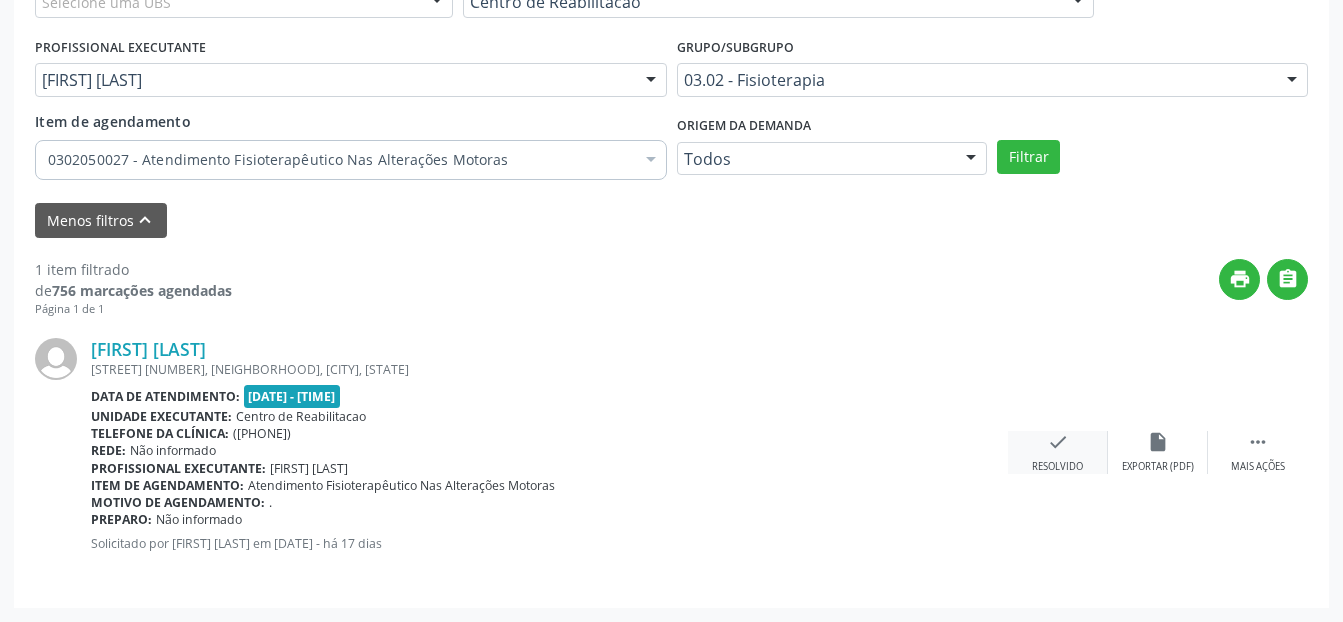 click on "check
Resolvido" at bounding box center (1058, 452) 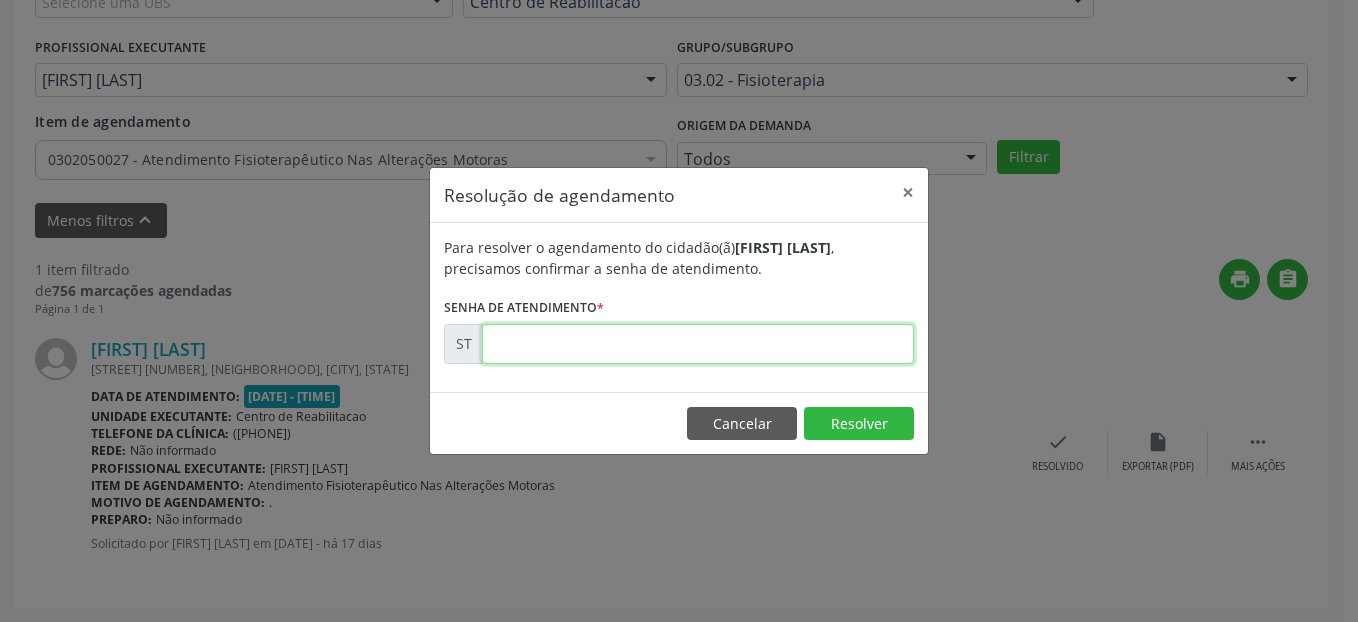 click at bounding box center (698, 344) 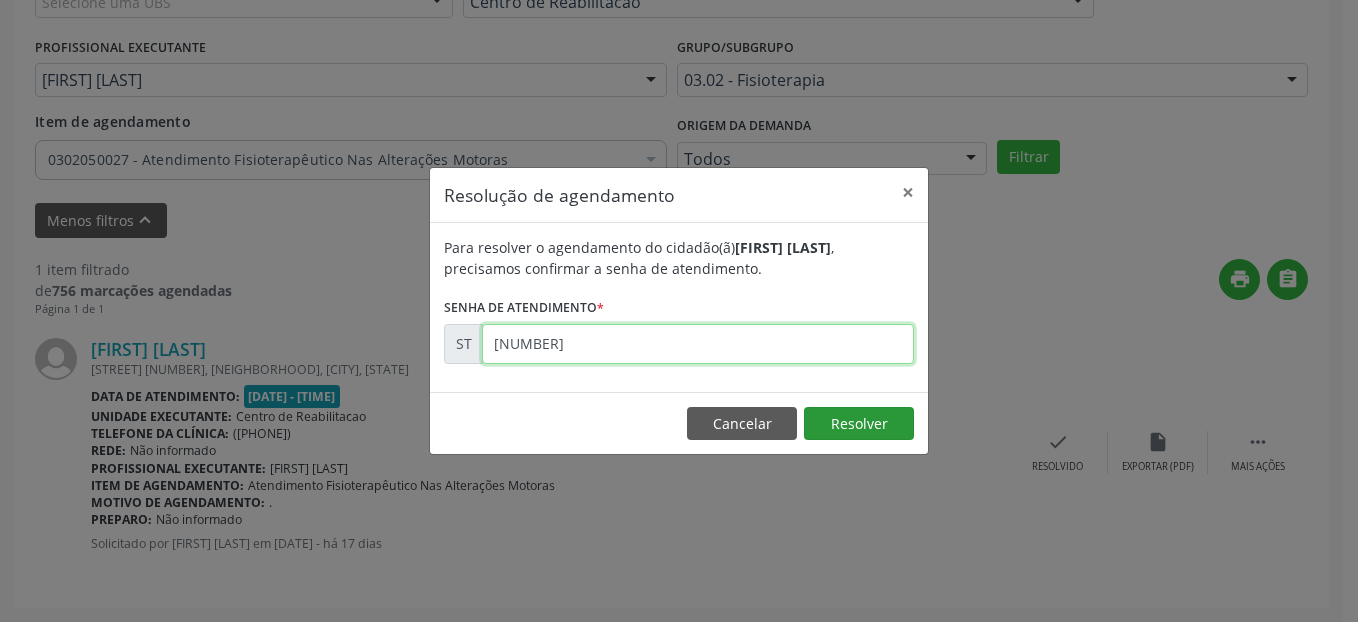 type on "[NUMBER]" 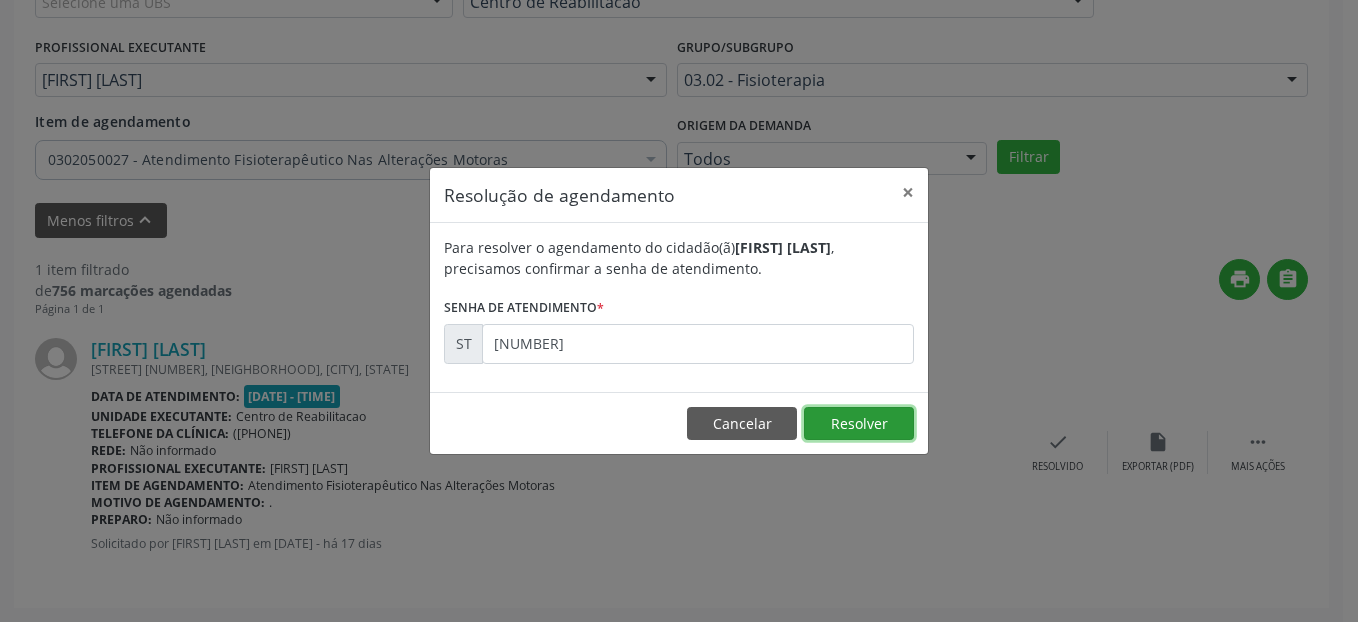 click on "Resolver" at bounding box center [859, 424] 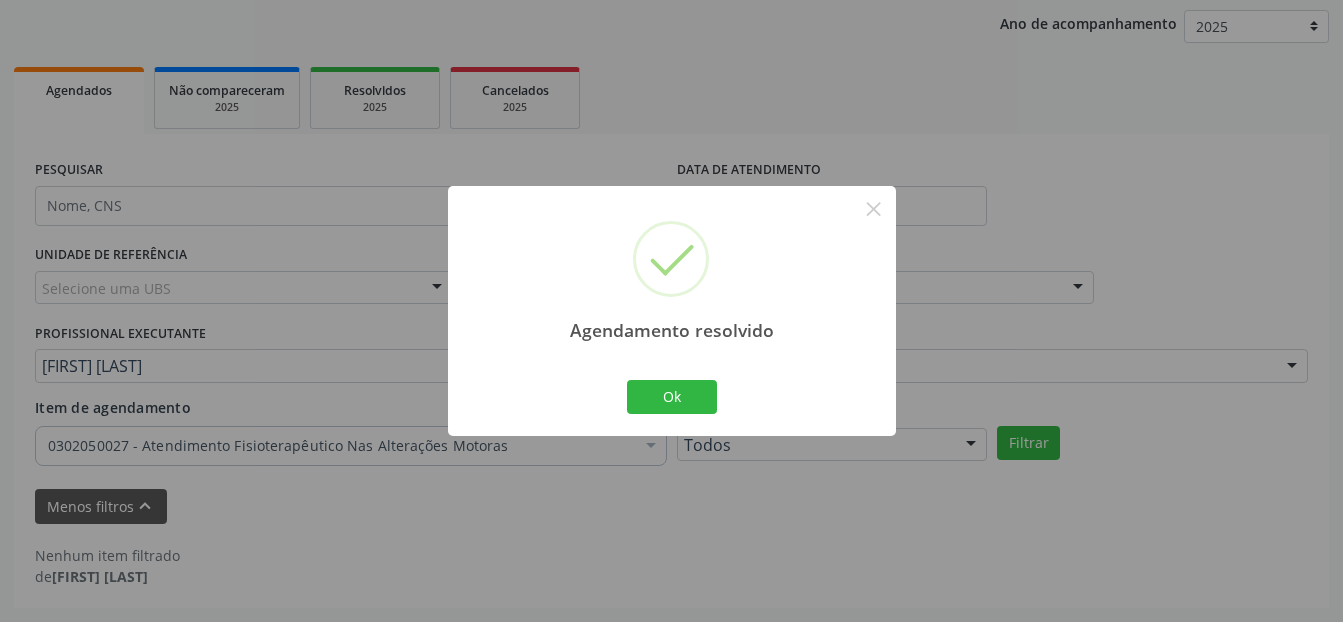 scroll, scrollTop: 232, scrollLeft: 0, axis: vertical 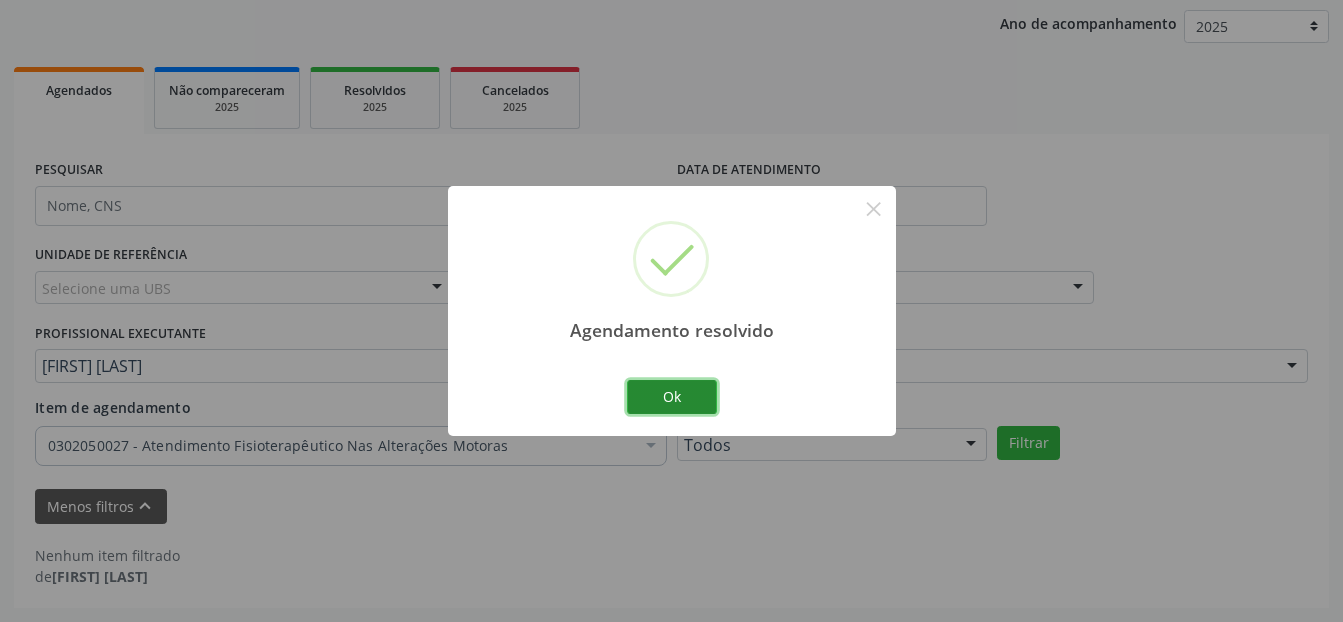 click on "Ok" at bounding box center [672, 397] 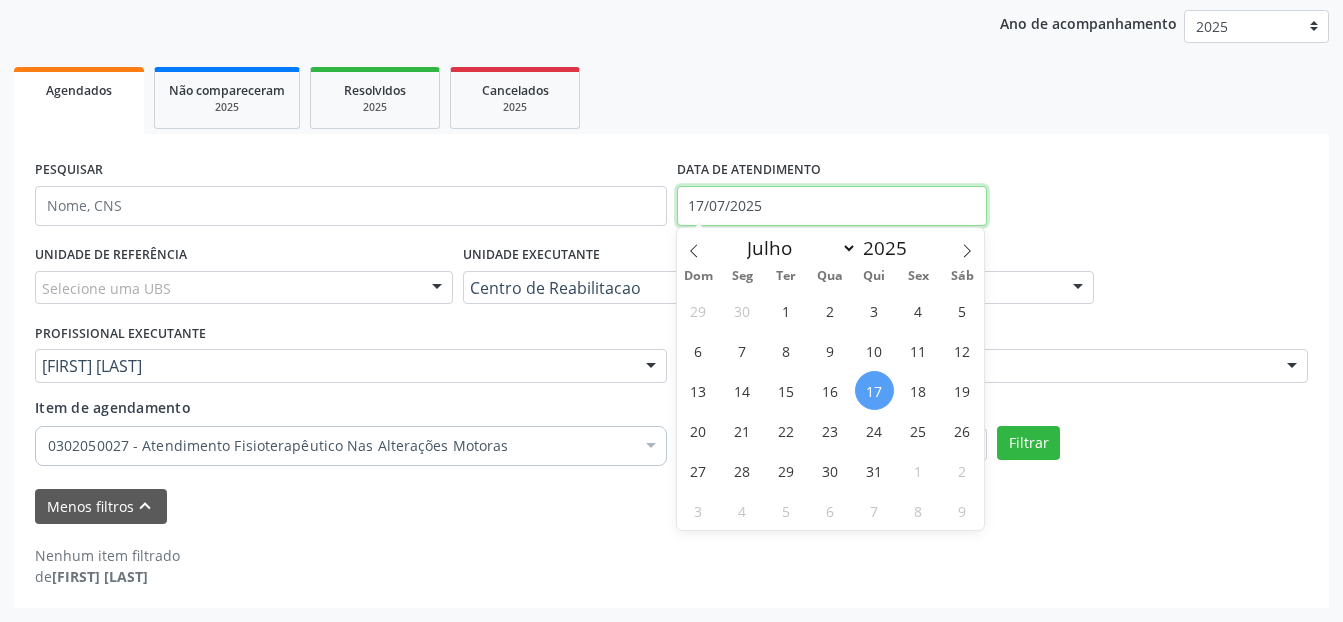 click on "17/07/2025" at bounding box center (832, 206) 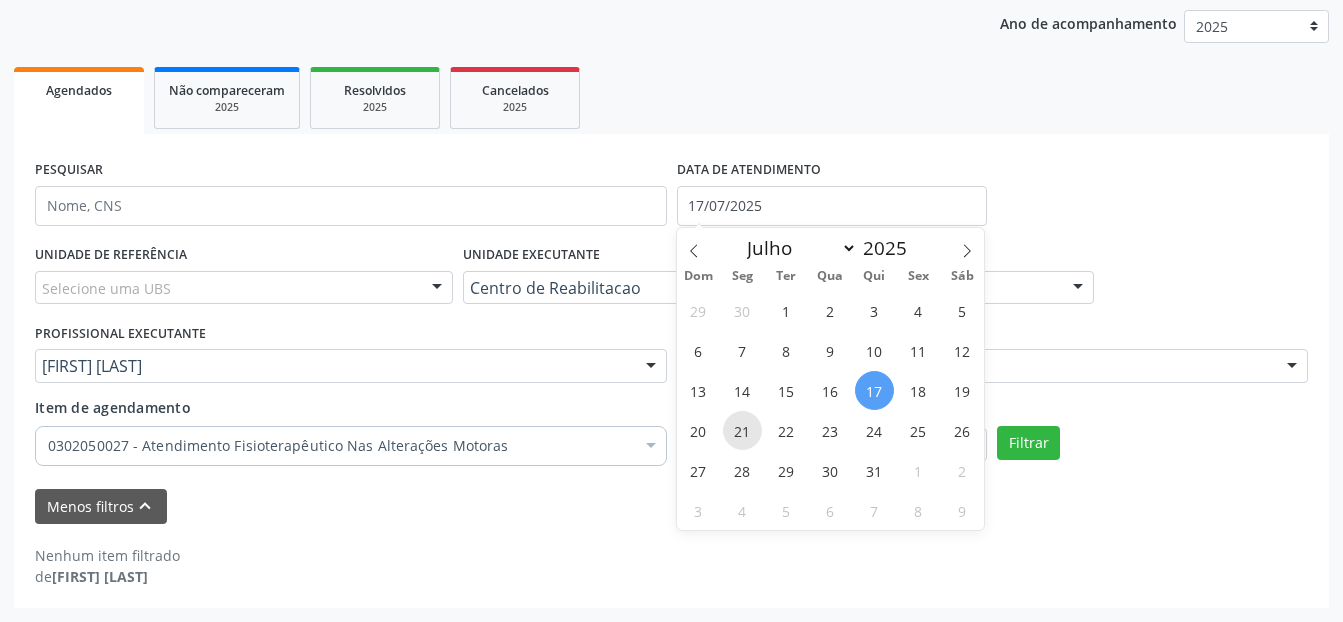 click on "21" at bounding box center (742, 430) 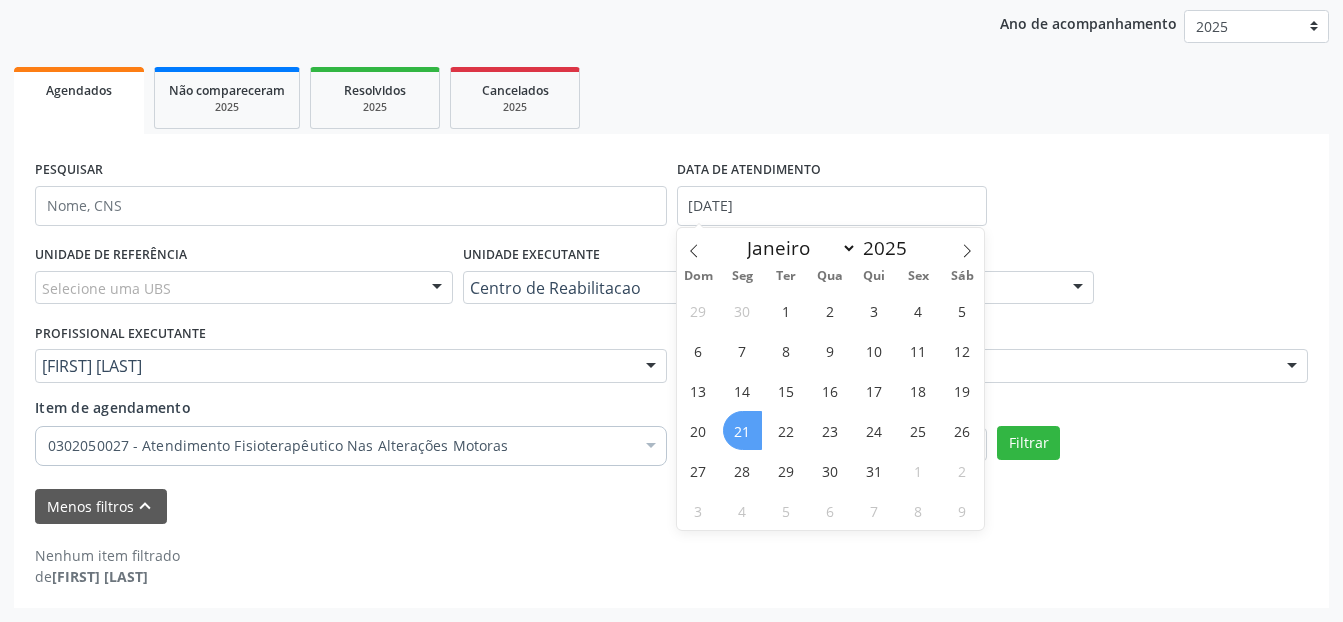 click on "21" at bounding box center (742, 430) 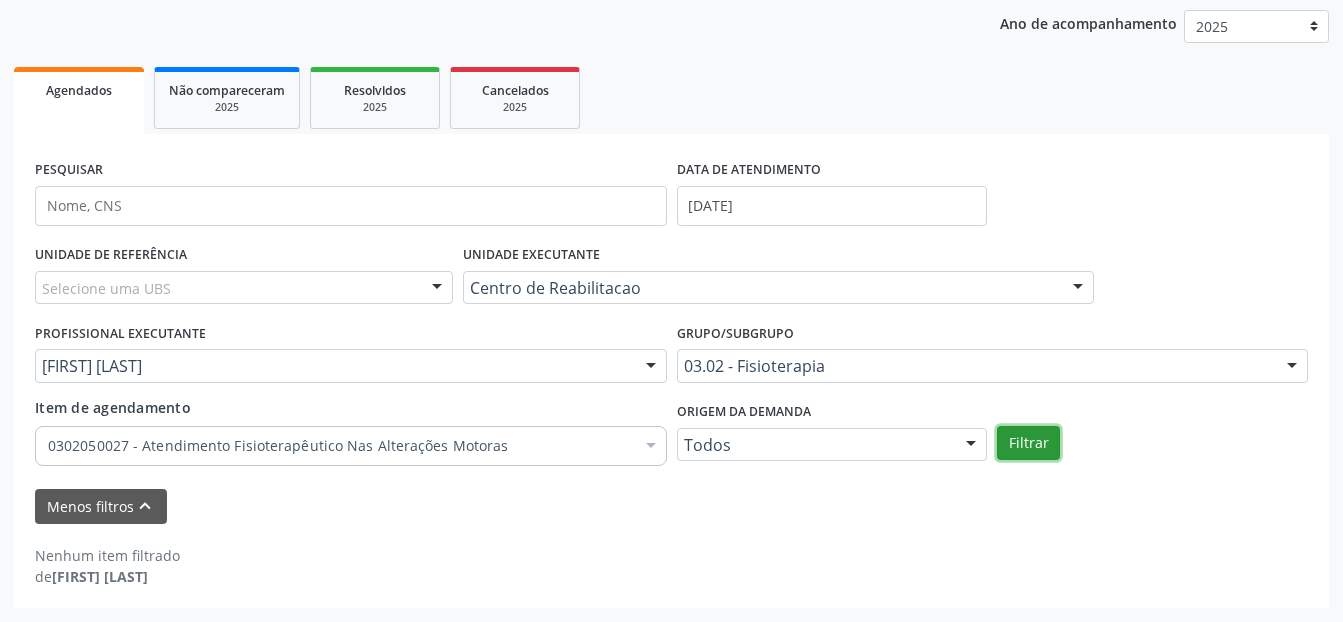 click on "Filtrar" at bounding box center [1028, 443] 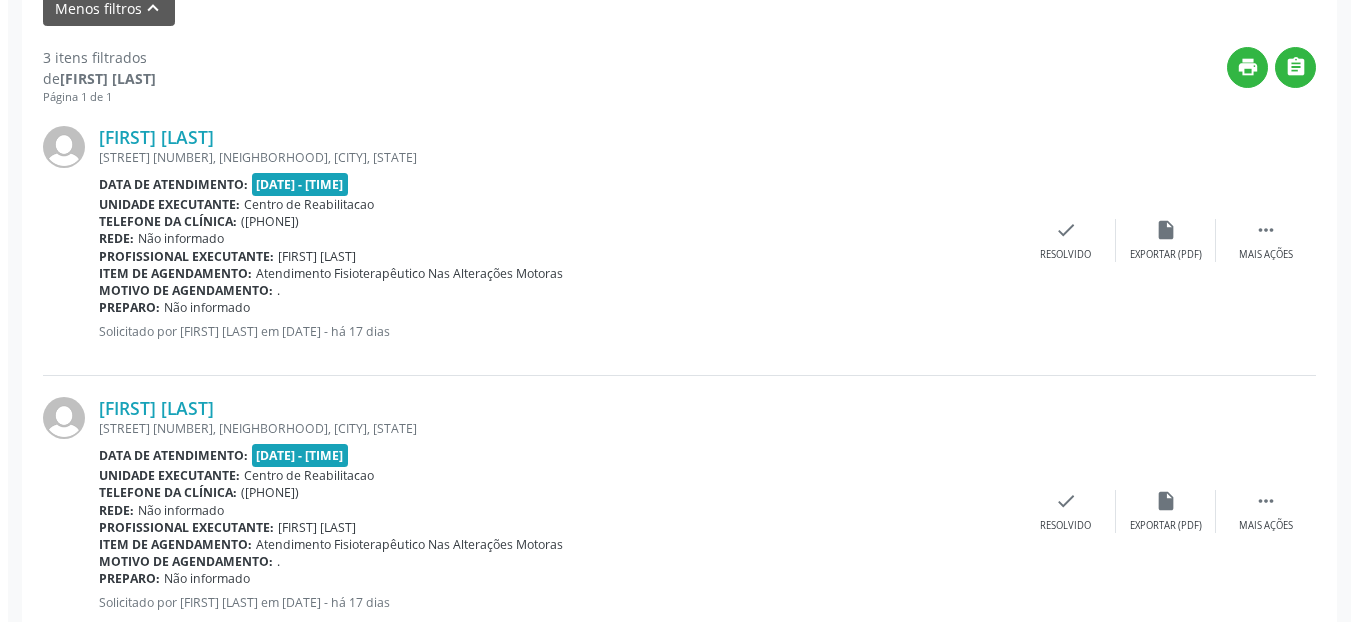 scroll, scrollTop: 732, scrollLeft: 0, axis: vertical 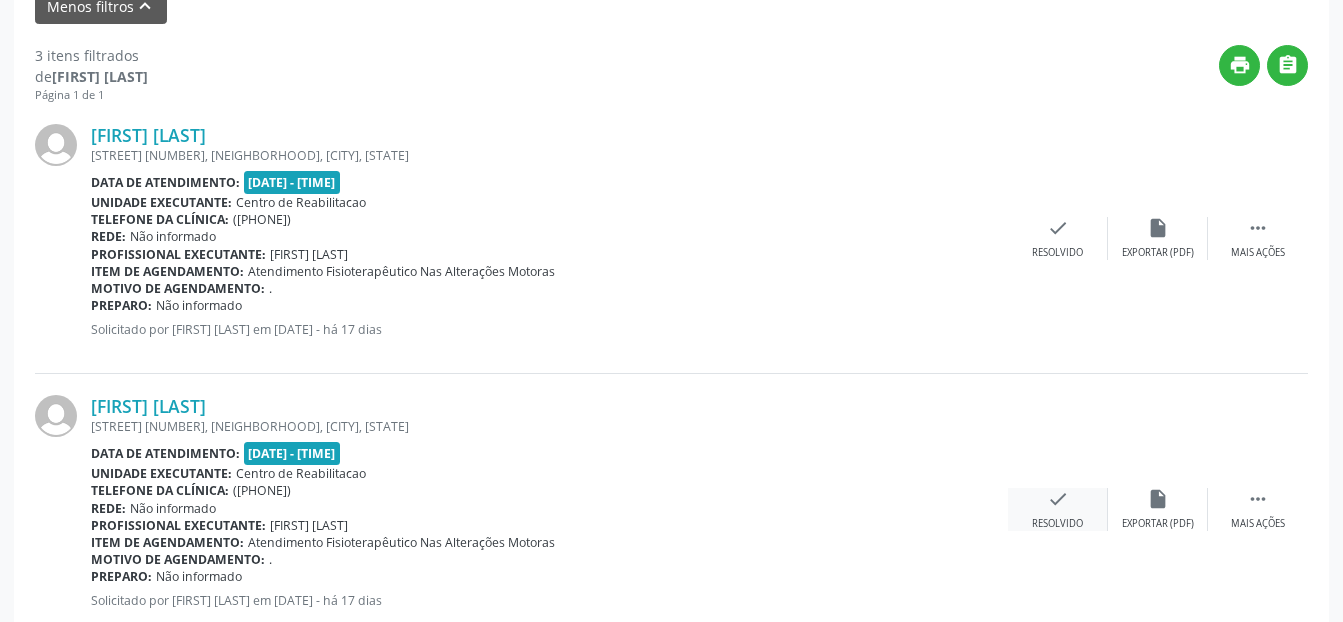 click on "check" at bounding box center (1058, 499) 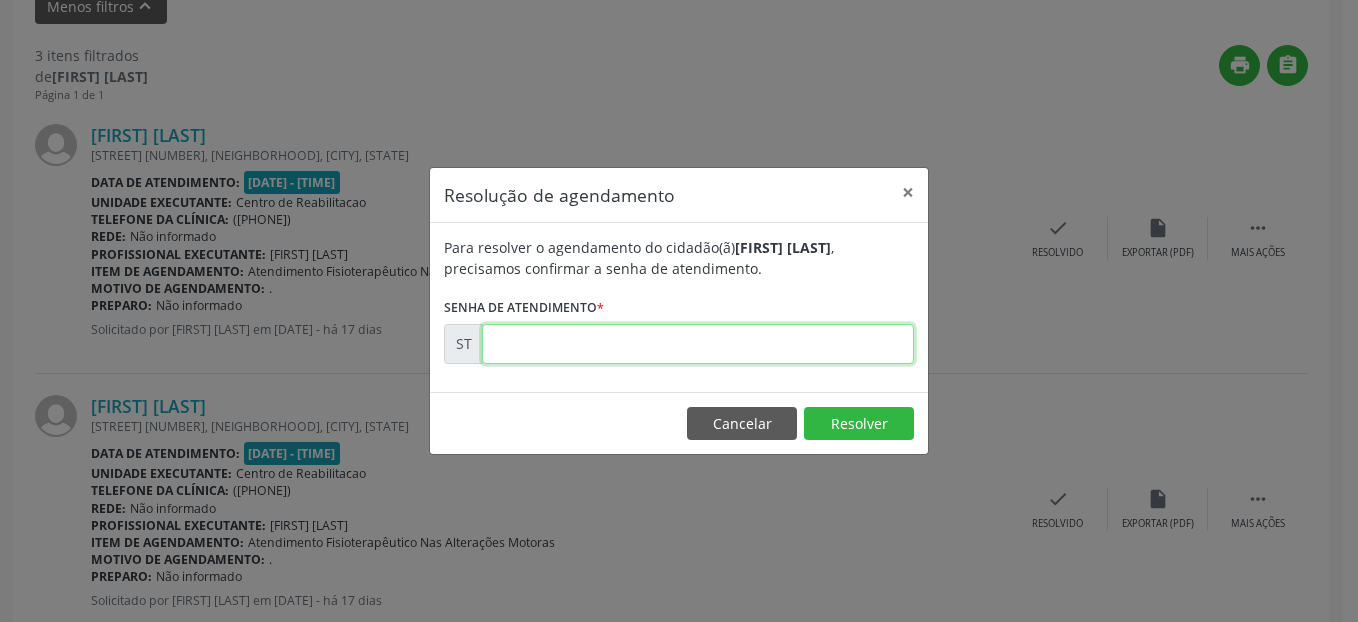 click at bounding box center [698, 344] 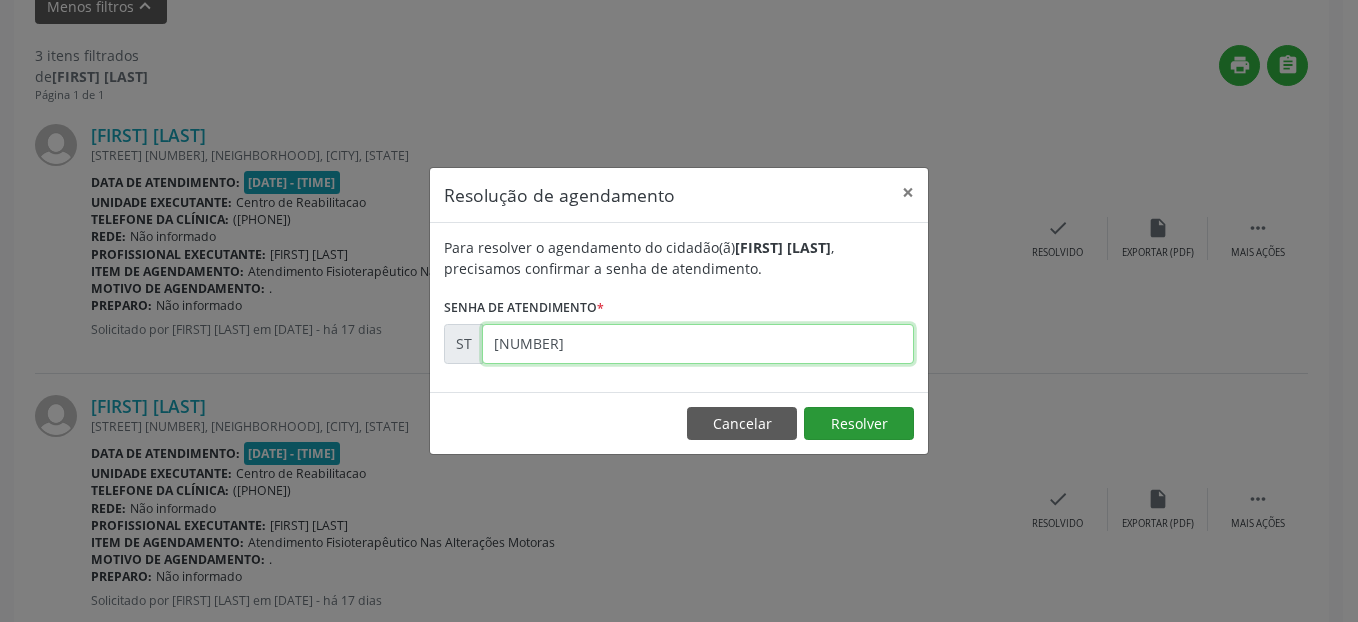 type on "[NUMBER]" 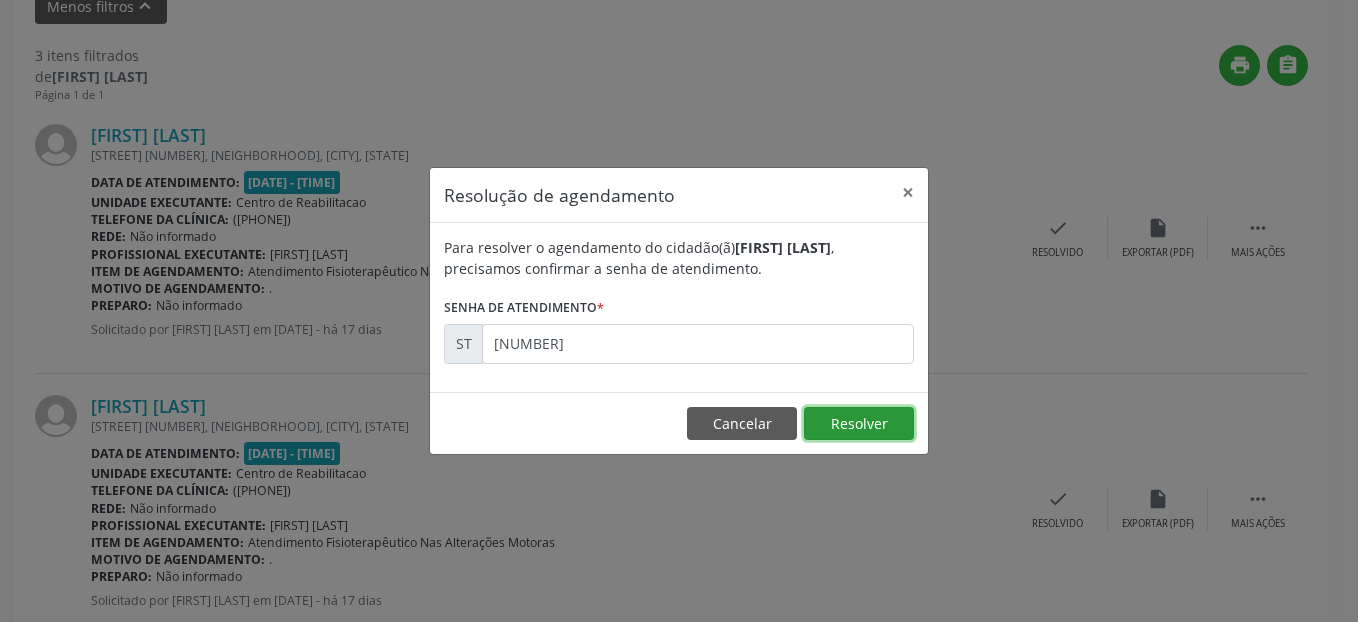 click on "Resolver" at bounding box center [859, 424] 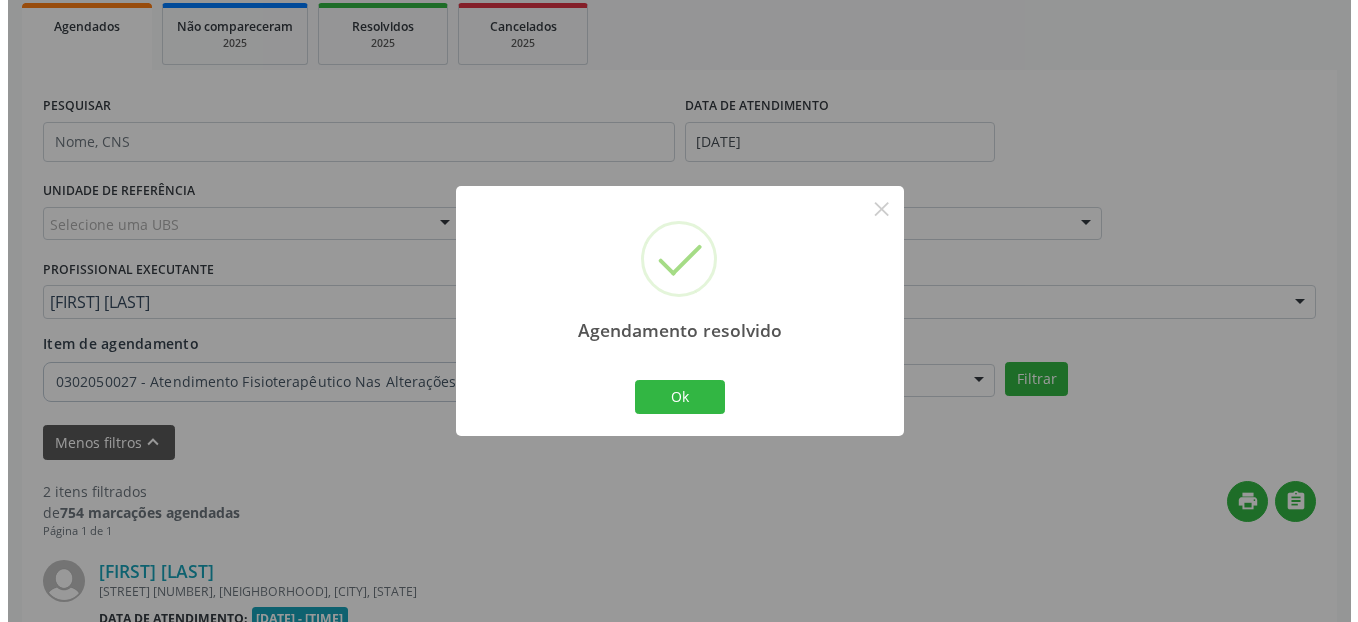 scroll, scrollTop: 732, scrollLeft: 0, axis: vertical 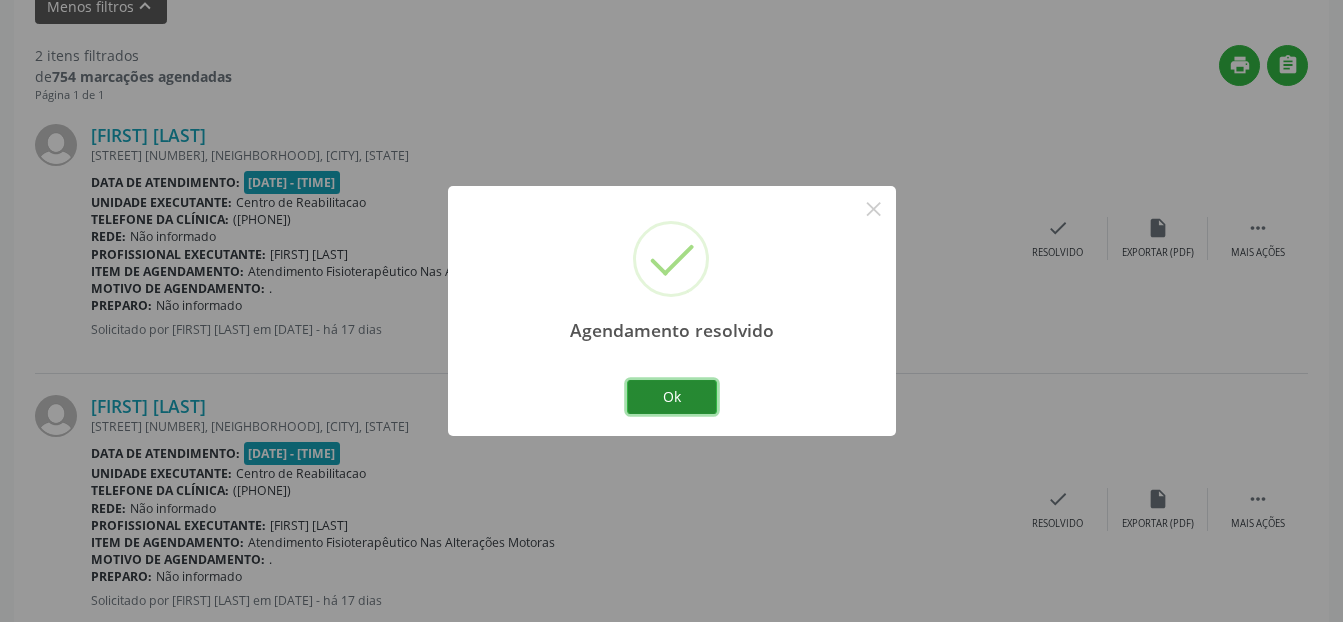 click on "Ok" at bounding box center (672, 397) 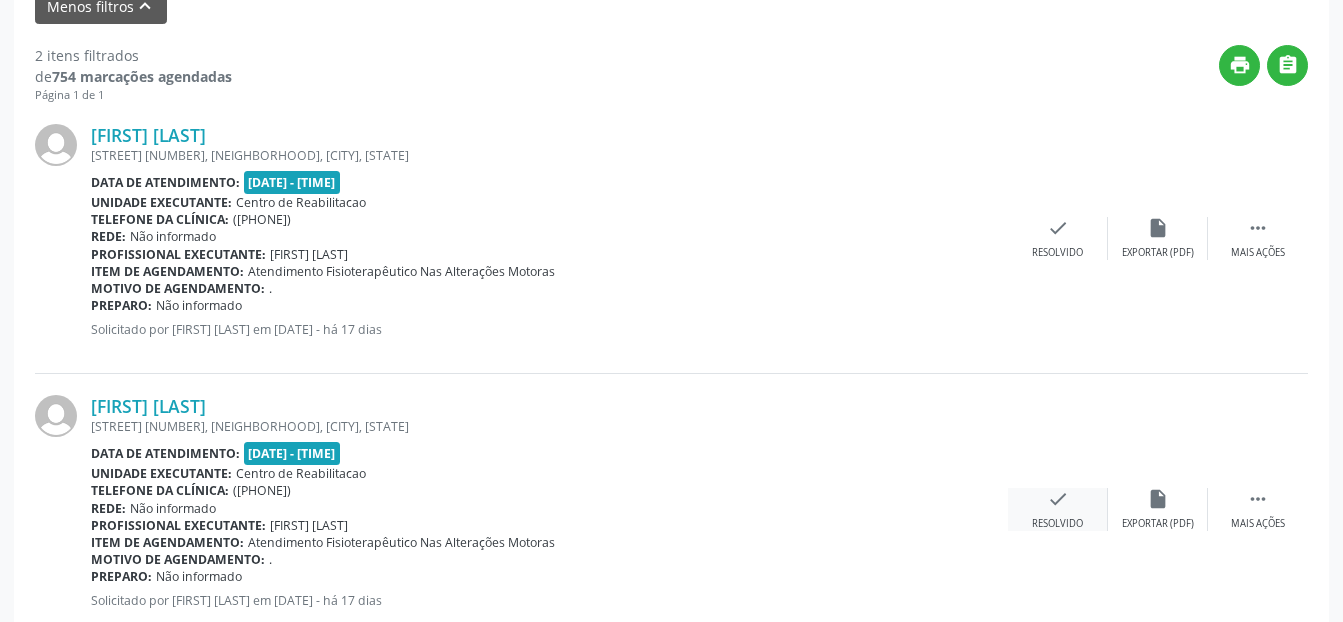 click on "check" at bounding box center [1058, 499] 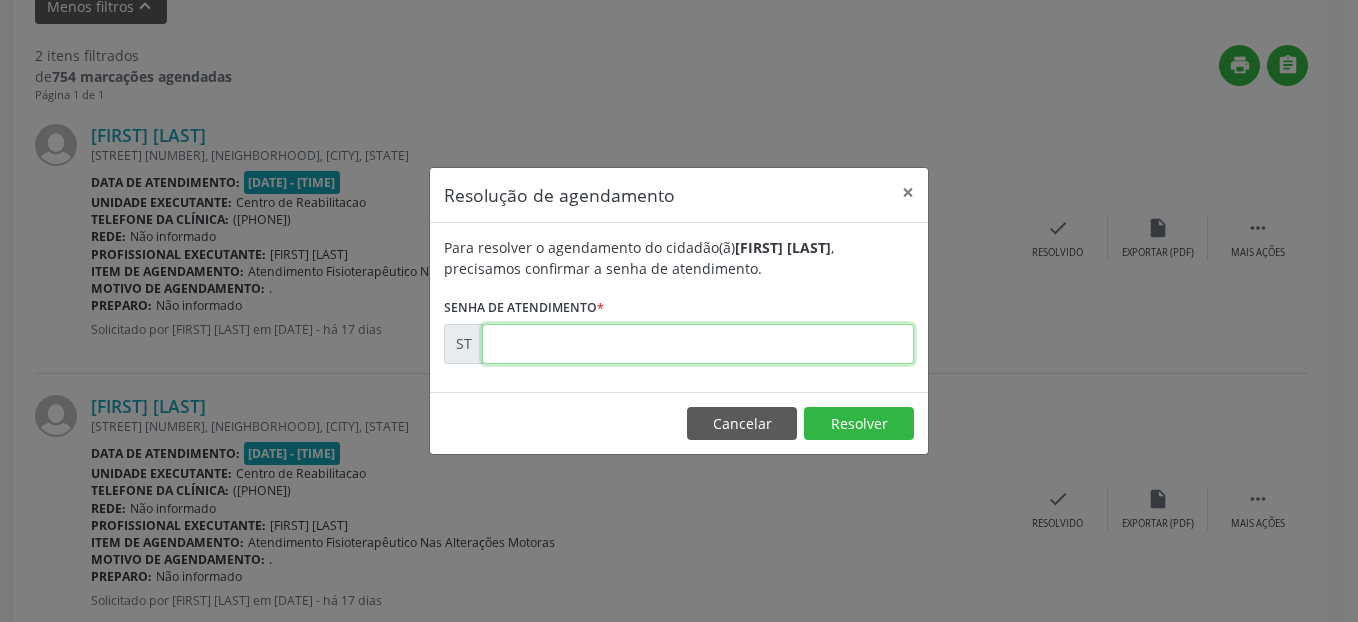 click at bounding box center (698, 344) 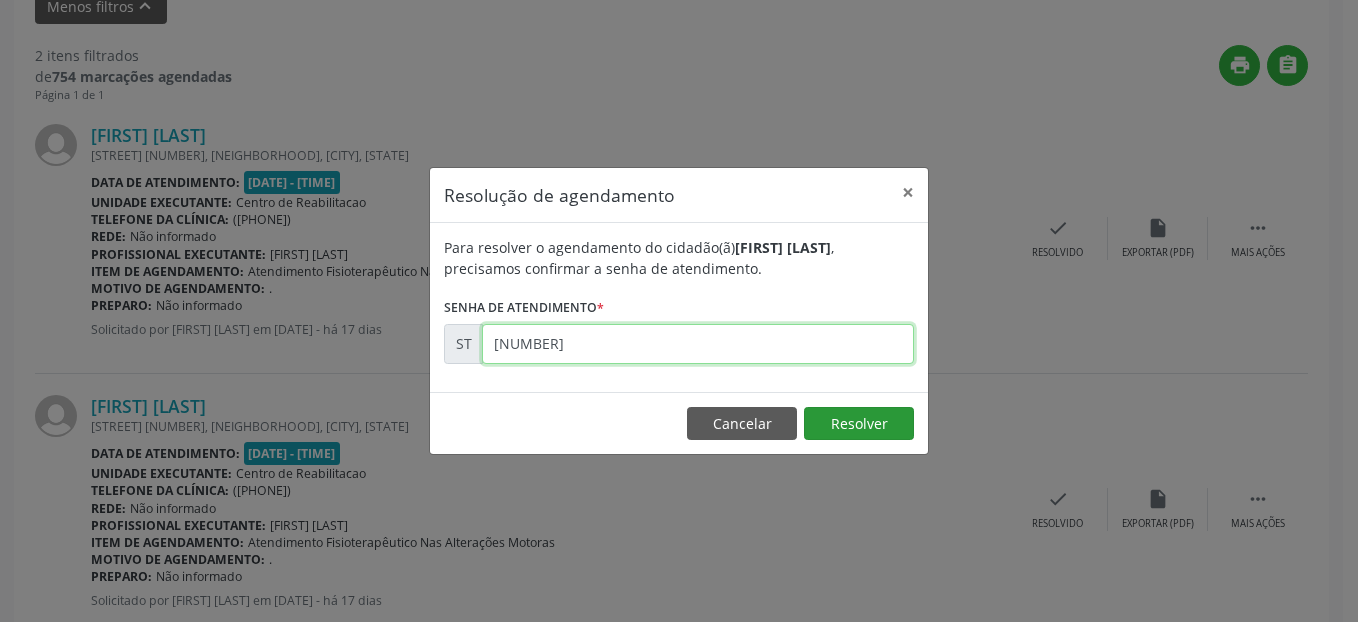 type on "[NUMBER]" 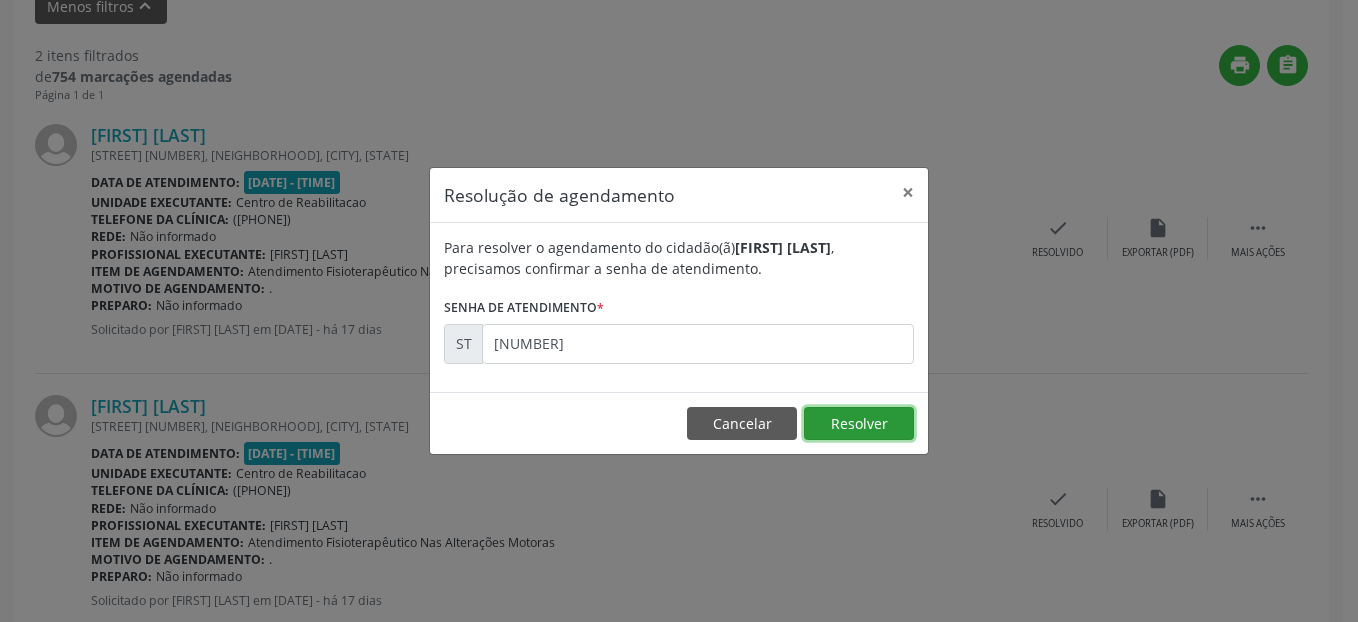 click on "Resolver" at bounding box center [859, 424] 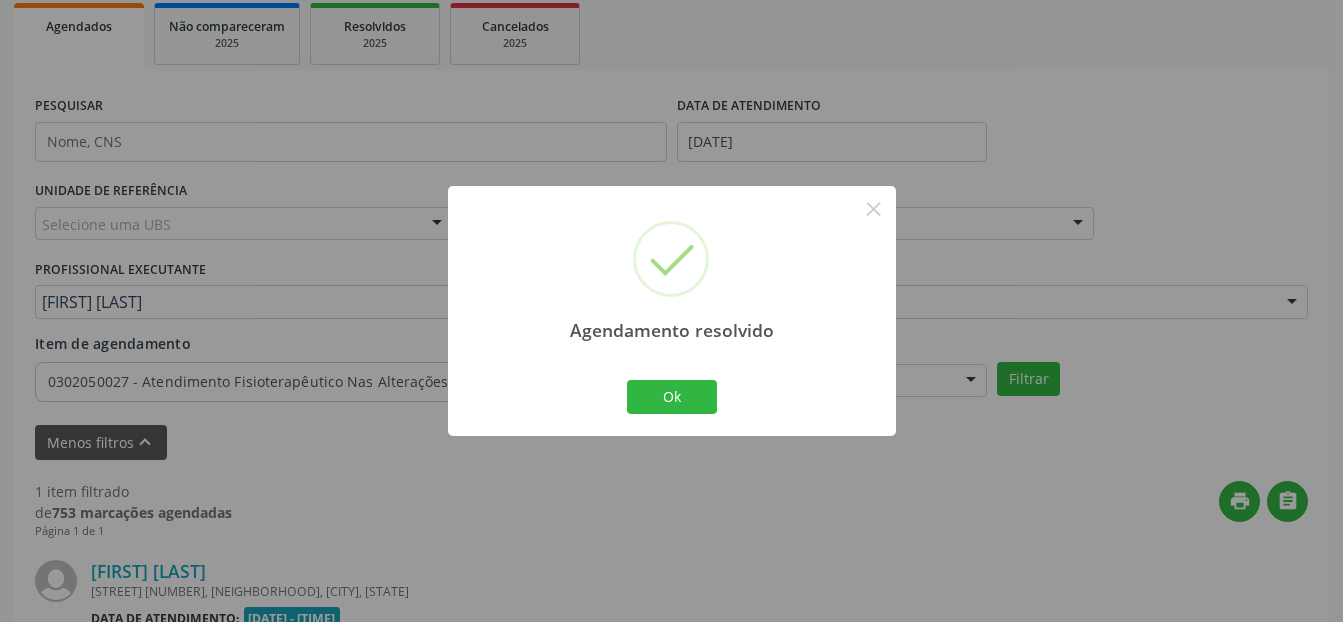 scroll, scrollTop: 518, scrollLeft: 0, axis: vertical 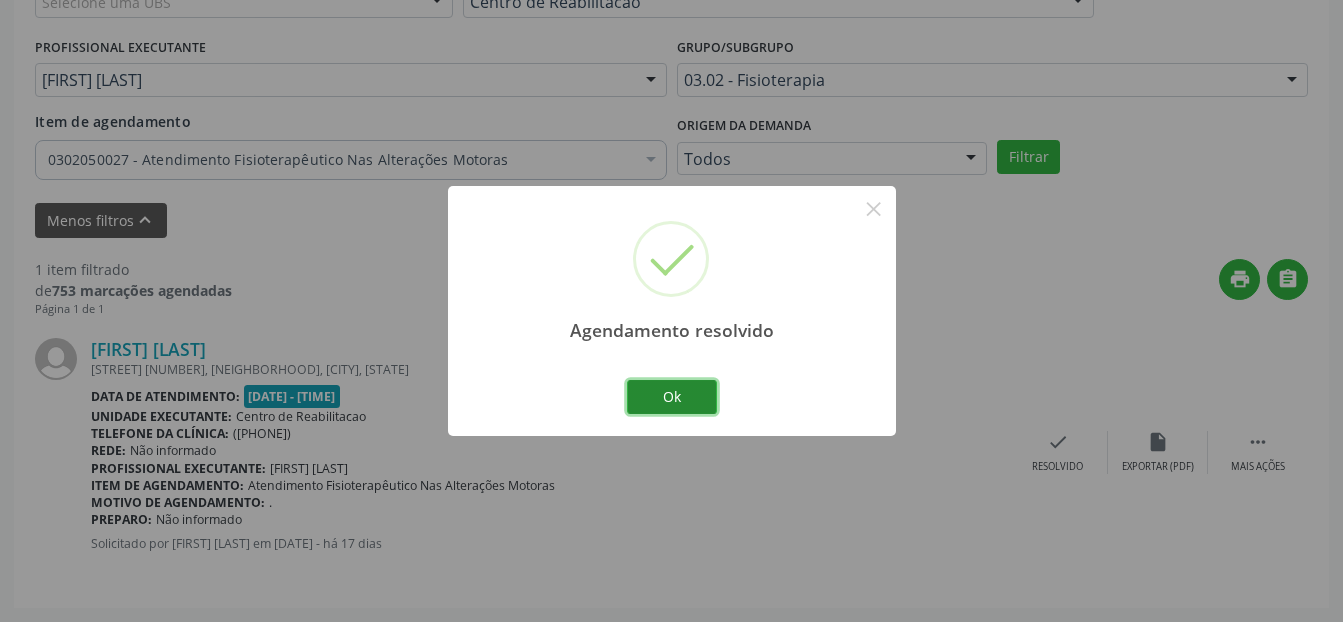drag, startPoint x: 673, startPoint y: 397, endPoint x: 677, endPoint y: 362, distance: 35.22783 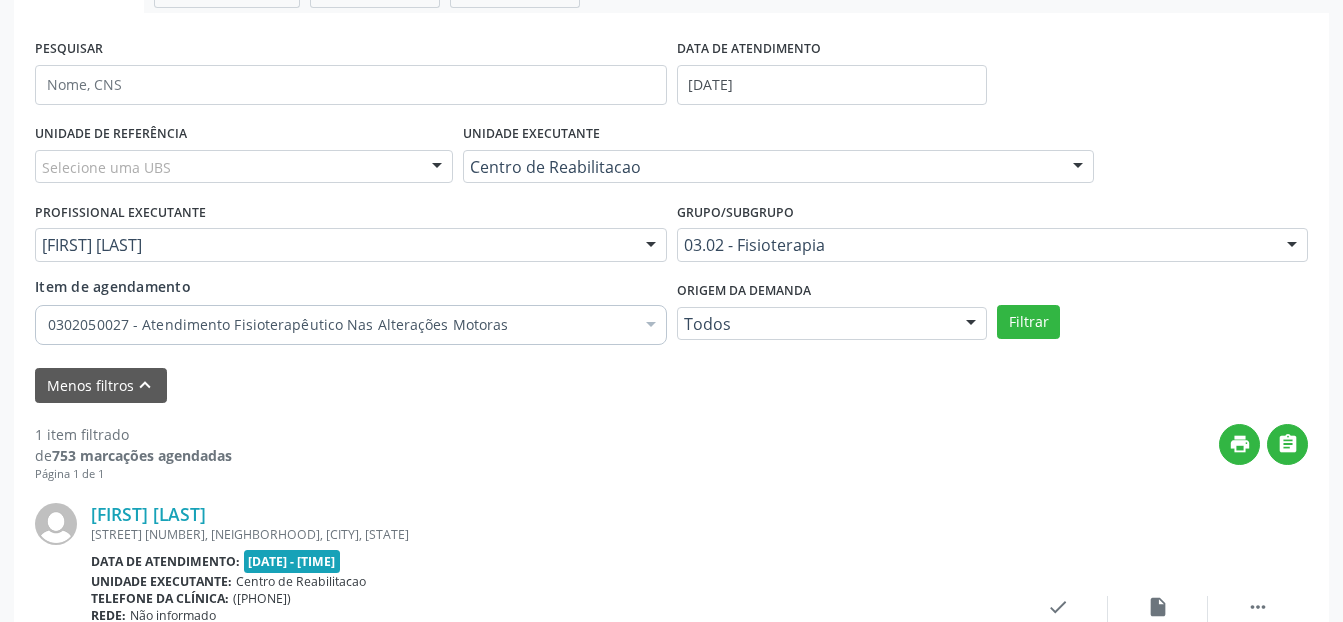 scroll, scrollTop: 318, scrollLeft: 0, axis: vertical 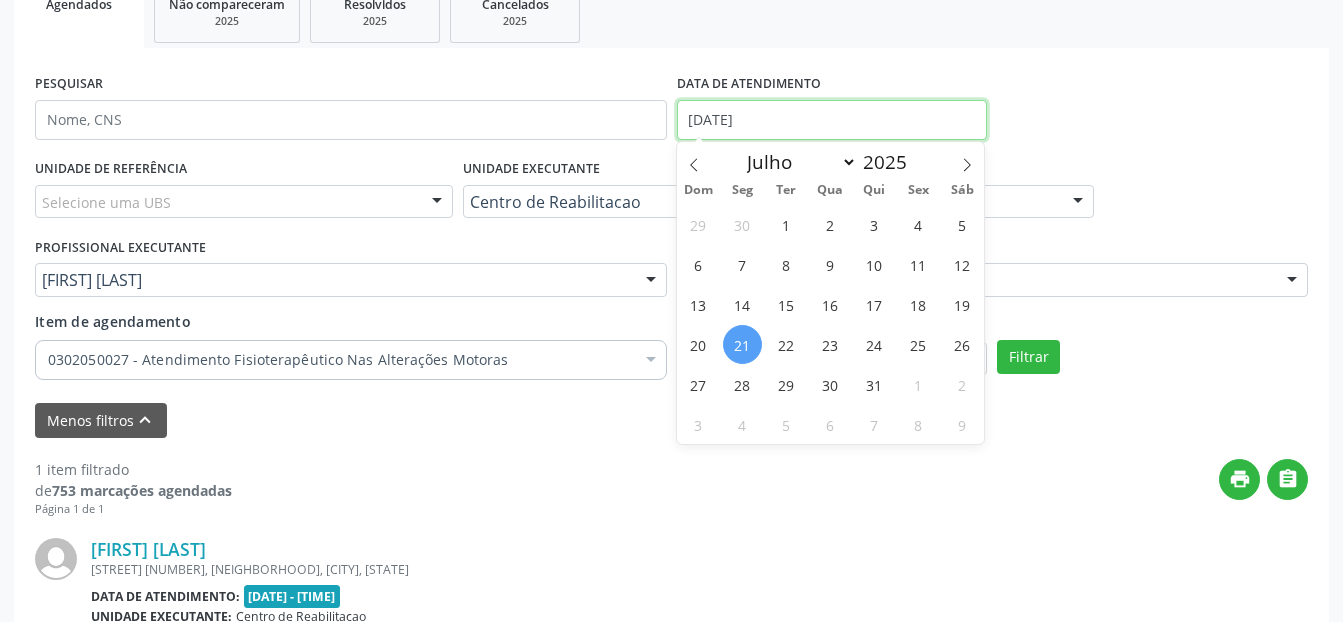 click on "[DATE]" at bounding box center (832, 120) 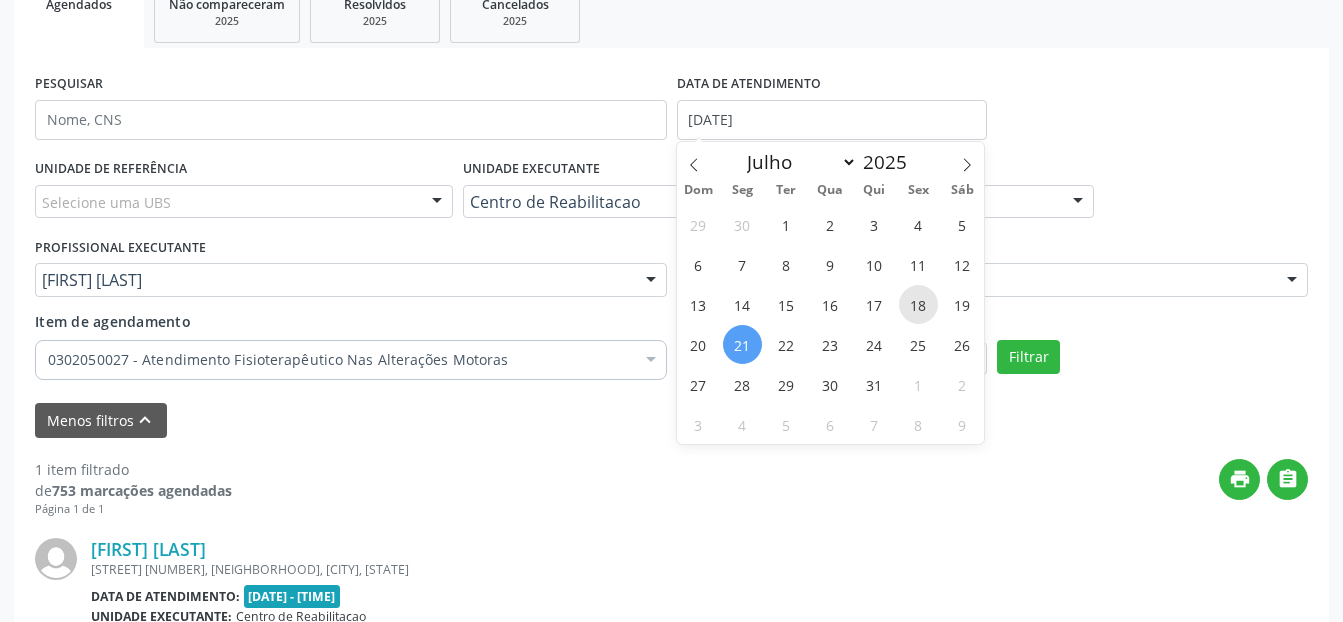 click on "18" at bounding box center [918, 304] 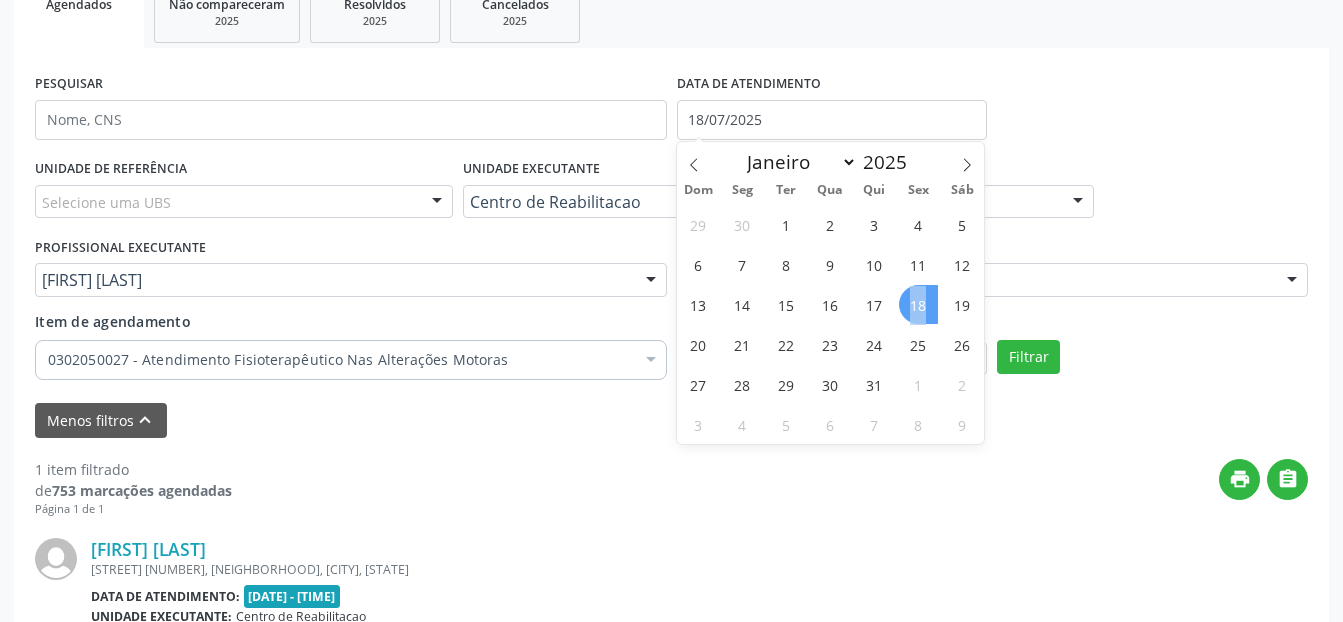 click on "18" at bounding box center (918, 304) 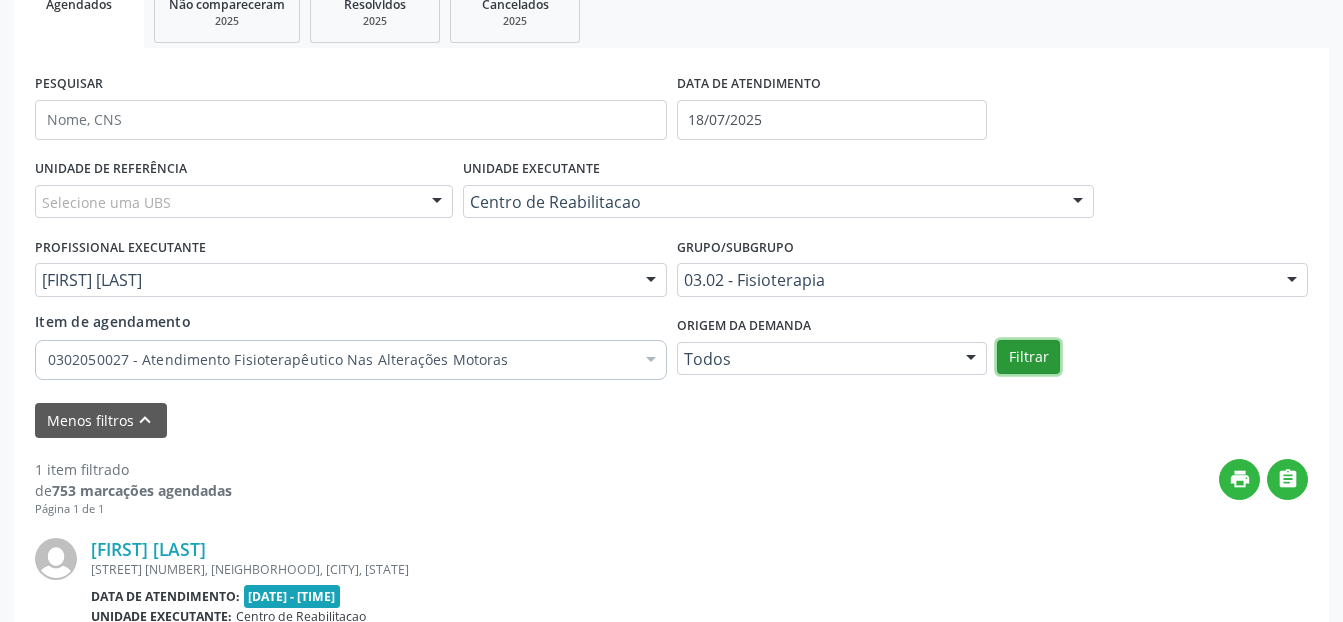 click on "Filtrar" at bounding box center (1028, 357) 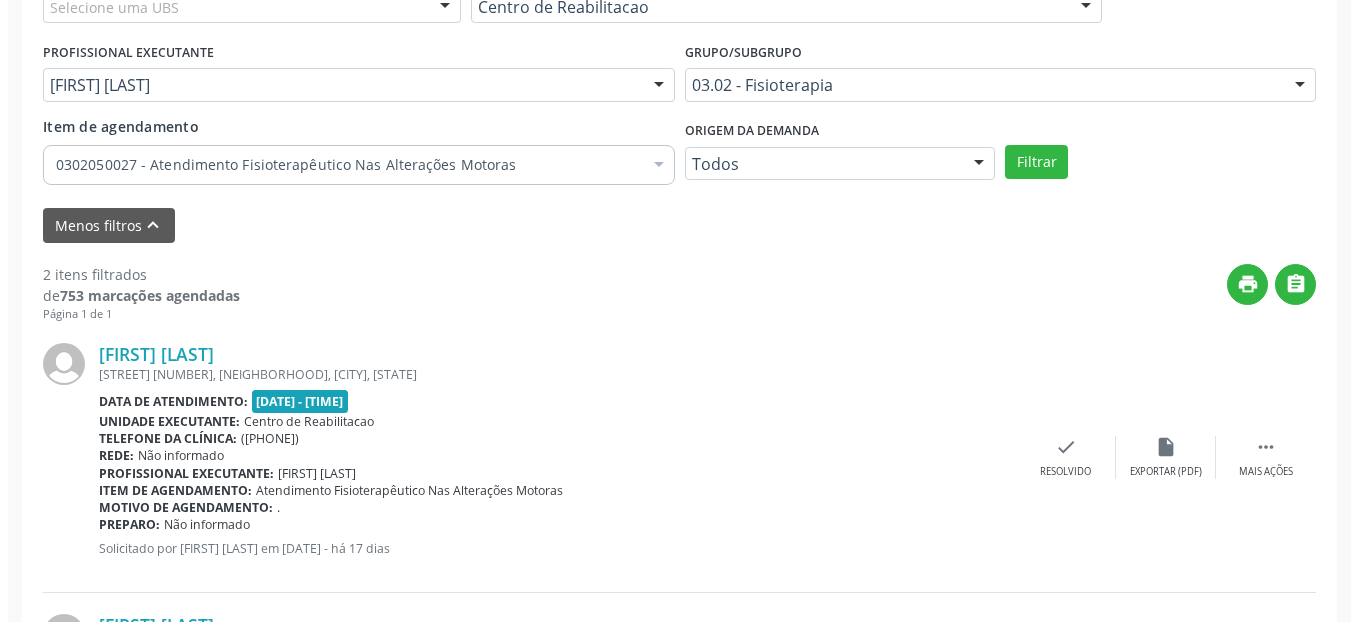 scroll, scrollTop: 518, scrollLeft: 0, axis: vertical 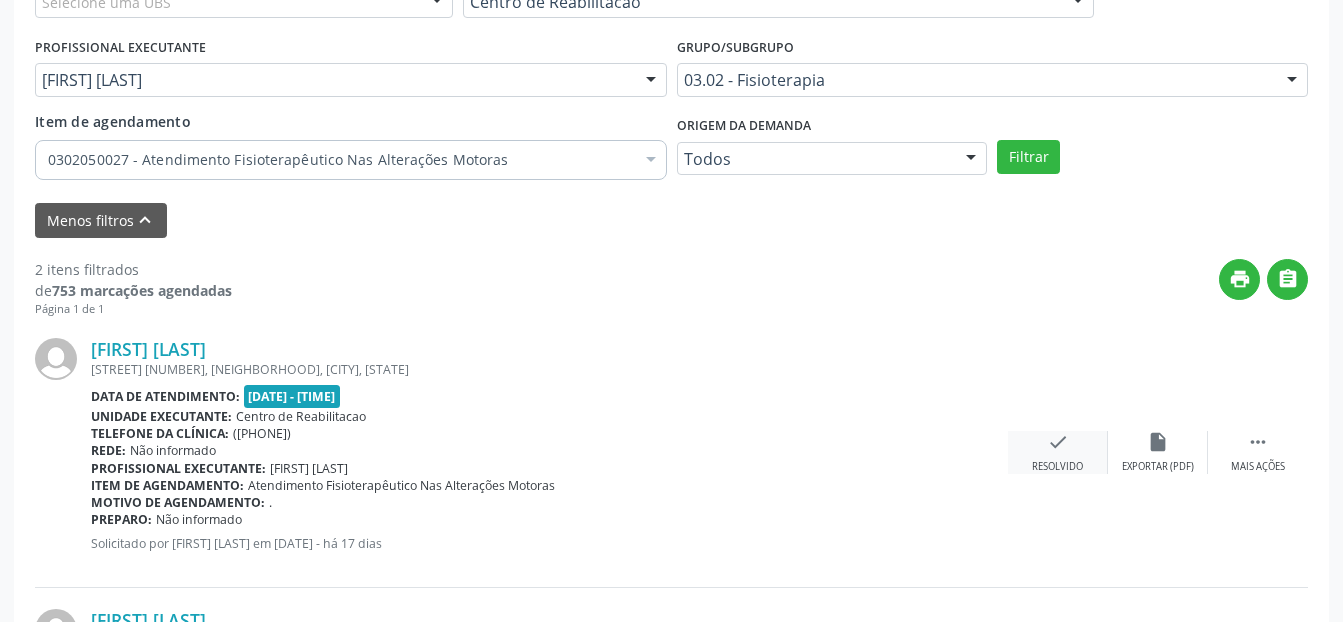 click on "check" at bounding box center (1058, 442) 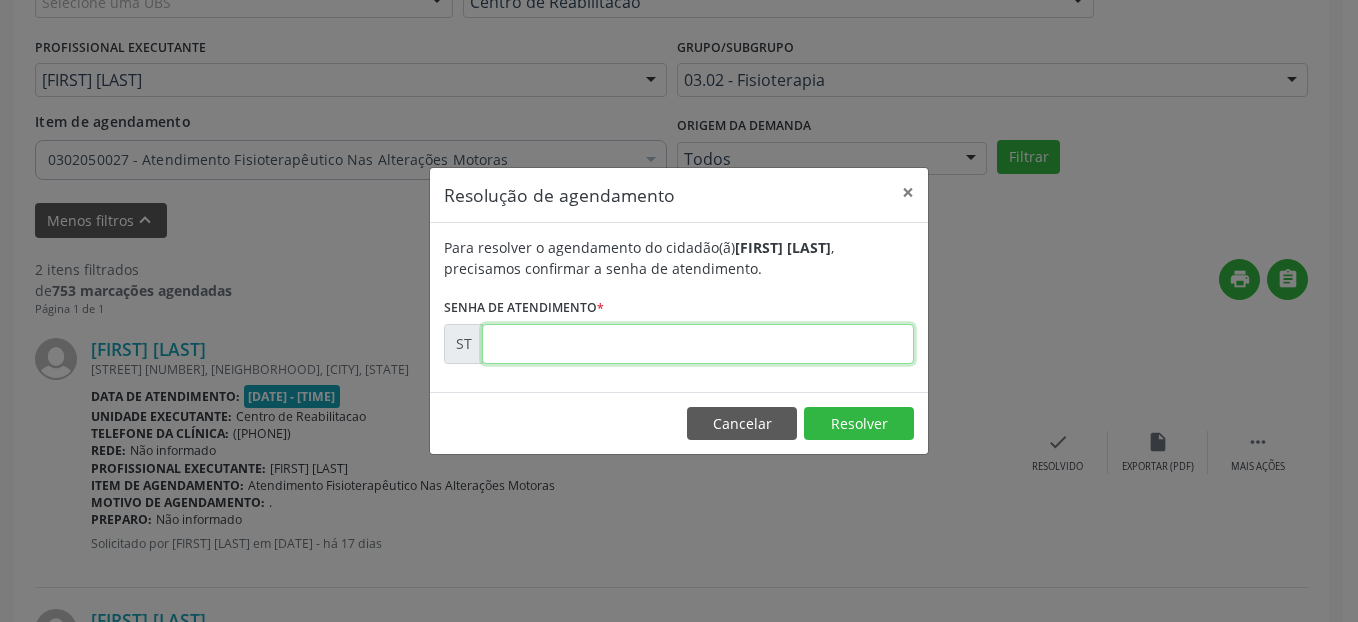 click at bounding box center [698, 344] 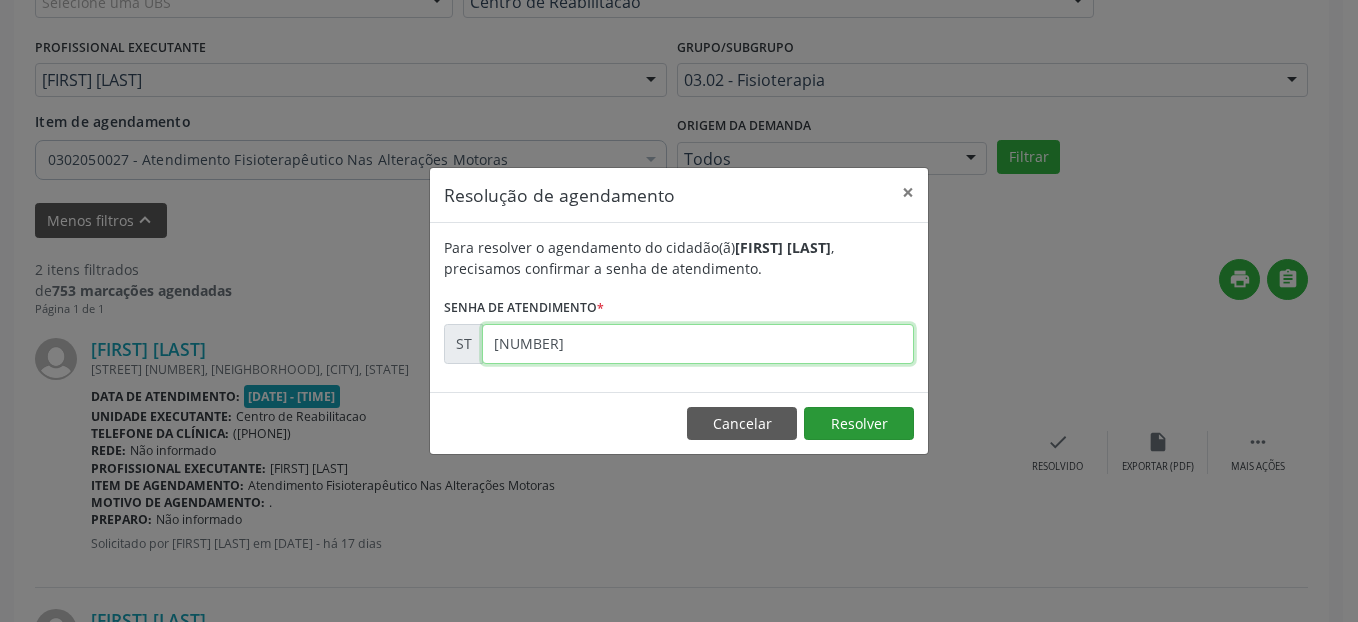 type on "[NUMBER]" 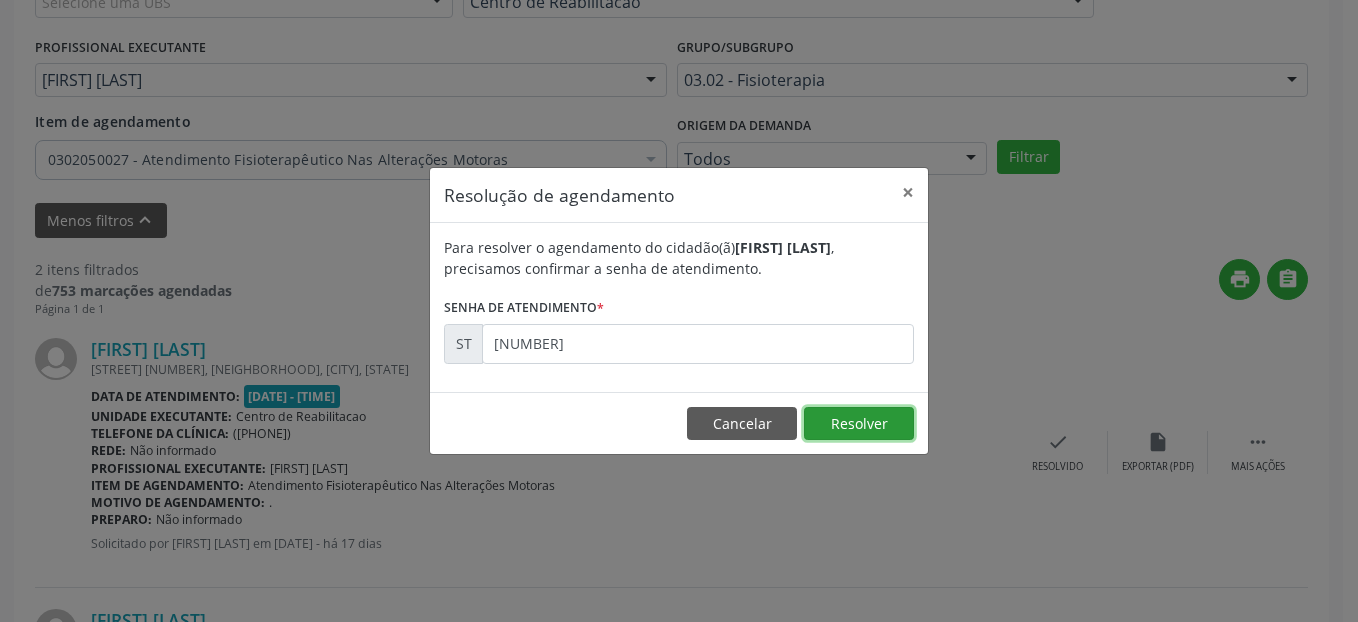 click on "Resolver" at bounding box center [859, 424] 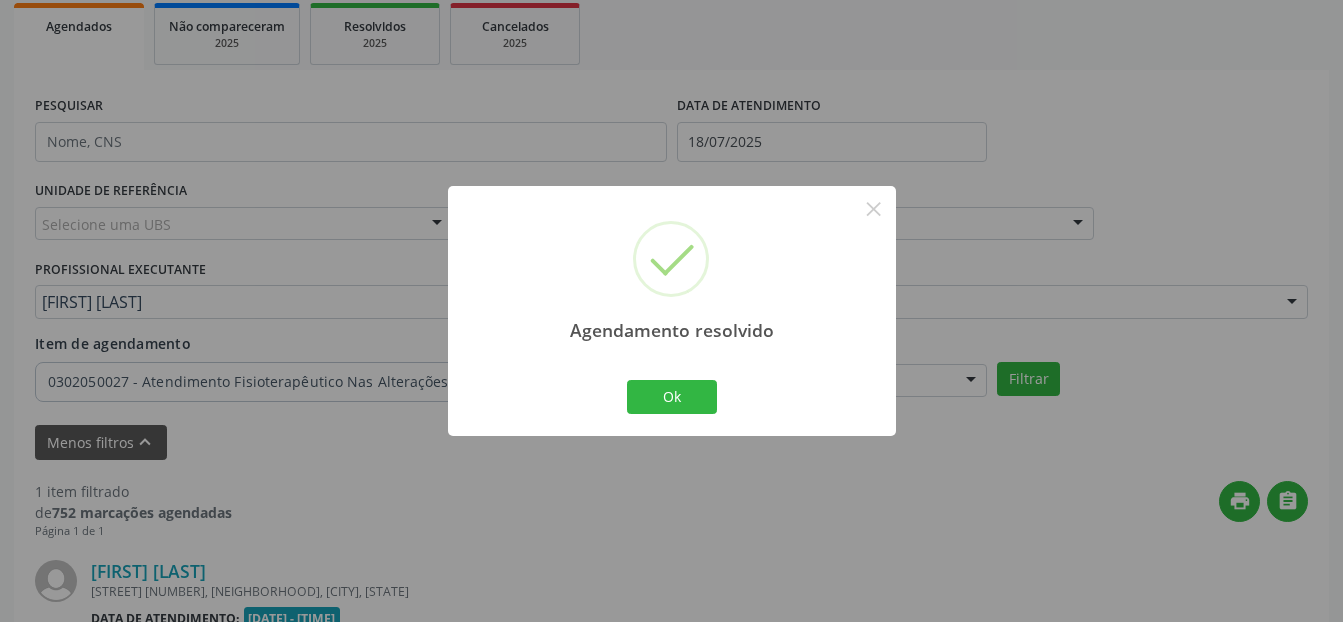 scroll, scrollTop: 518, scrollLeft: 0, axis: vertical 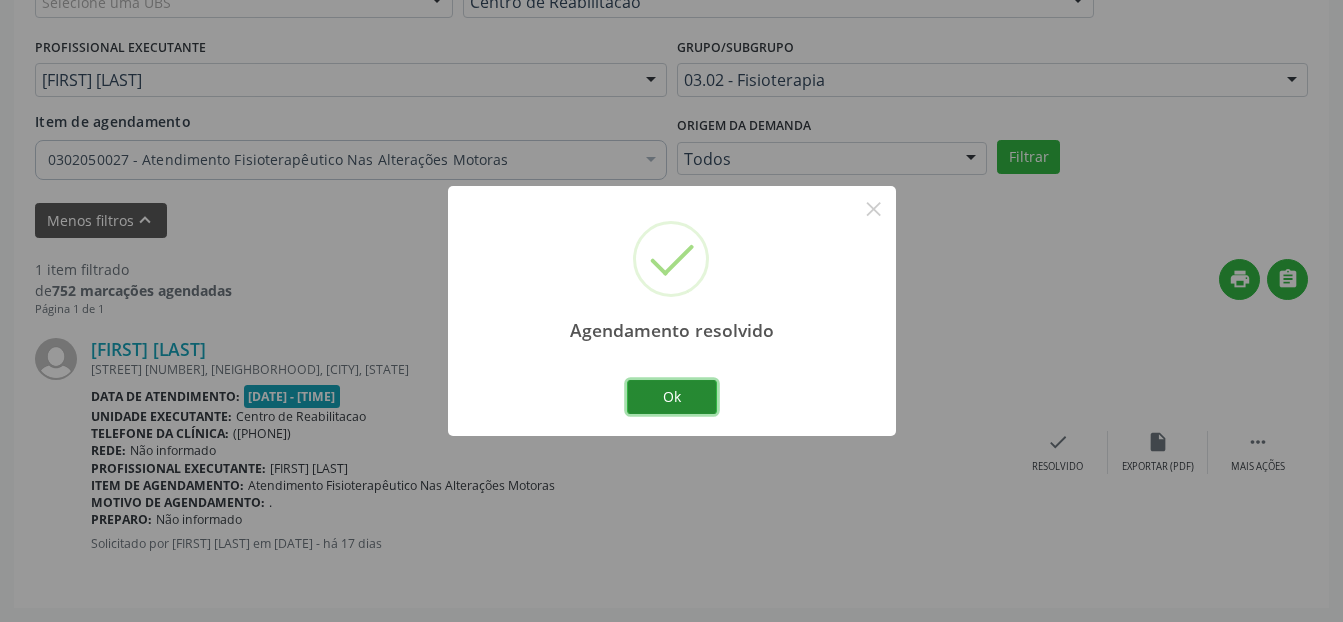 click on "Ok" at bounding box center [672, 397] 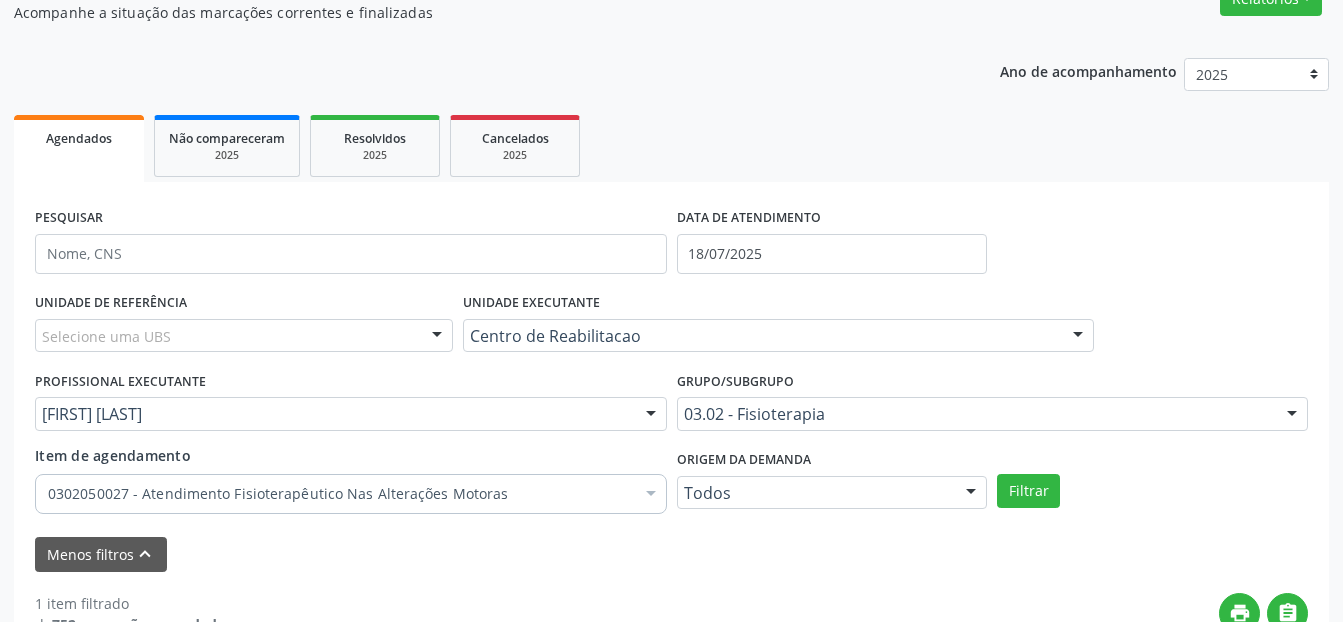 scroll, scrollTop: 218, scrollLeft: 0, axis: vertical 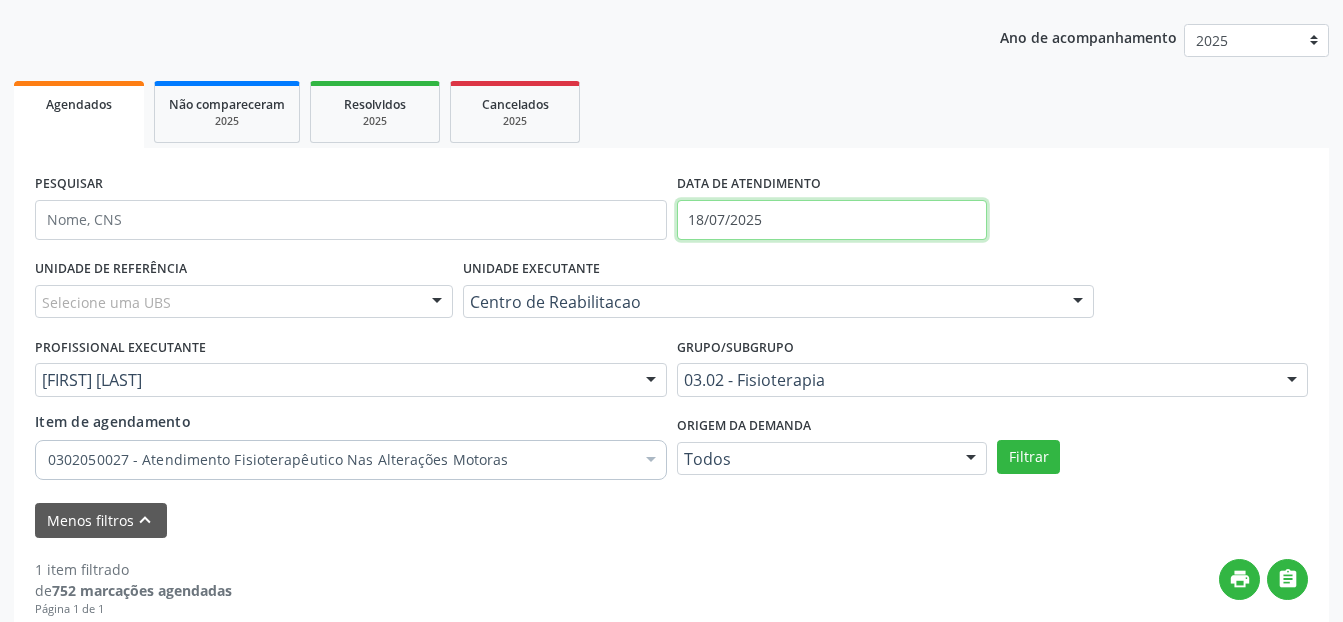 click on "18/07/2025" at bounding box center (832, 220) 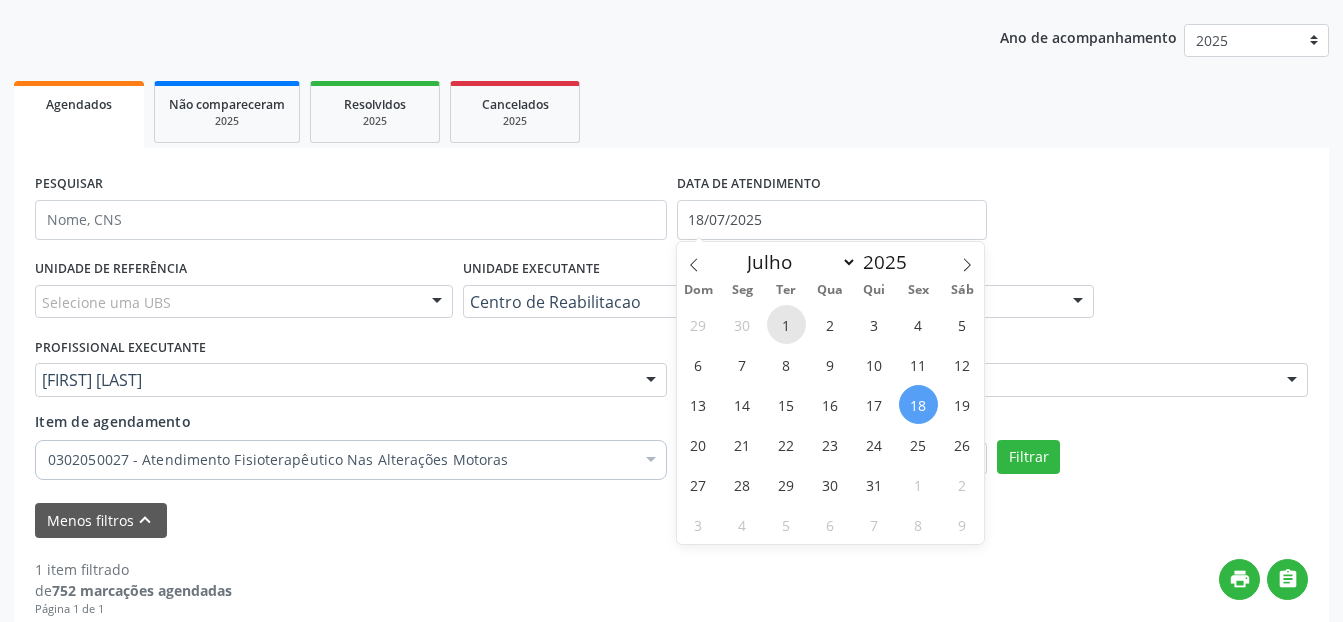 click on "1" at bounding box center (786, 324) 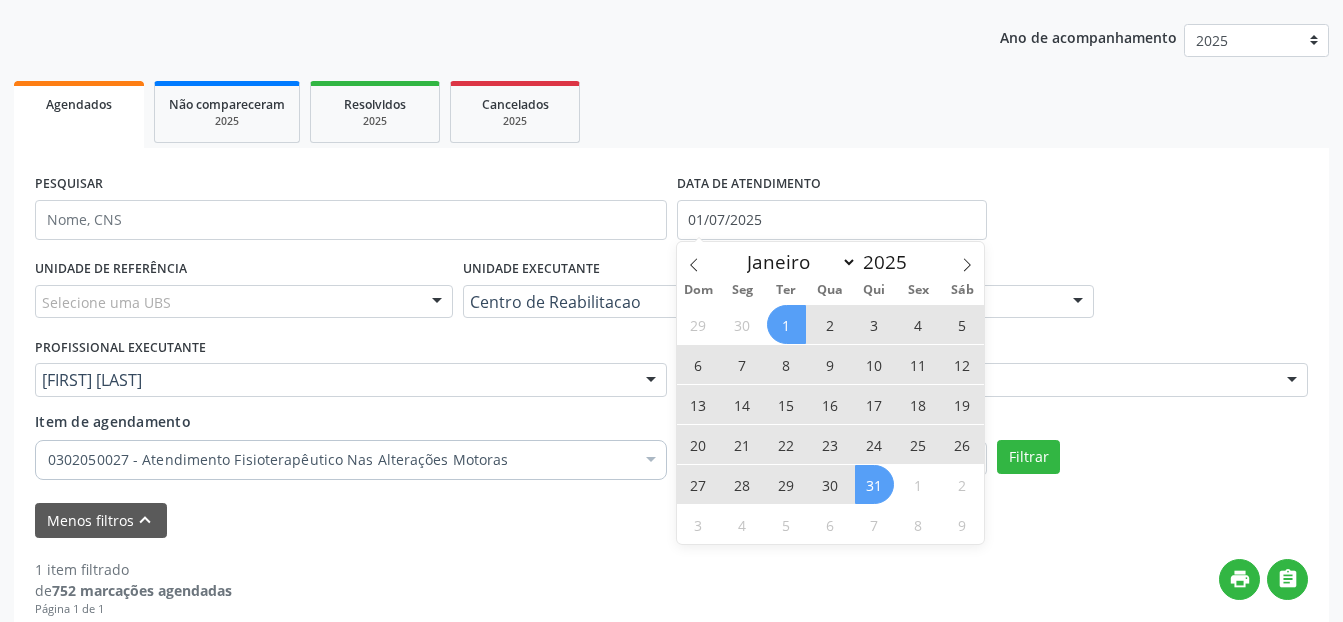 click on "31" at bounding box center (874, 484) 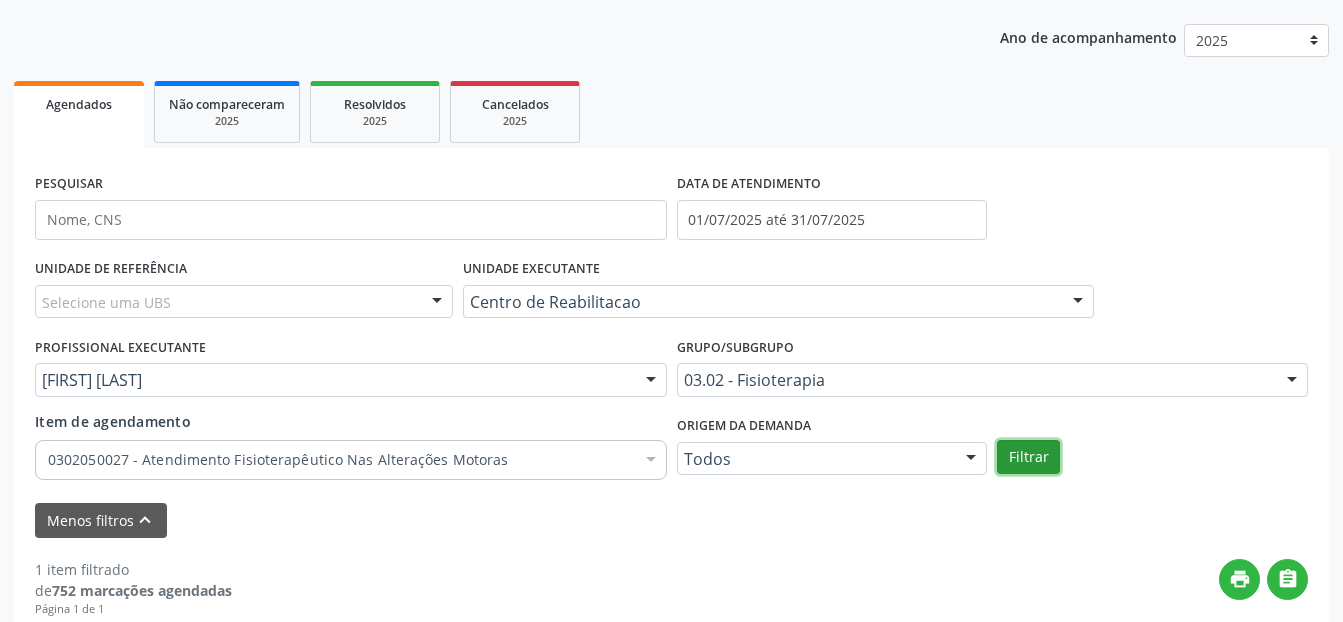 click on "Filtrar" at bounding box center (1028, 457) 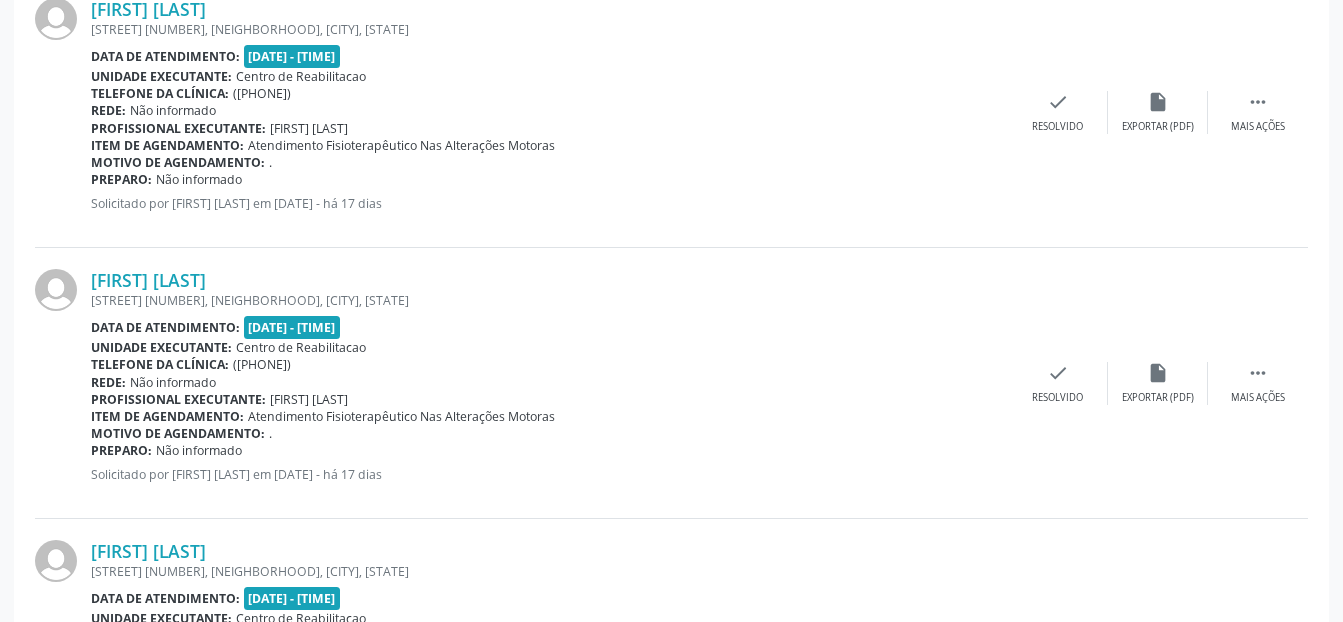 scroll, scrollTop: 861, scrollLeft: 0, axis: vertical 